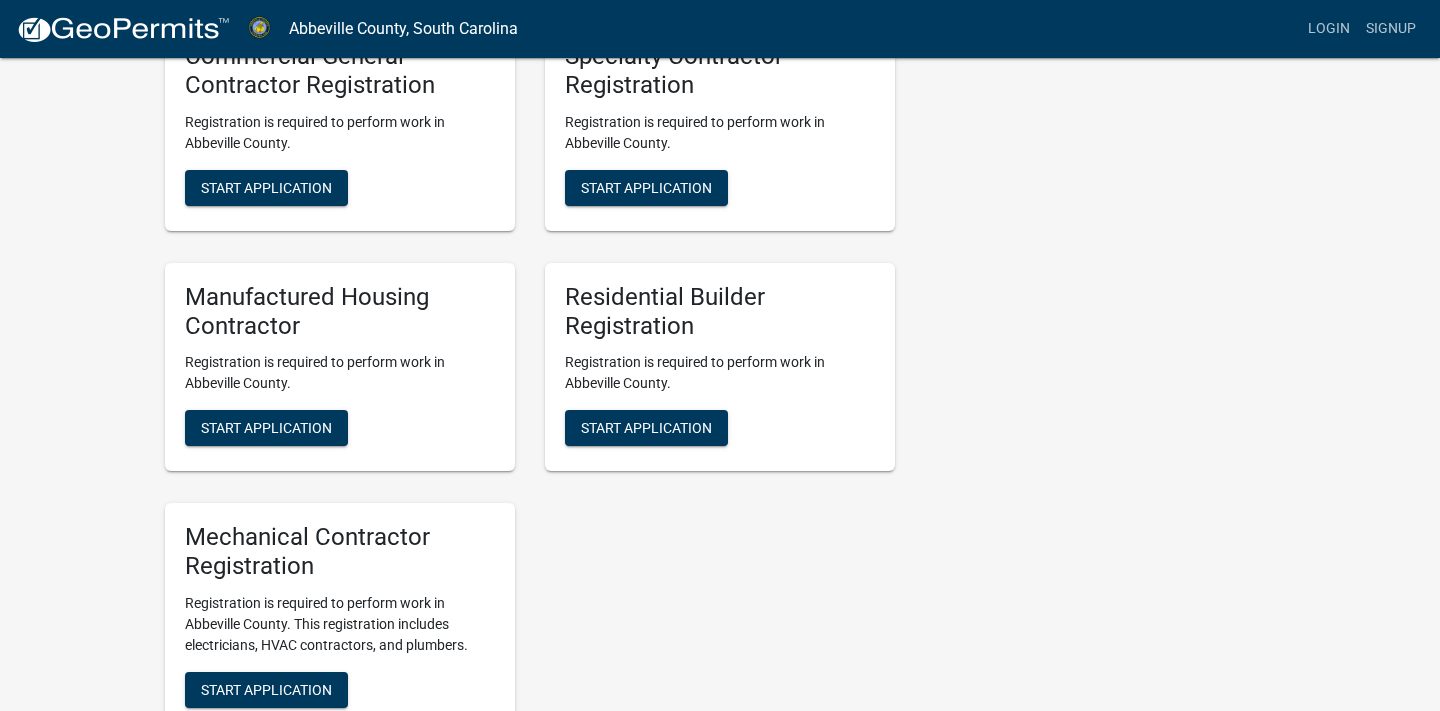 scroll, scrollTop: 1231, scrollLeft: 0, axis: vertical 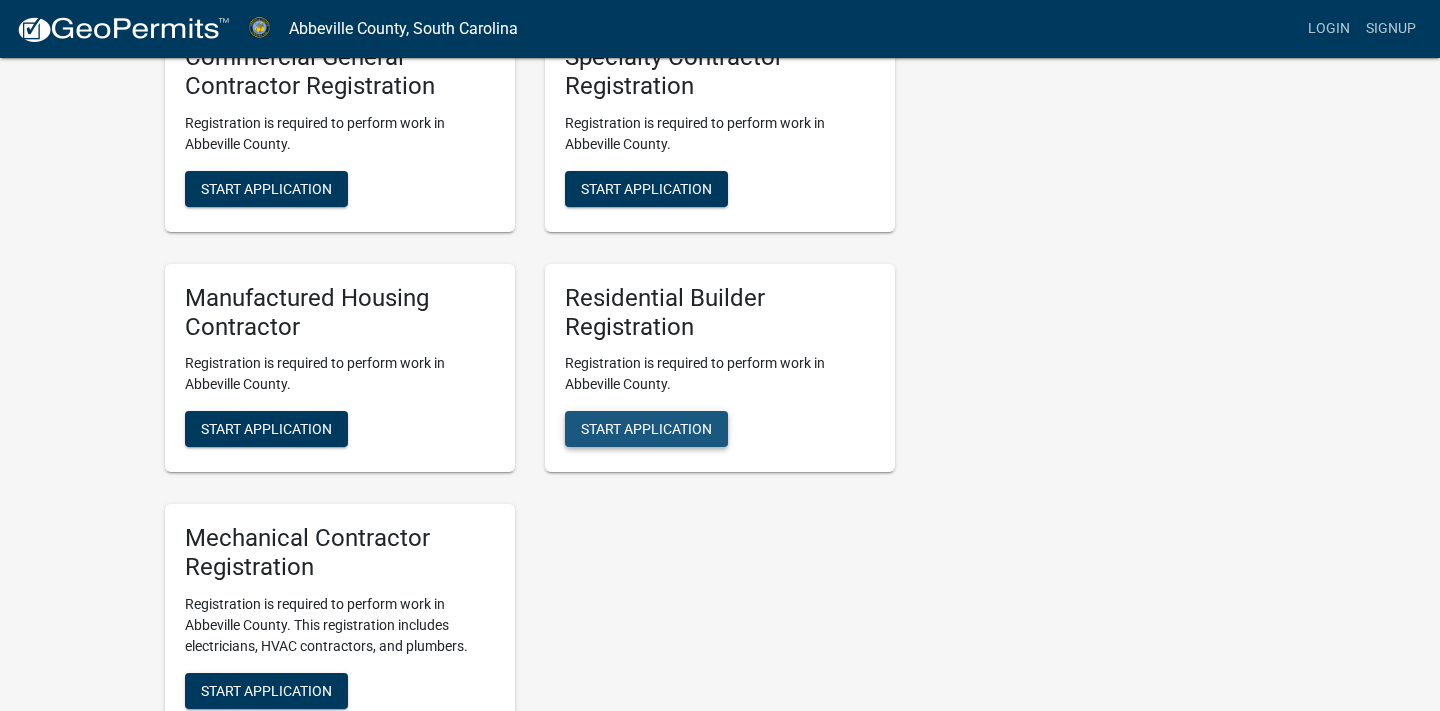 click on "Start Application" 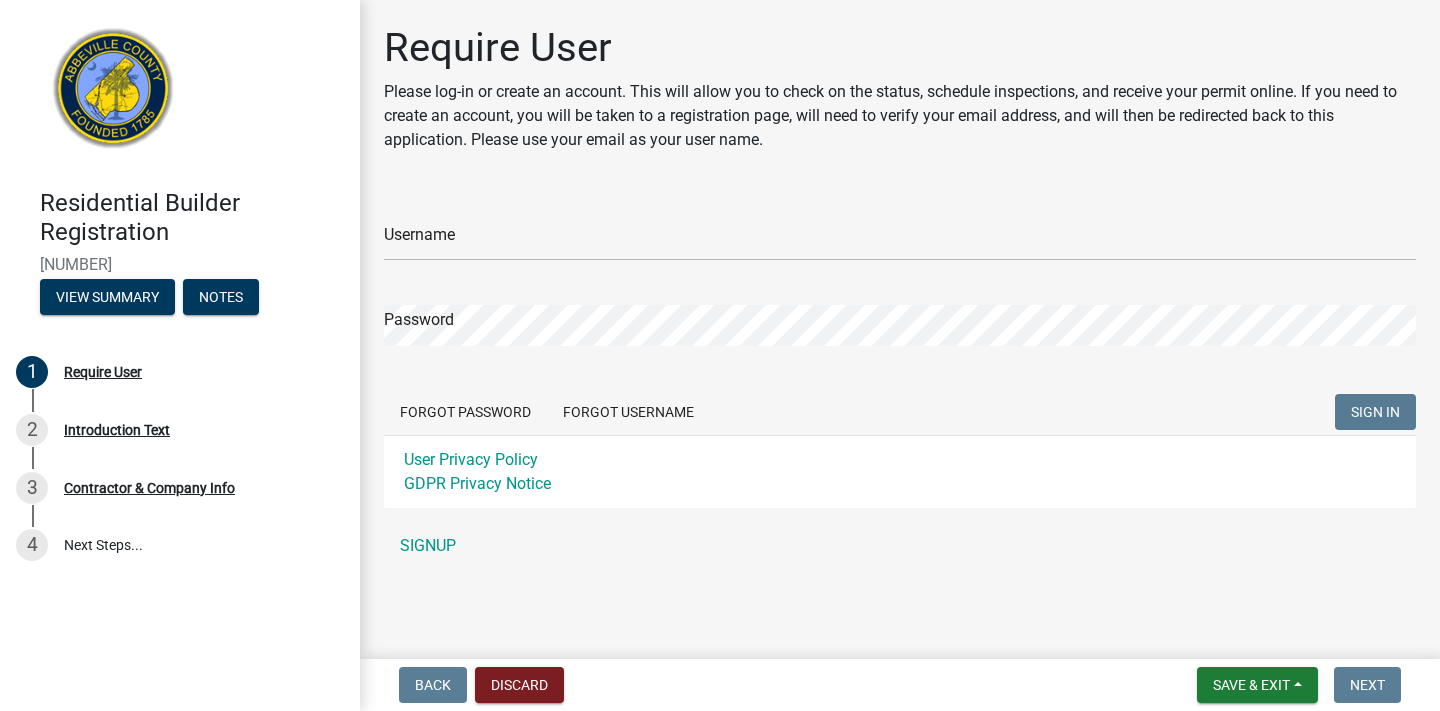 scroll, scrollTop: 0, scrollLeft: 0, axis: both 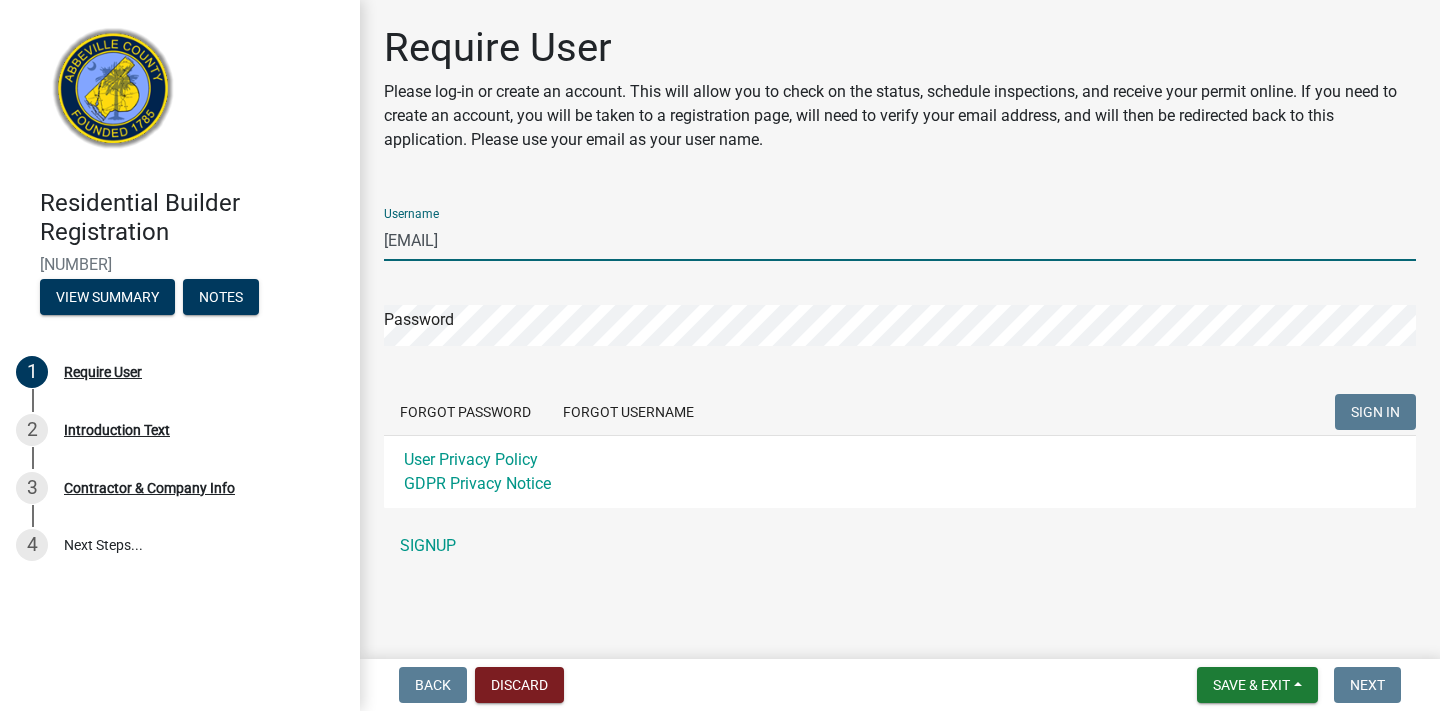type on "[EMAIL]" 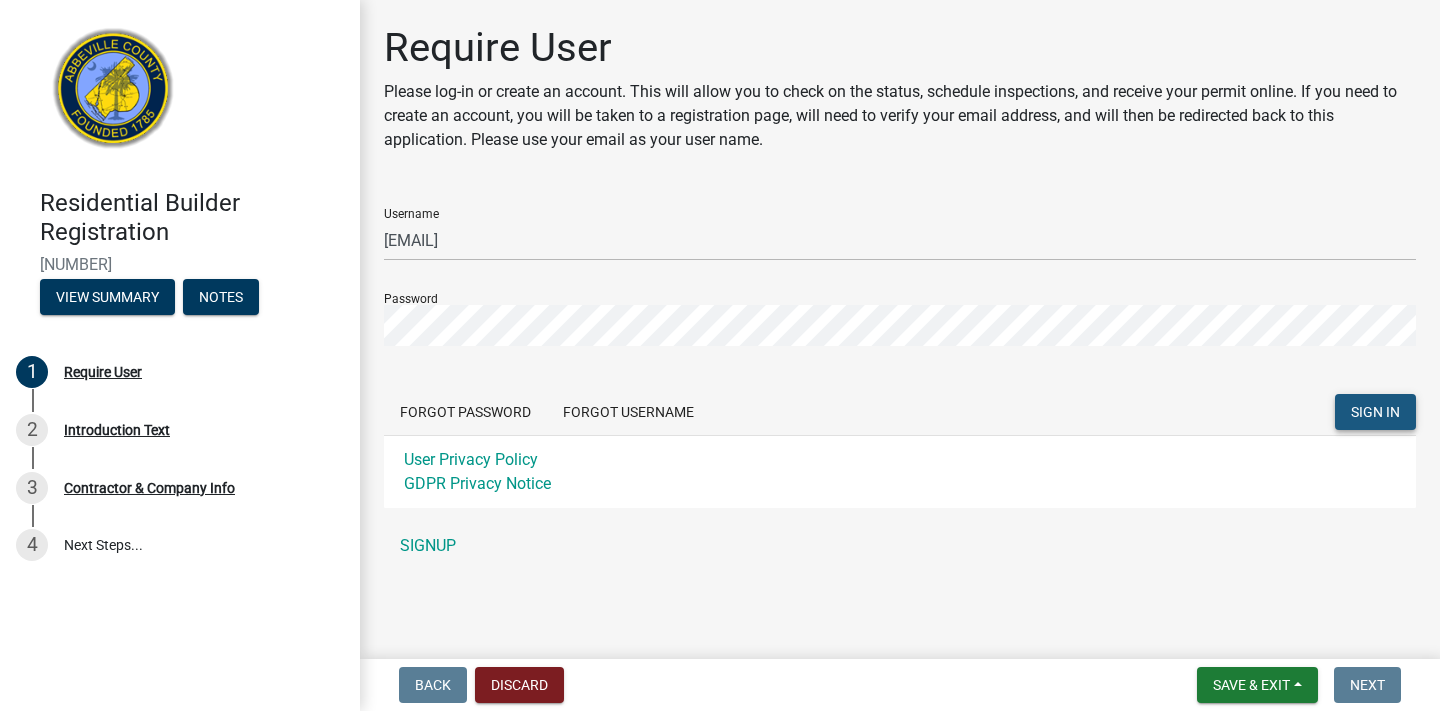 click on "SIGN IN" 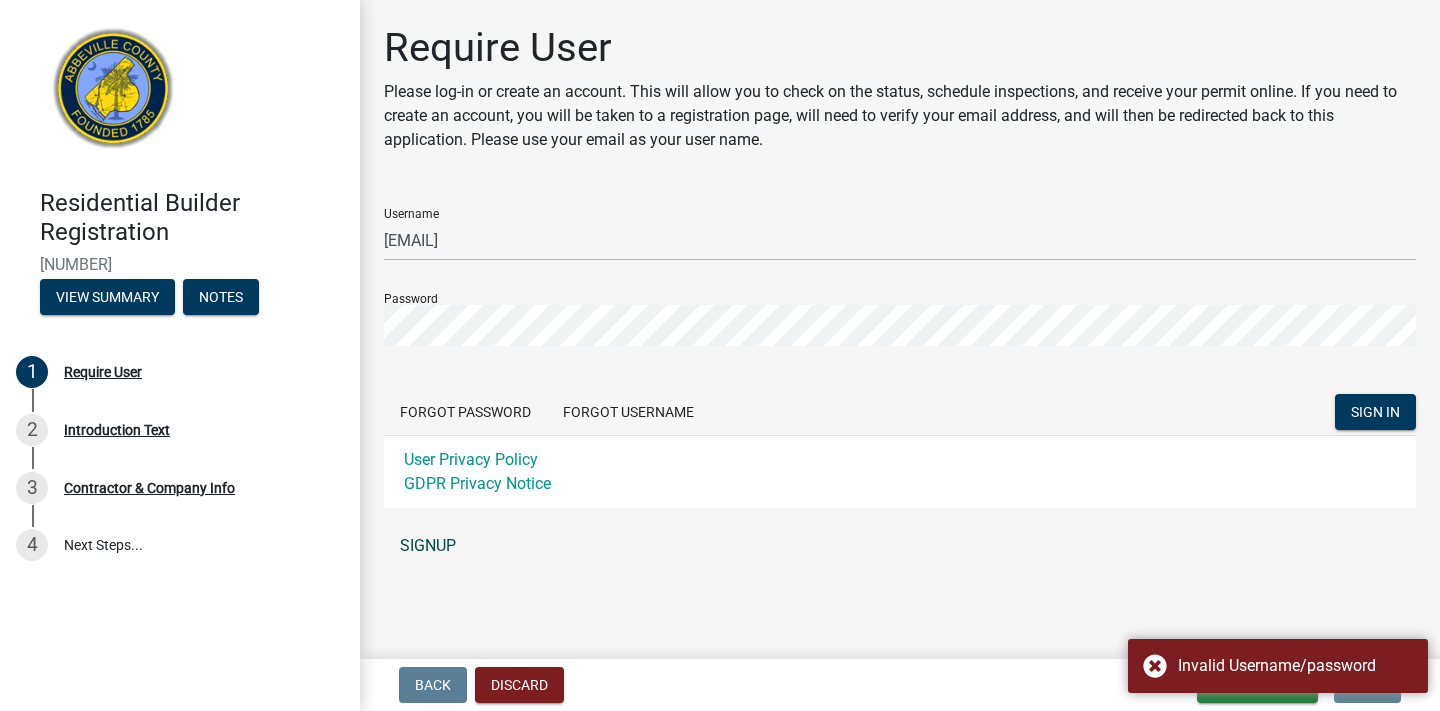 click on "SIGNUP" 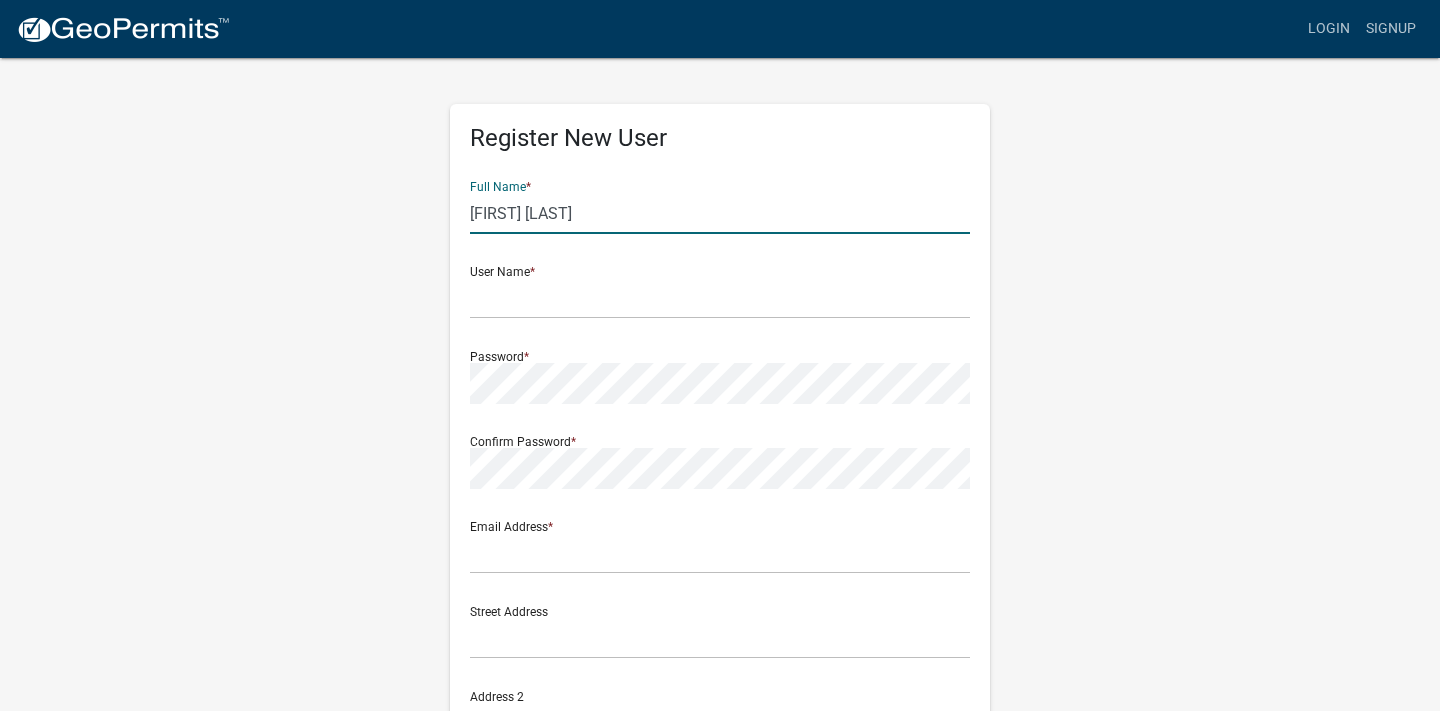 type on "Daniel Jachens" 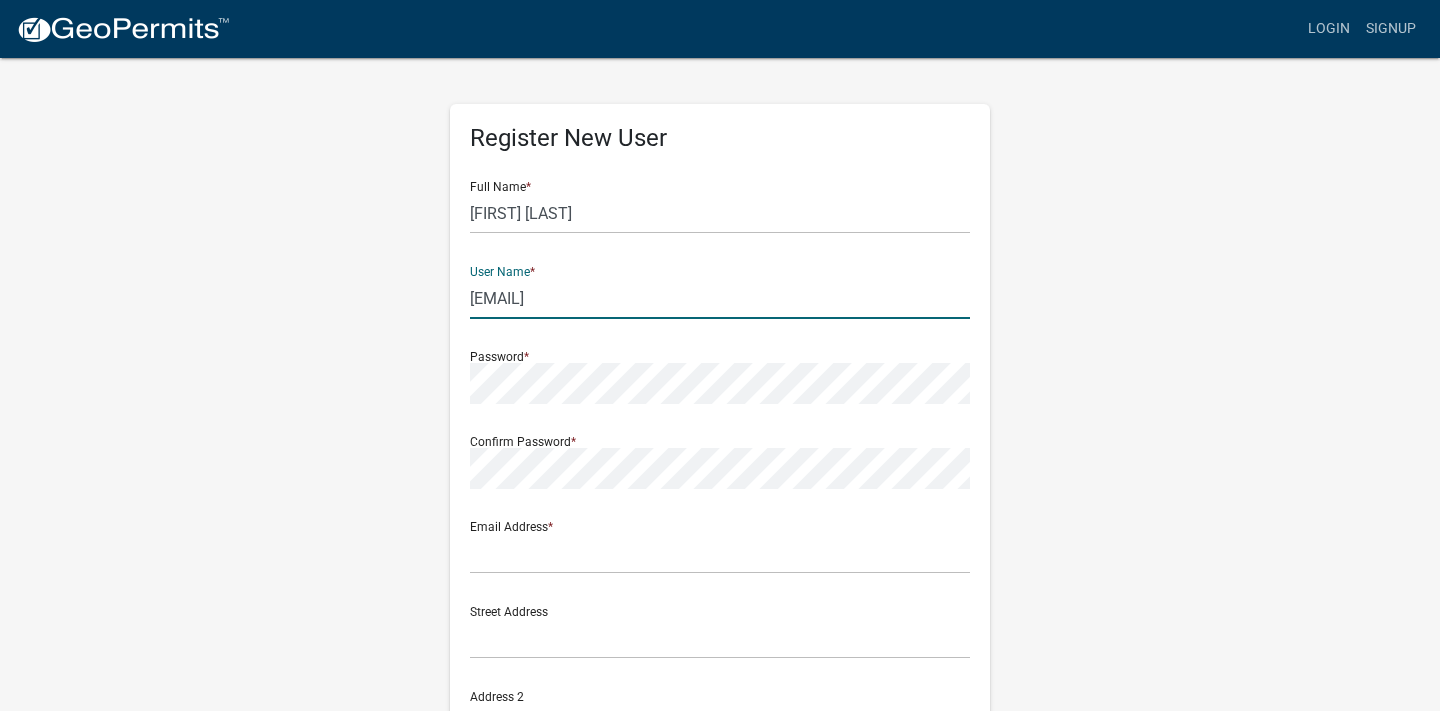 type on "[FIRST][LAST].permitting@[COMPANY].com" 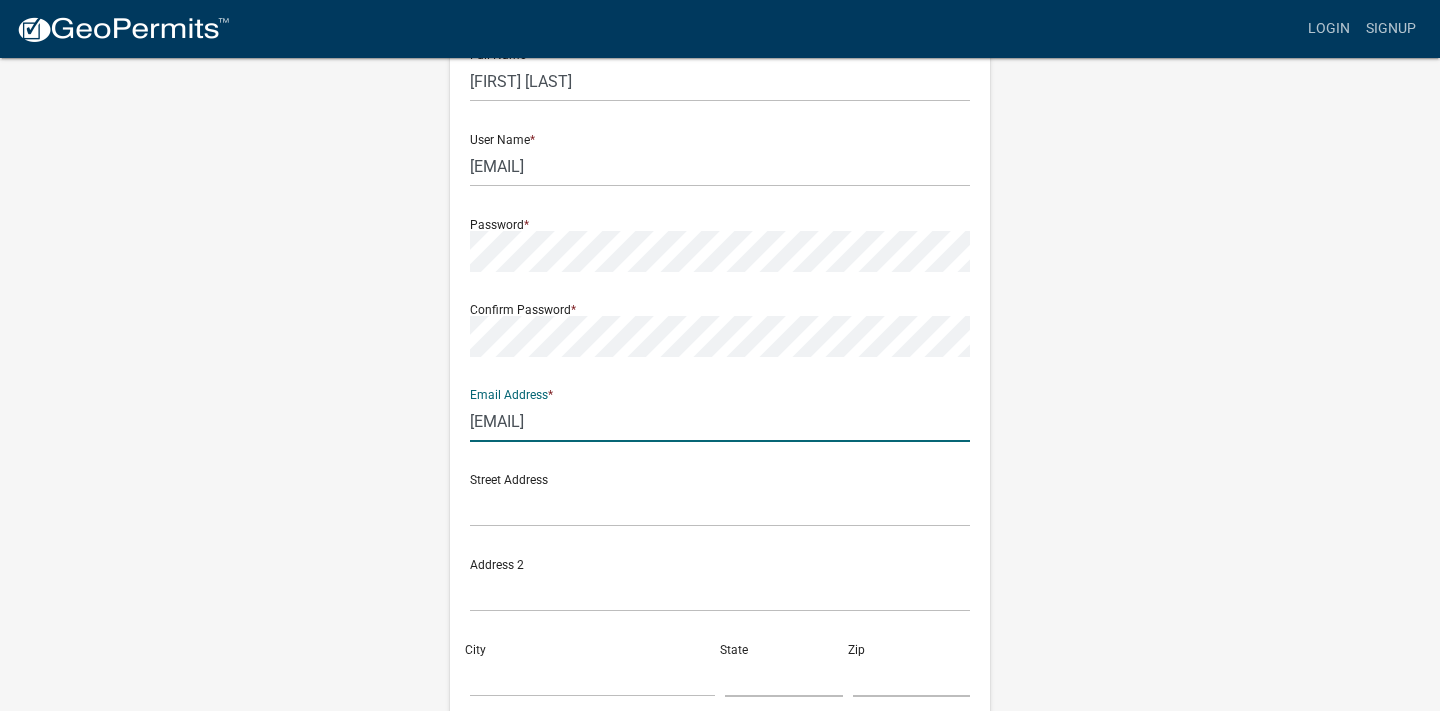 scroll, scrollTop: 135, scrollLeft: 0, axis: vertical 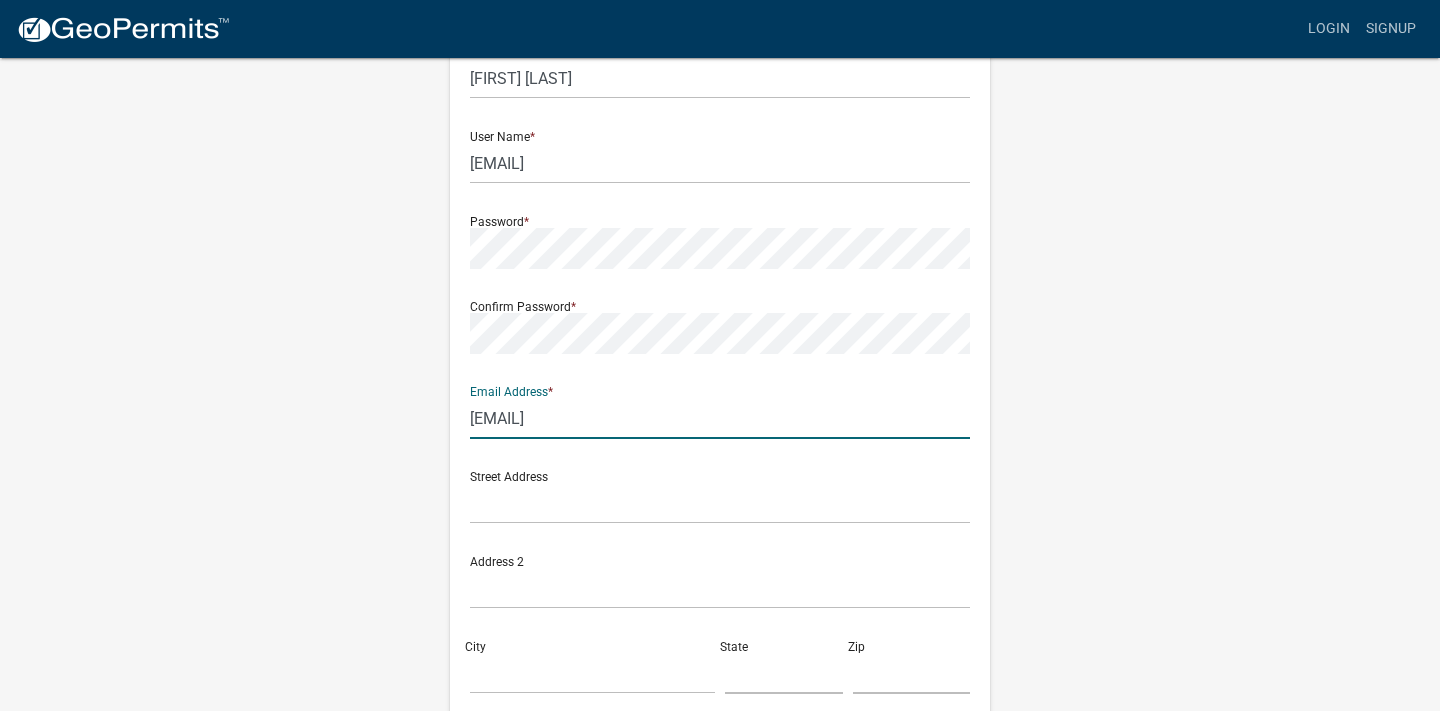 type on "[FIRST][LAST].permitting@[COMPANY].com" 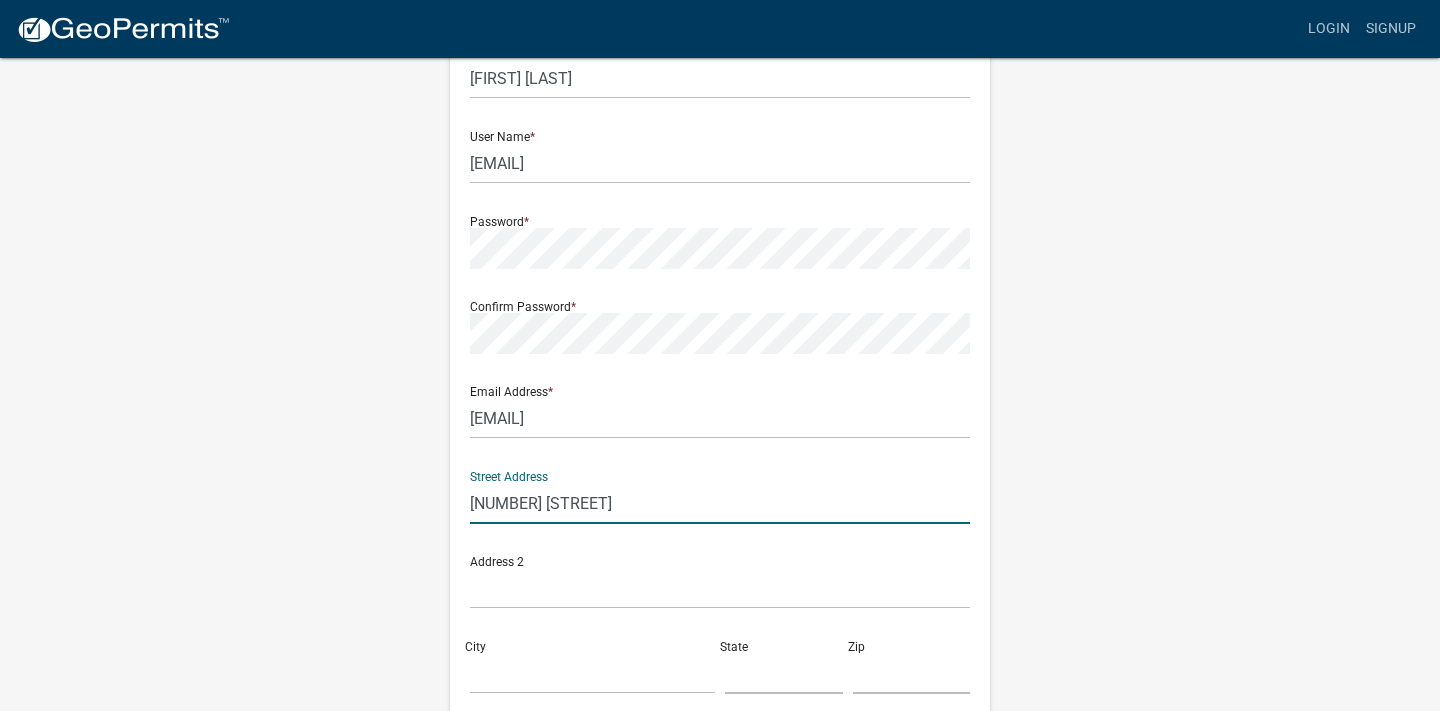type on "[NUMBER] [STREET]" 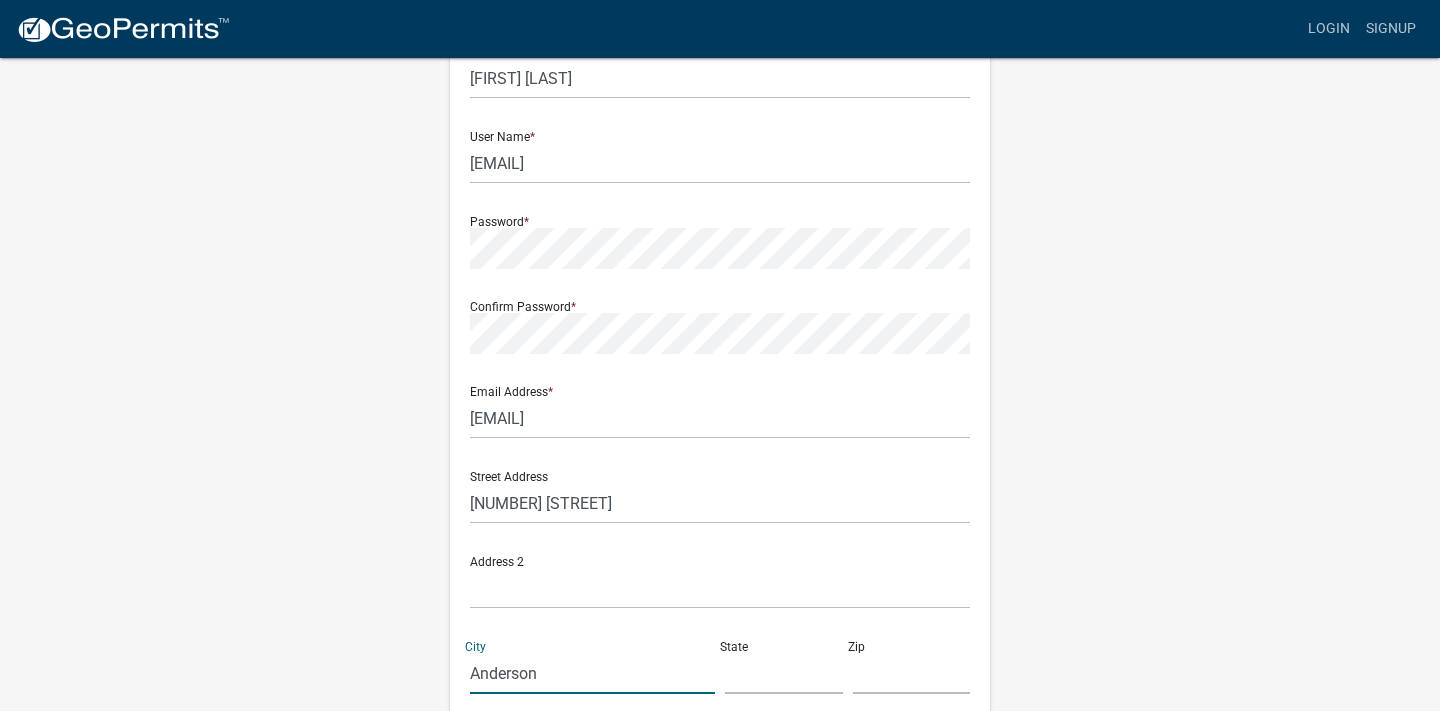 type on "Anderson" 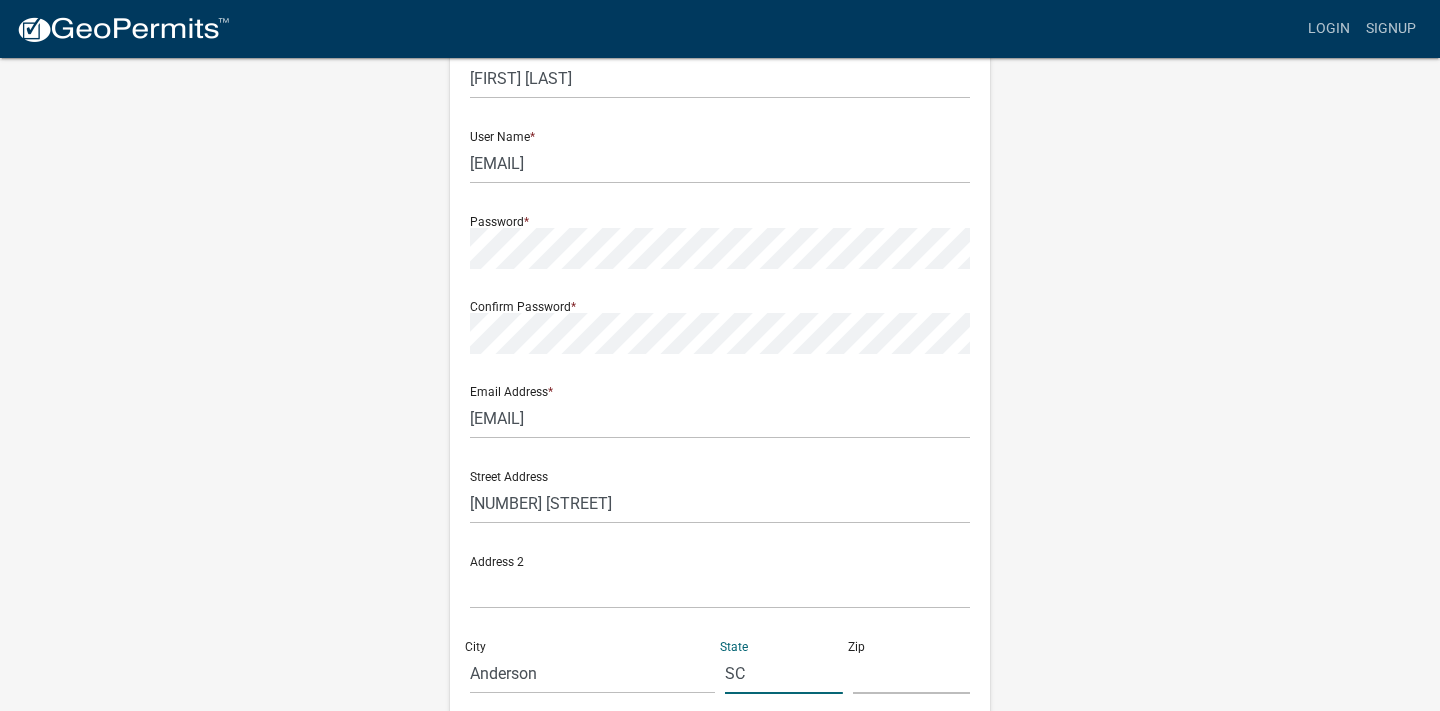 type on "SC" 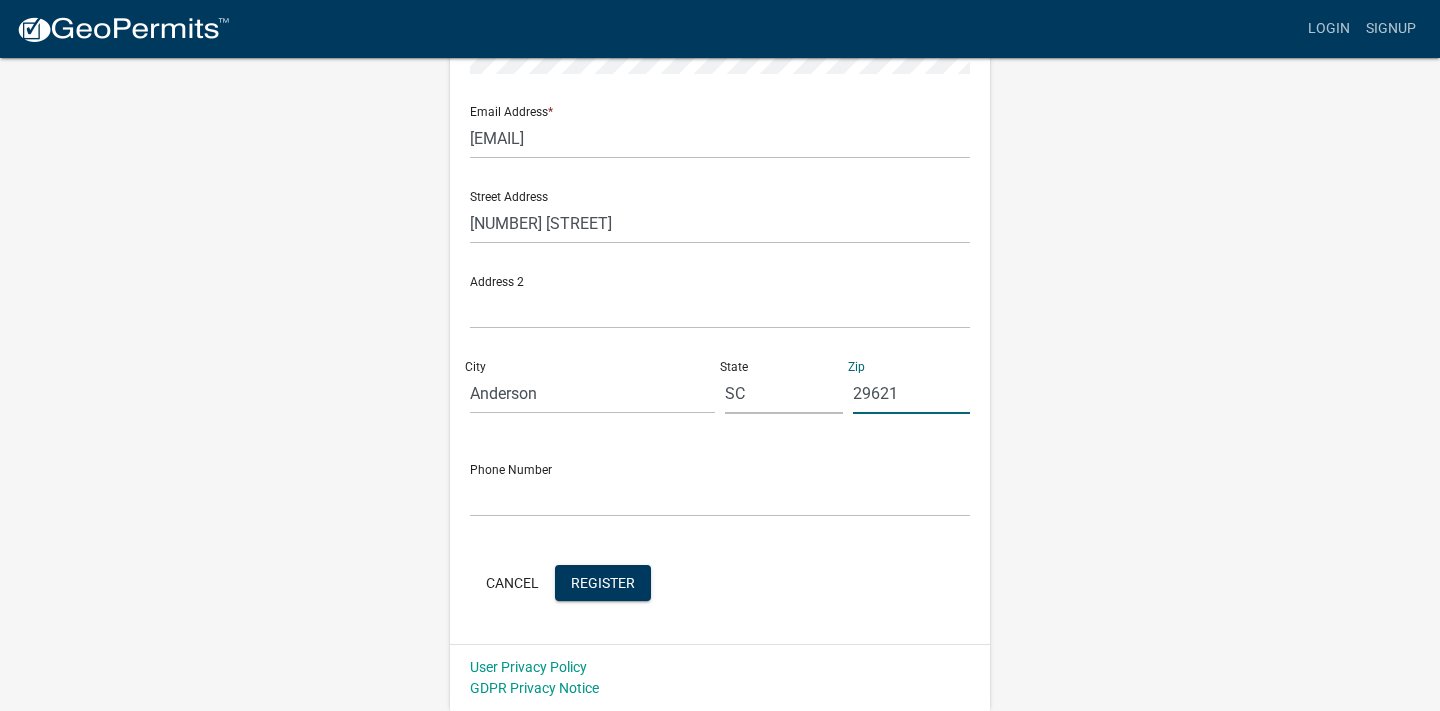 scroll, scrollTop: 414, scrollLeft: 0, axis: vertical 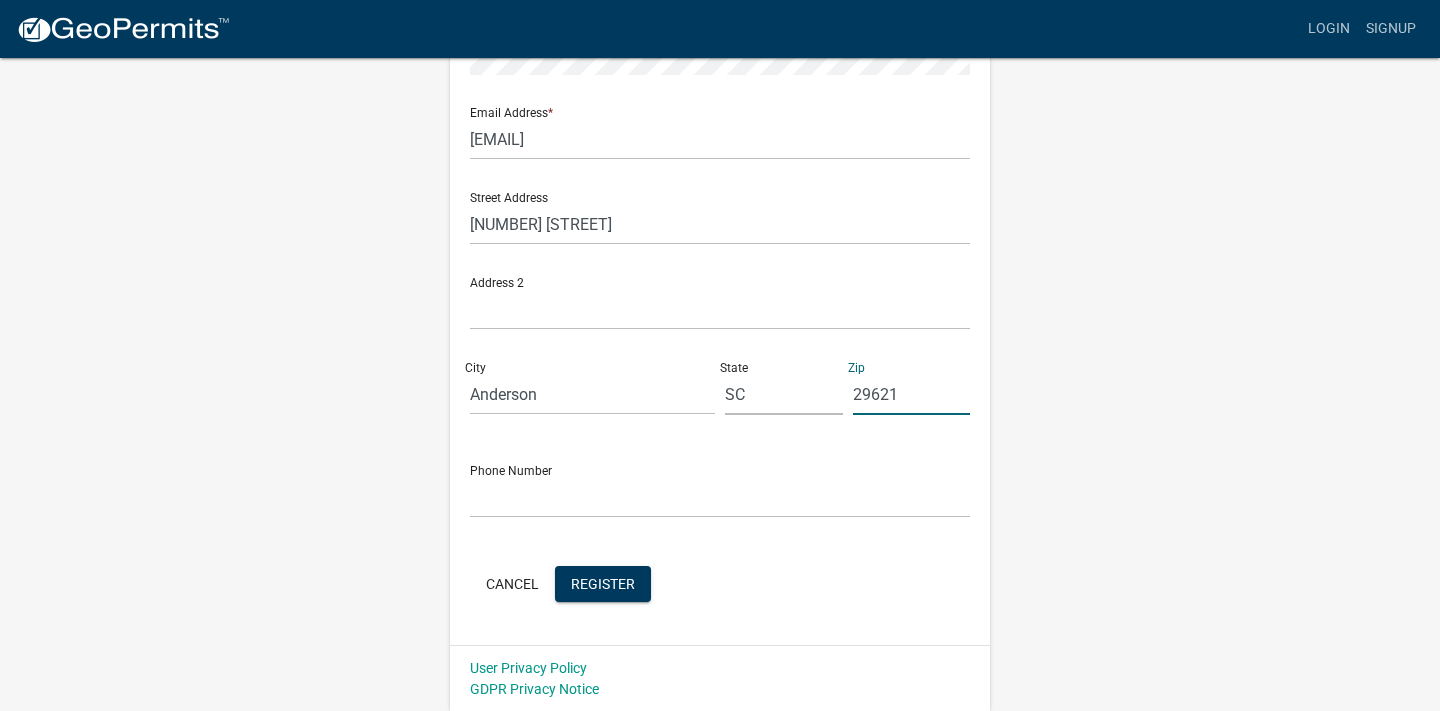 type on "29621" 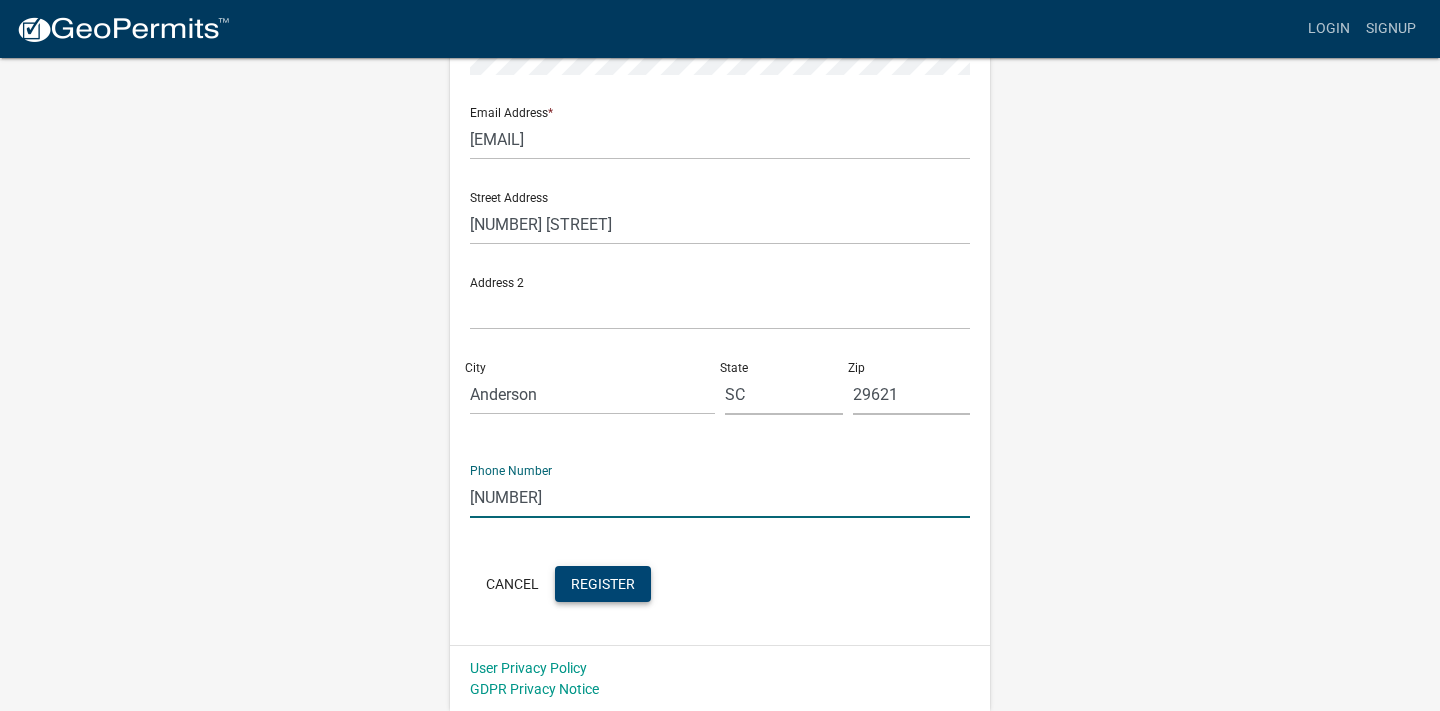 type on "[PHONE]" 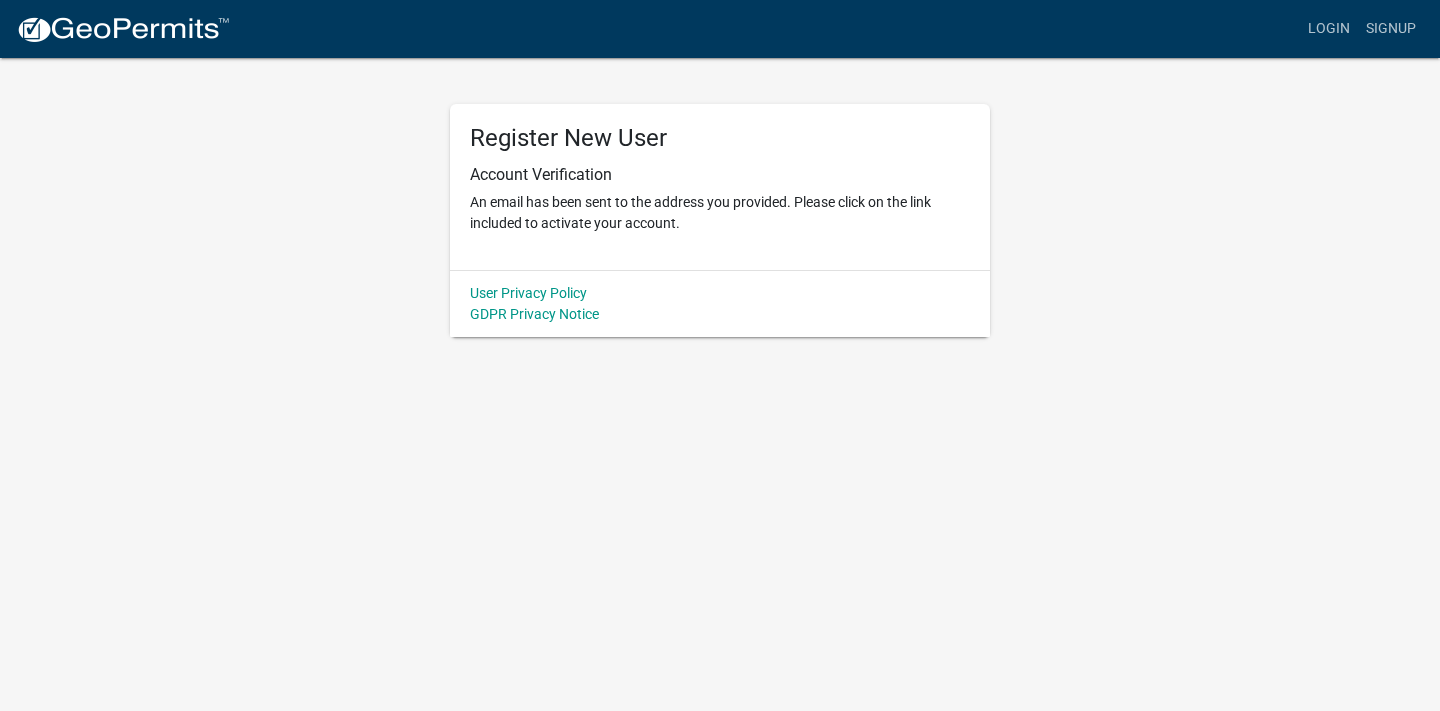 scroll, scrollTop: 0, scrollLeft: 0, axis: both 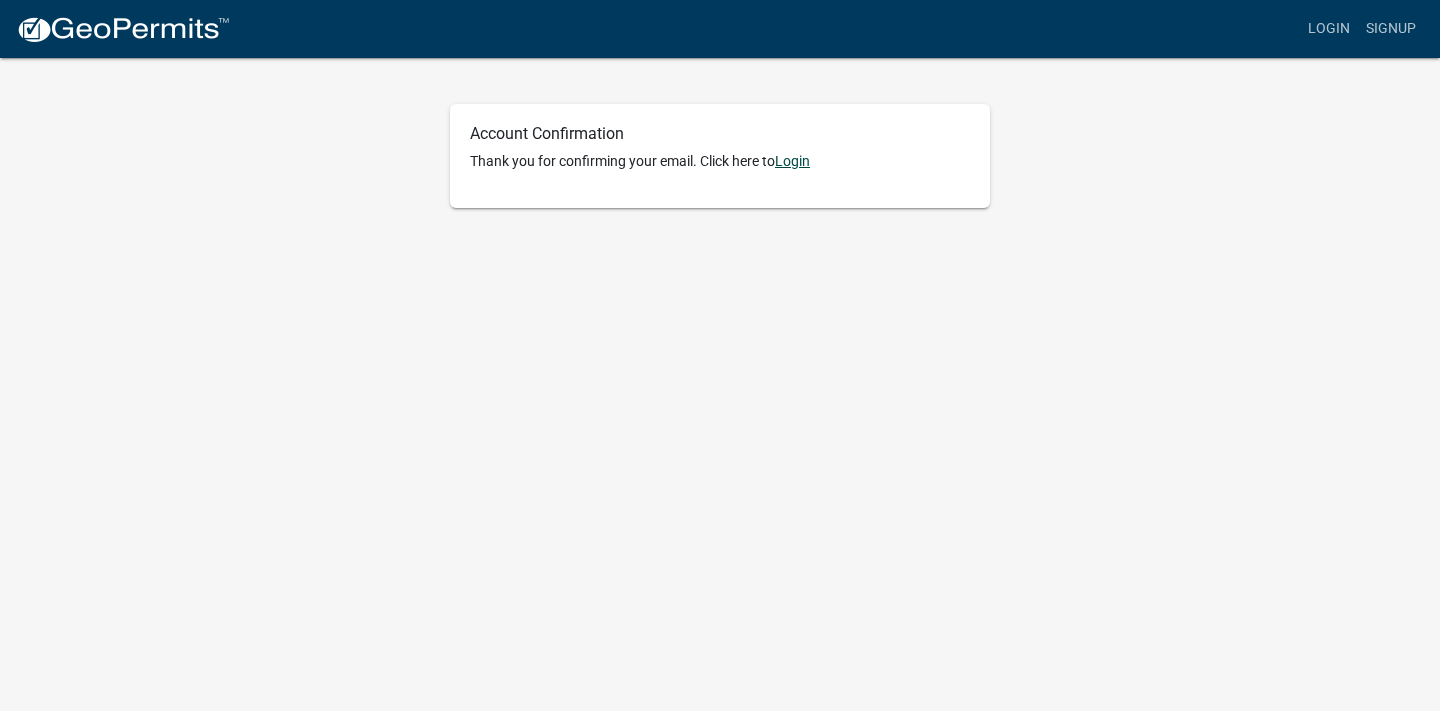 click on "Login" 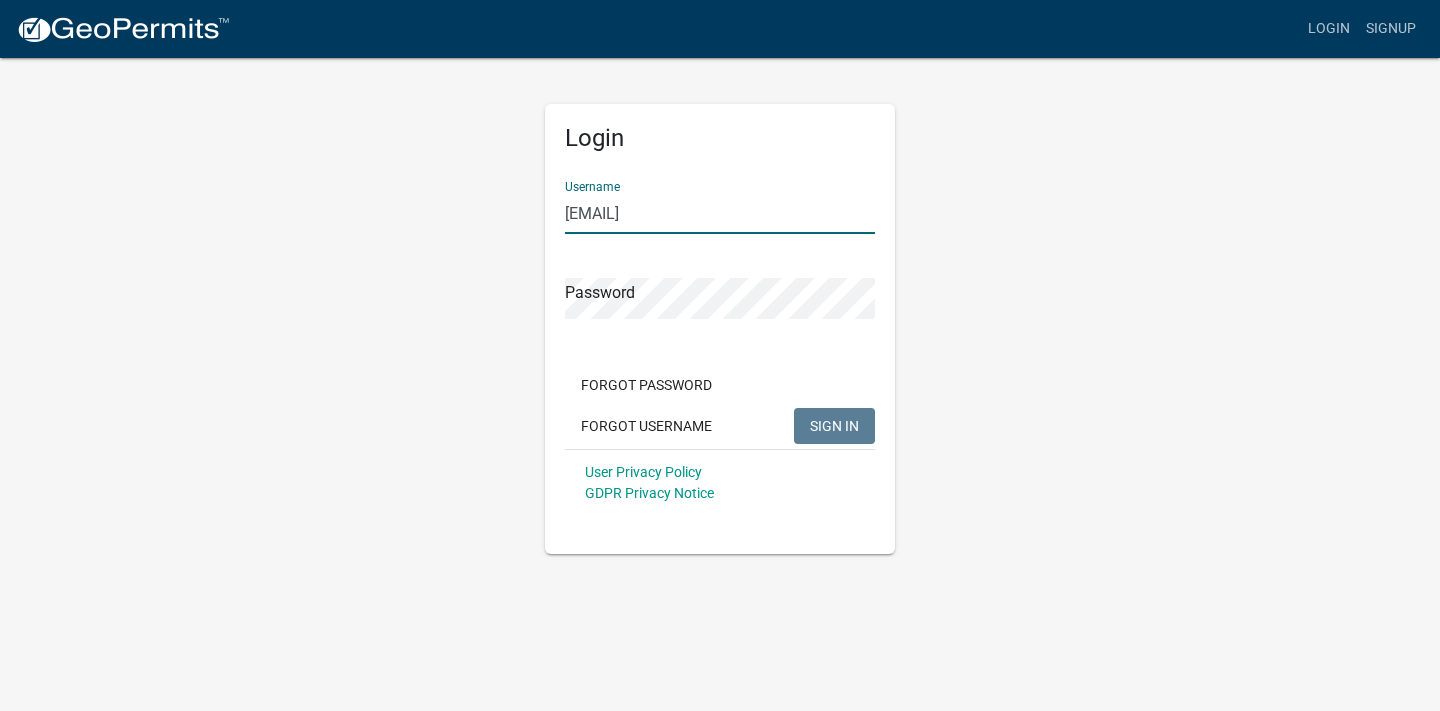 type on "[EMAIL]" 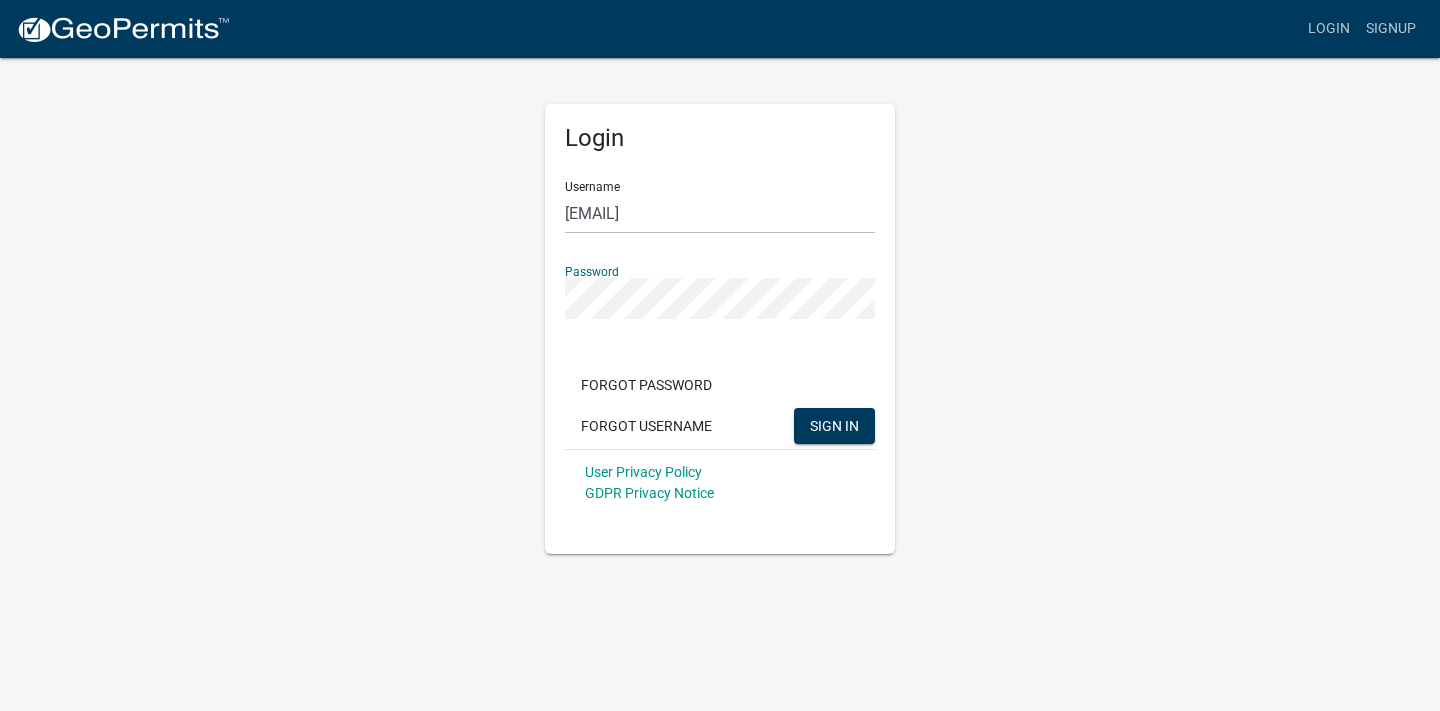 click on "SIGN IN" 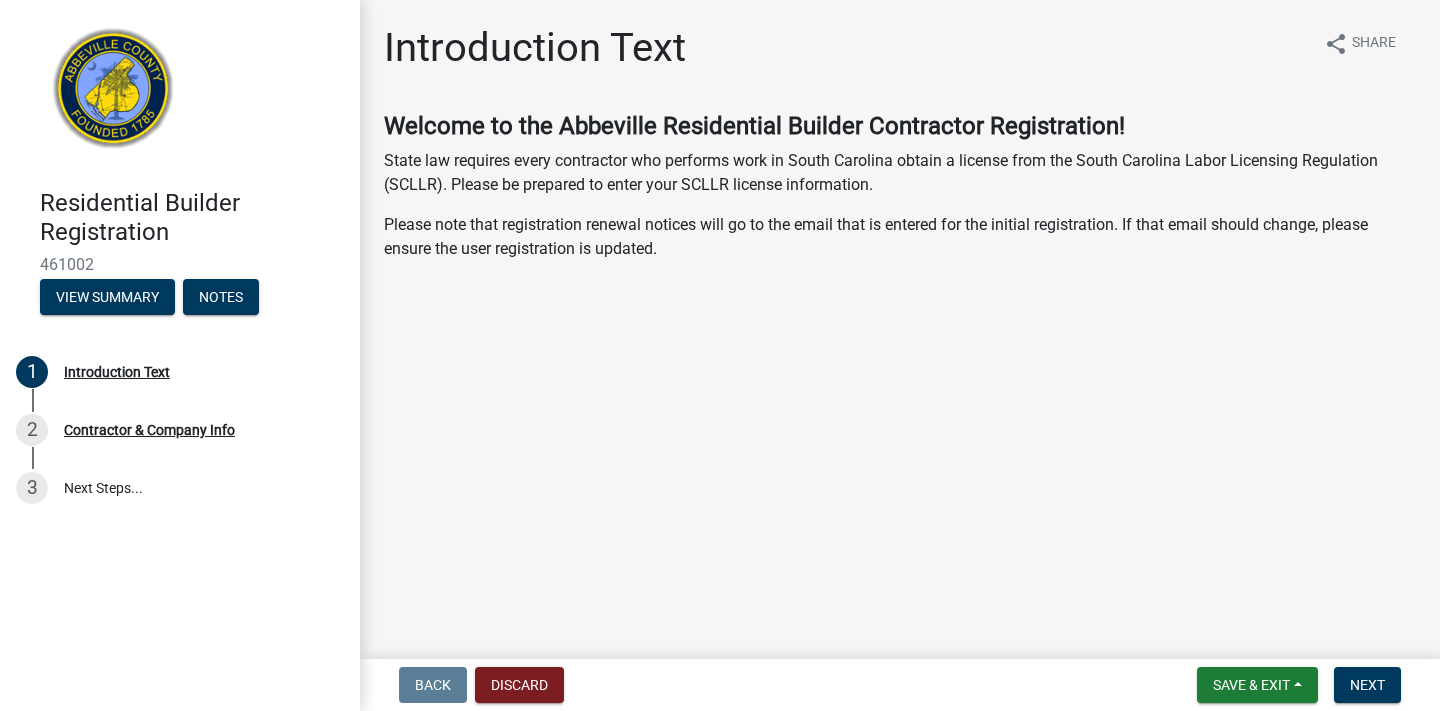 scroll, scrollTop: 0, scrollLeft: 0, axis: both 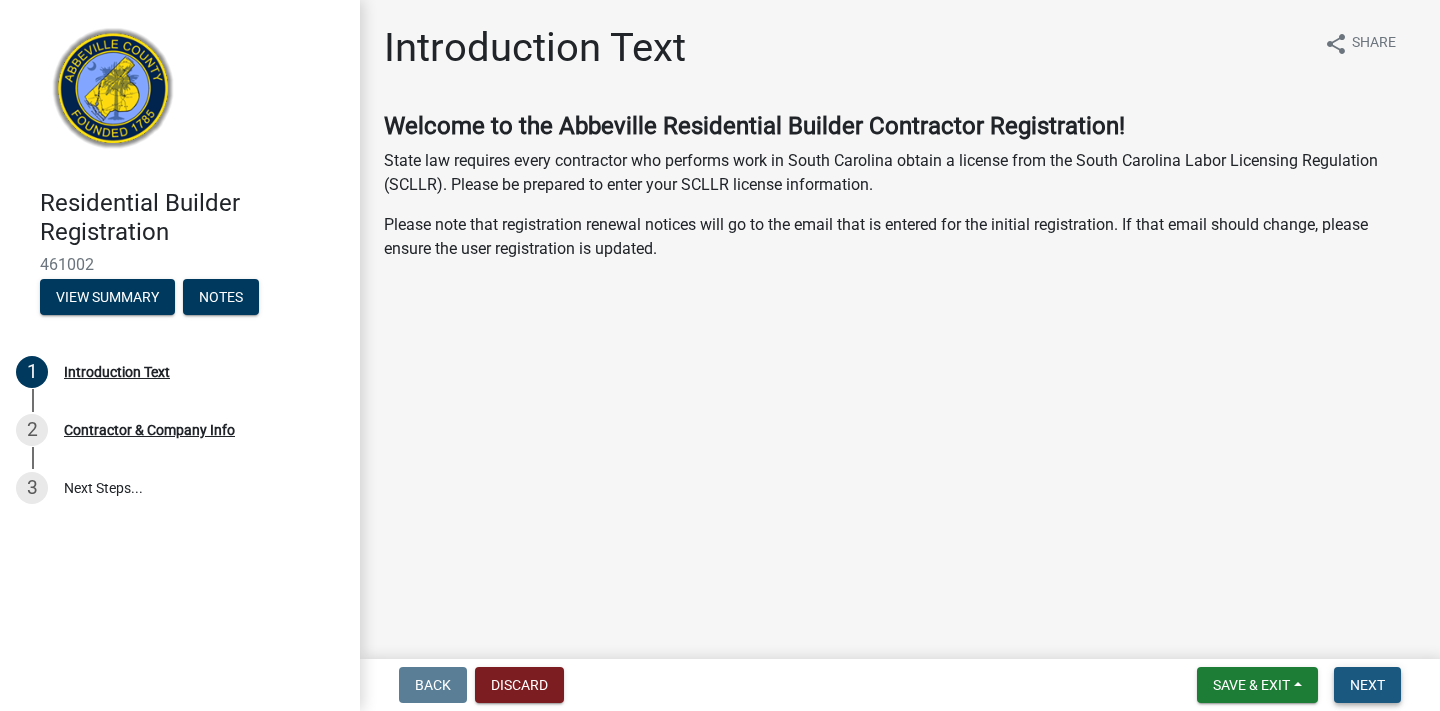 click on "Next" at bounding box center [1367, 685] 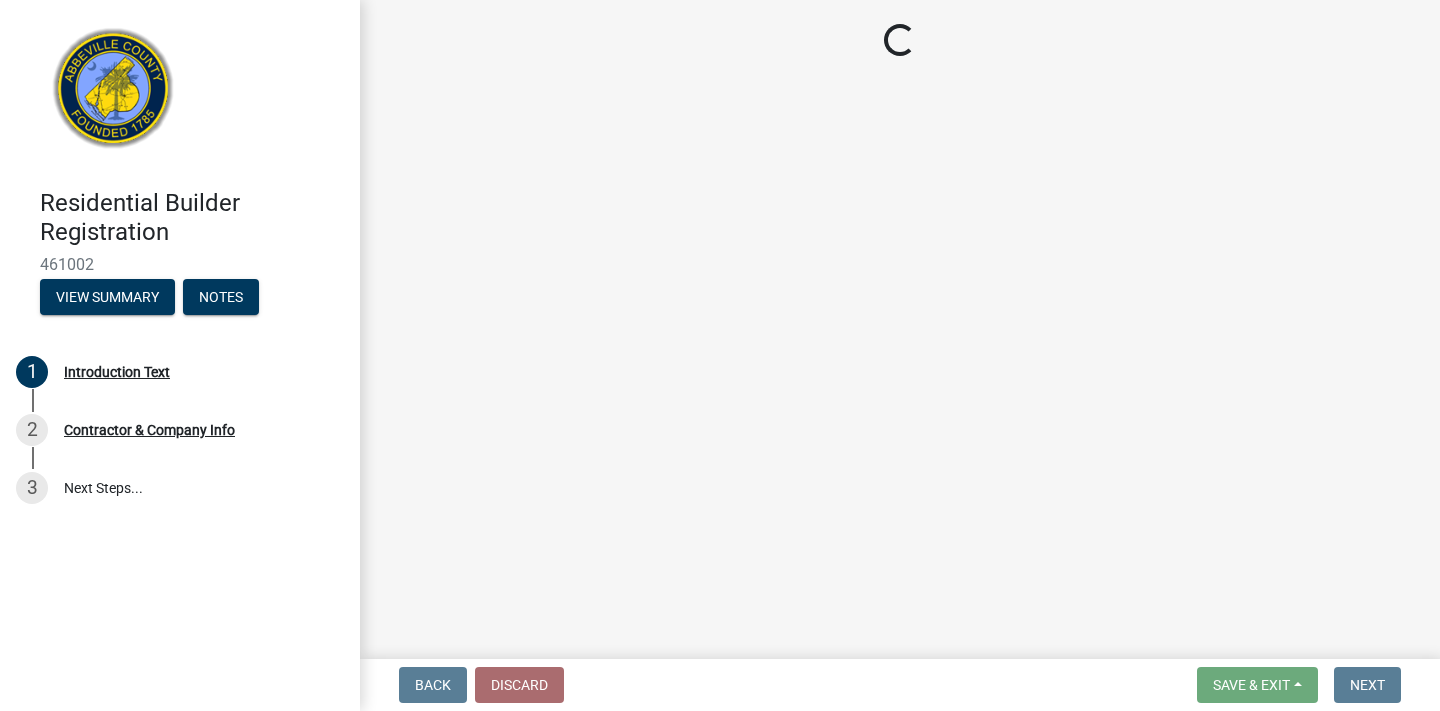 select on "SC" 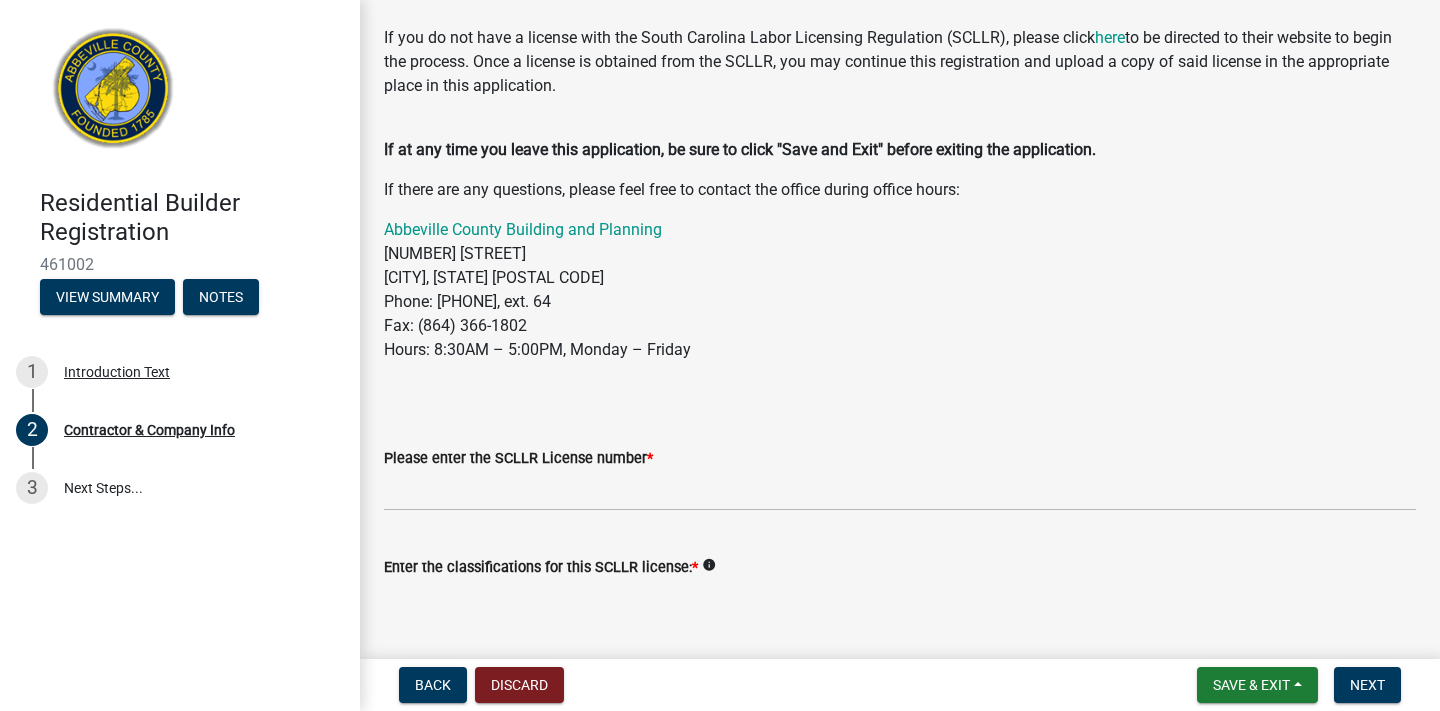 scroll, scrollTop: 89, scrollLeft: 0, axis: vertical 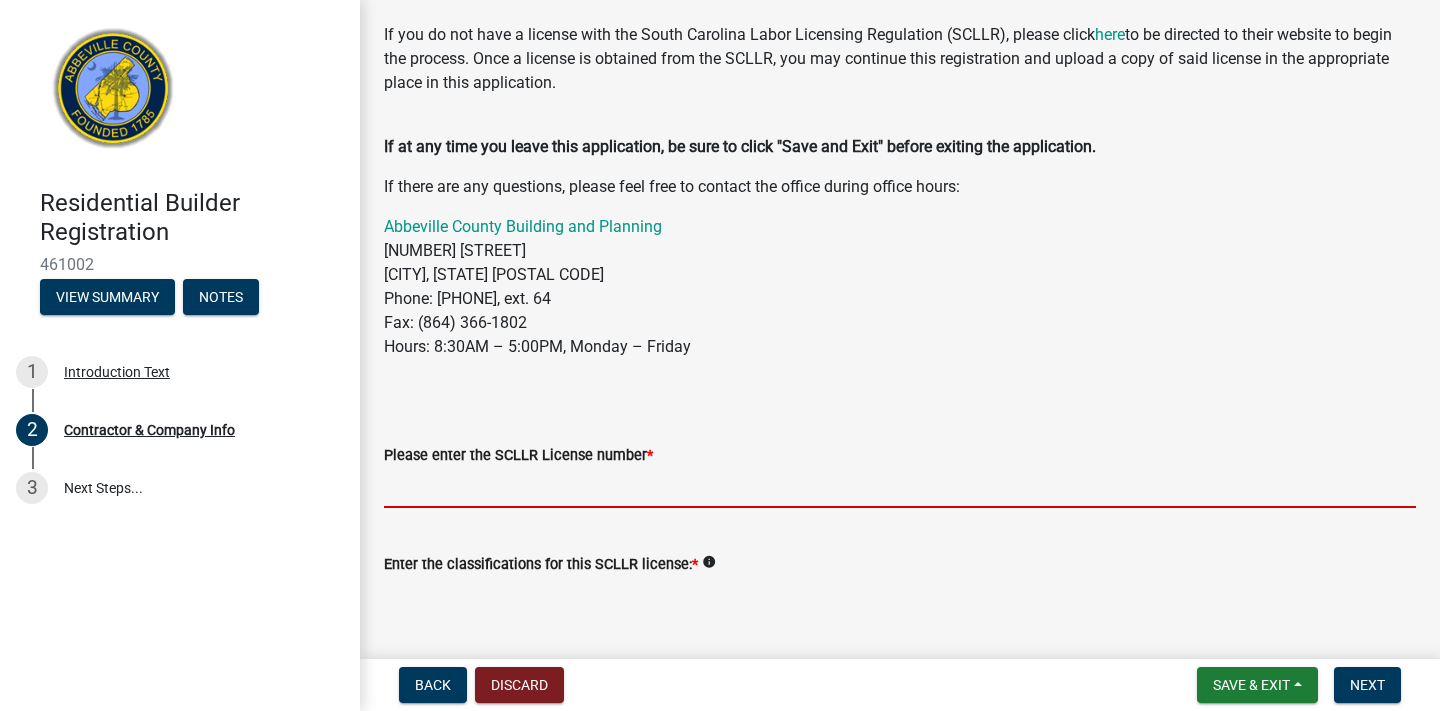 click on "Please enter the SCLLR License number  *" at bounding box center (900, 487) 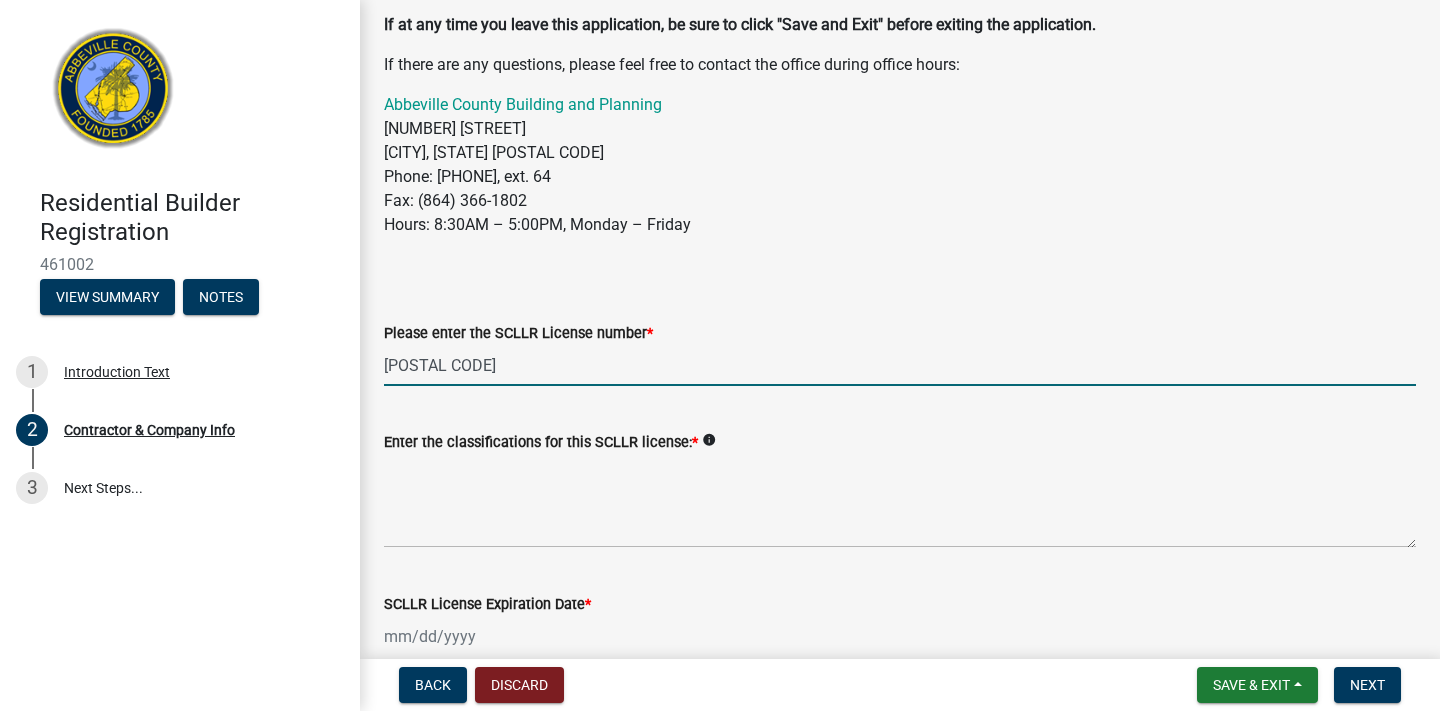 scroll, scrollTop: 228, scrollLeft: 0, axis: vertical 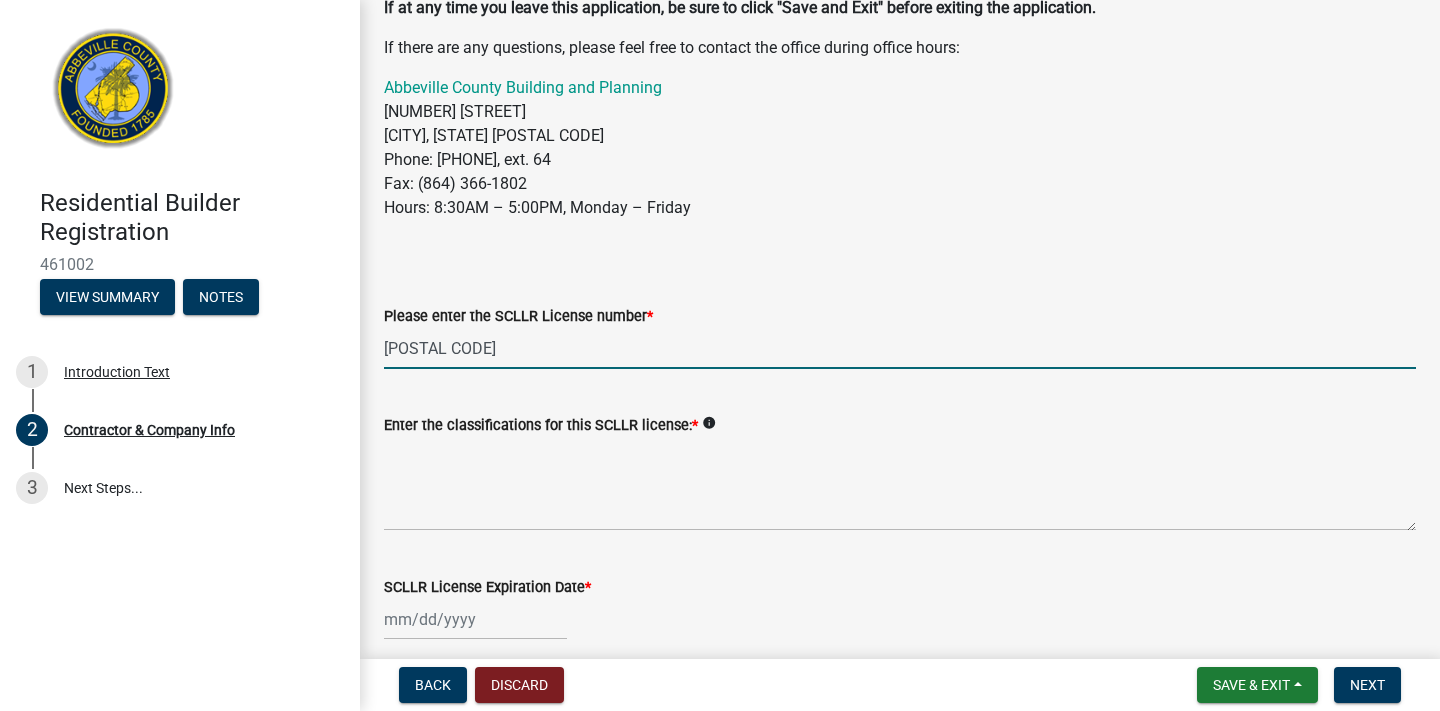 type on "[POSTAL CODE]" 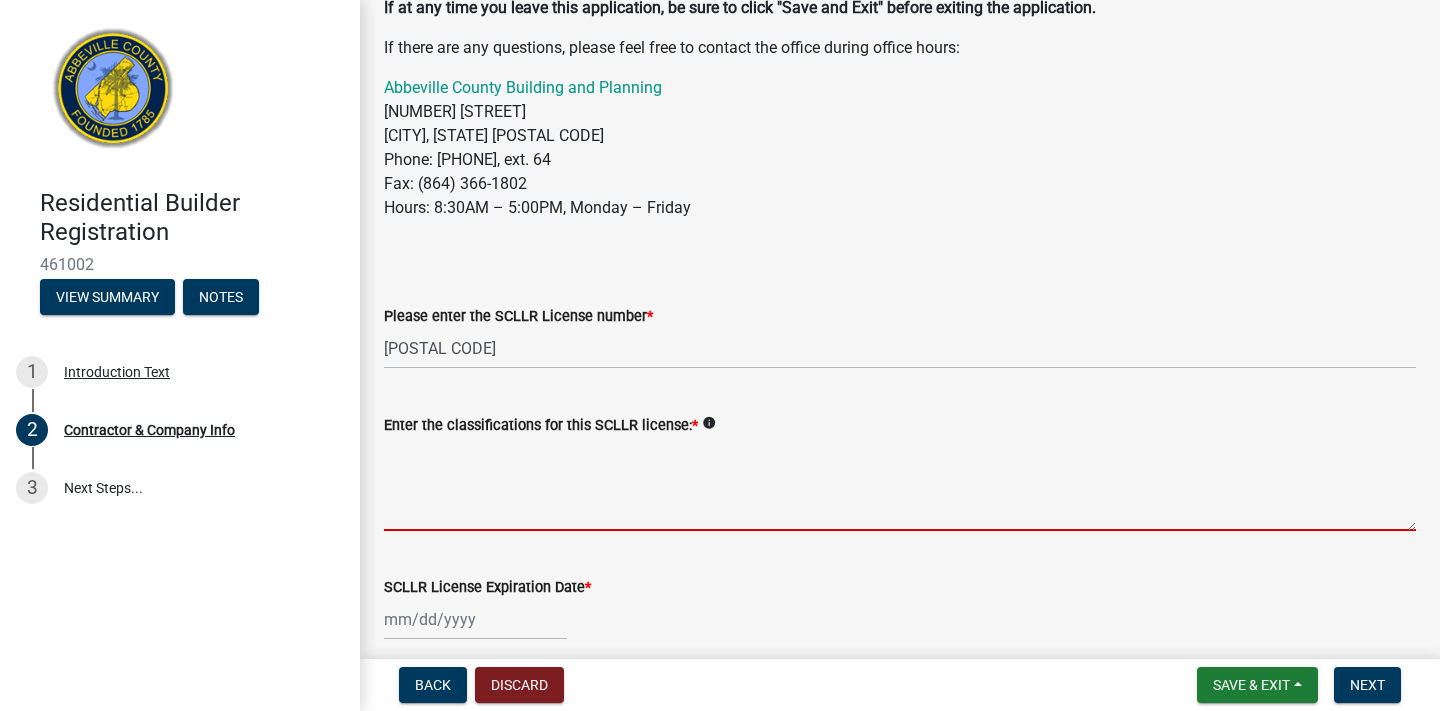 click on "Enter the classifications for this SCLLR license:  *" at bounding box center [900, 484] 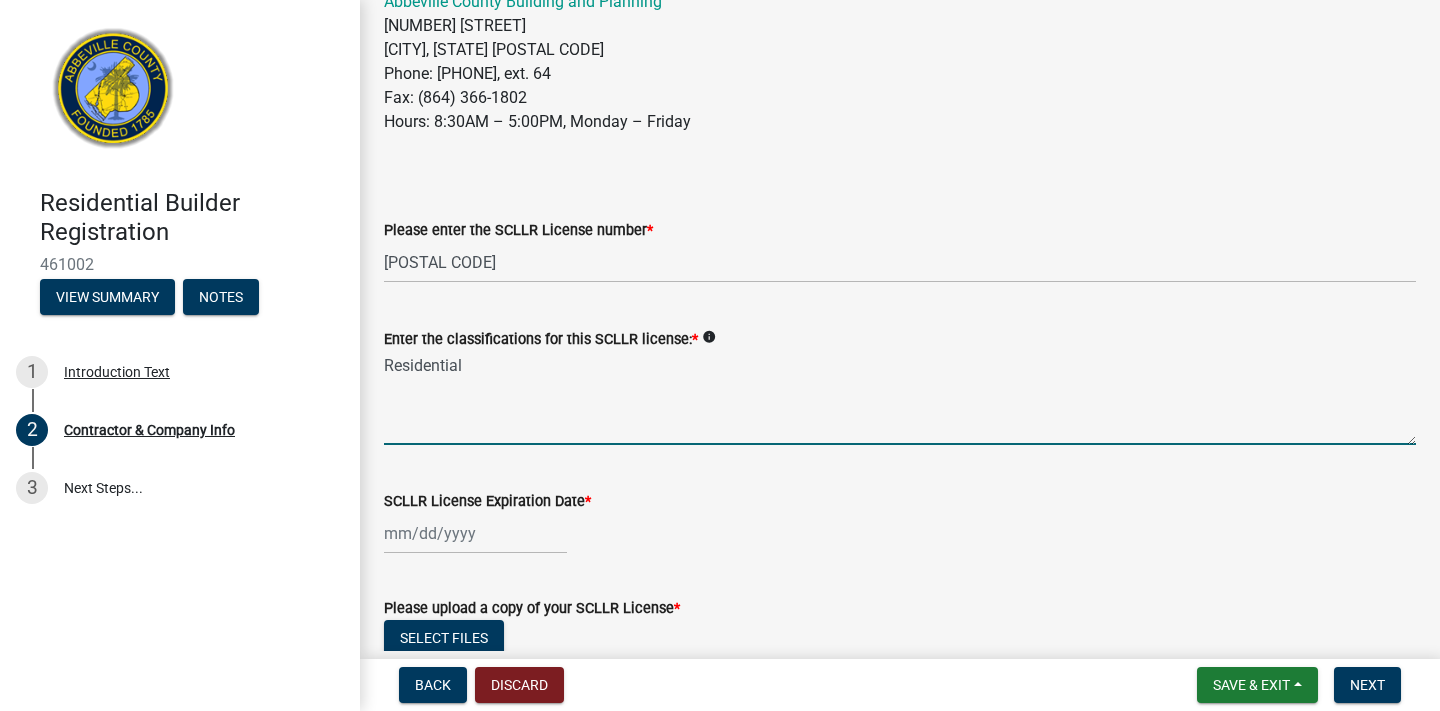 scroll, scrollTop: 340, scrollLeft: 0, axis: vertical 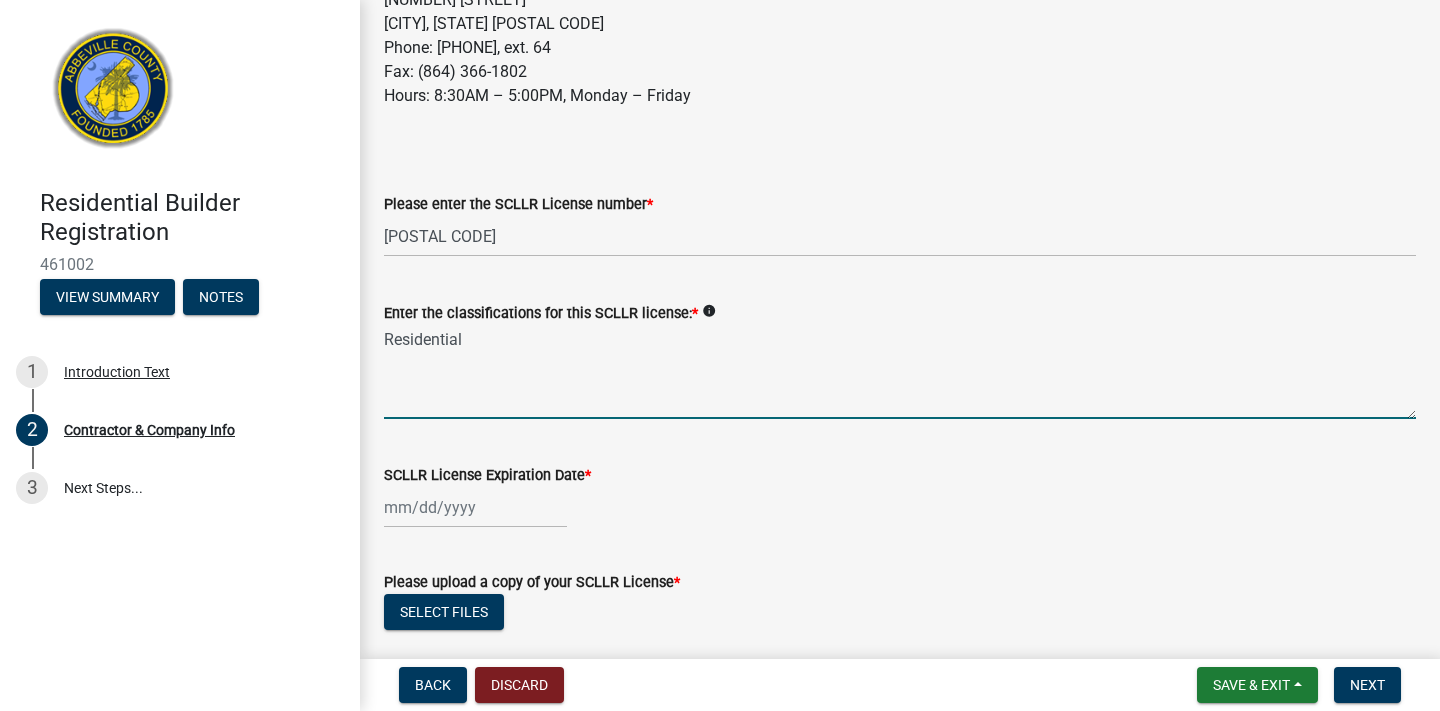 type on "Residential" 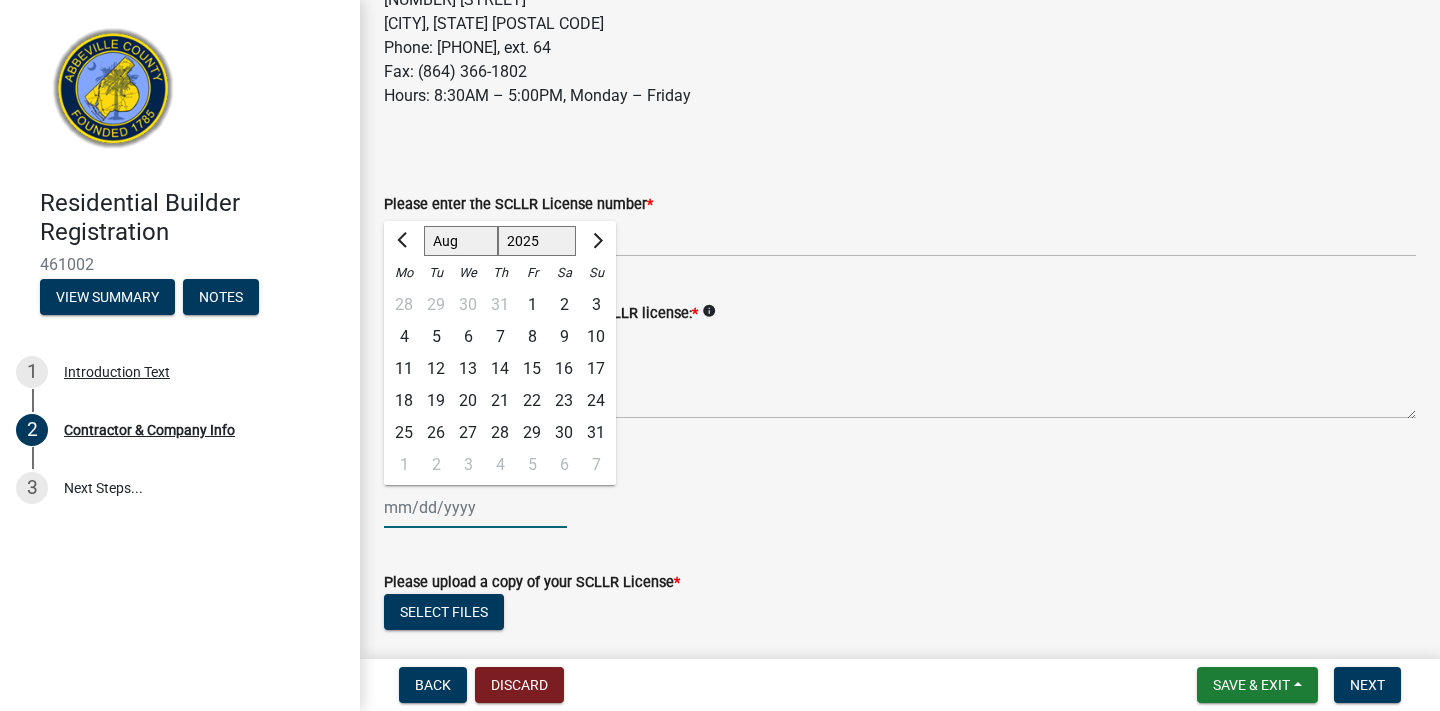 select on "6" 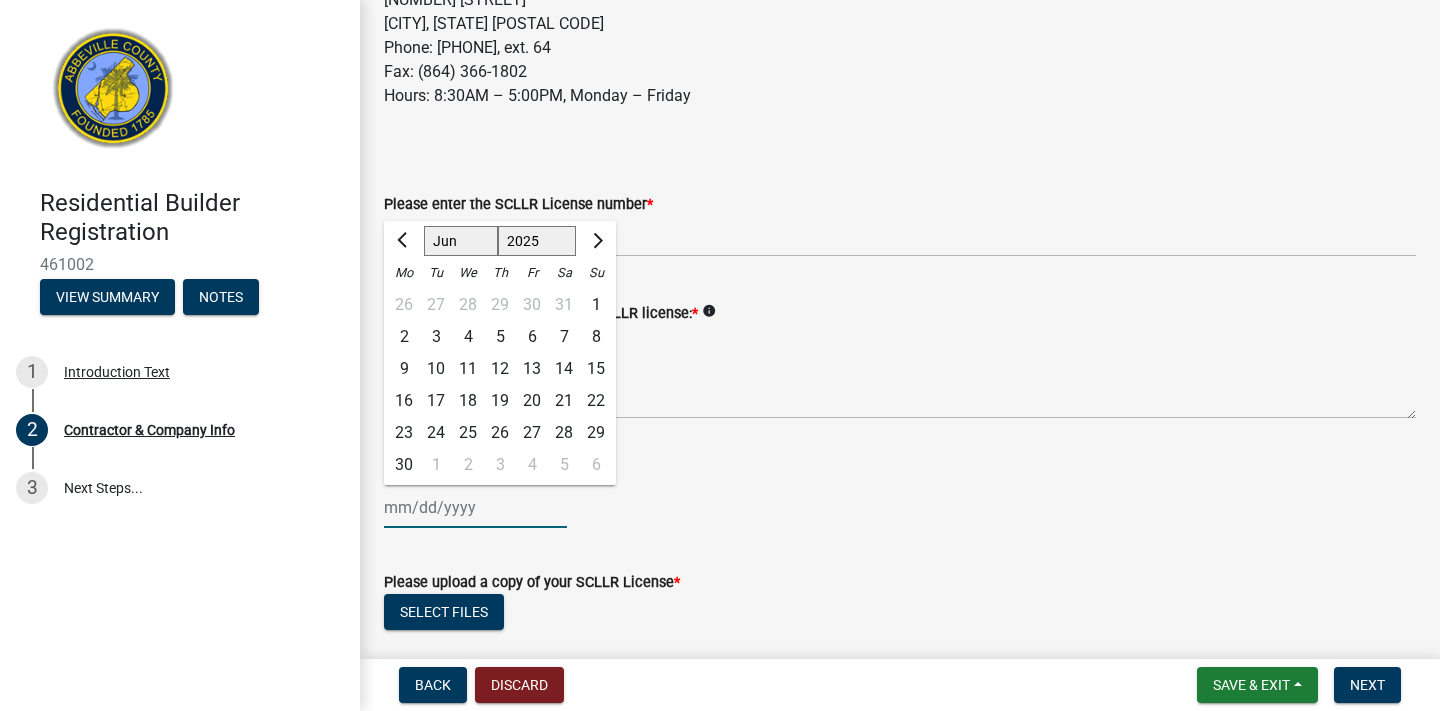 select on "2026" 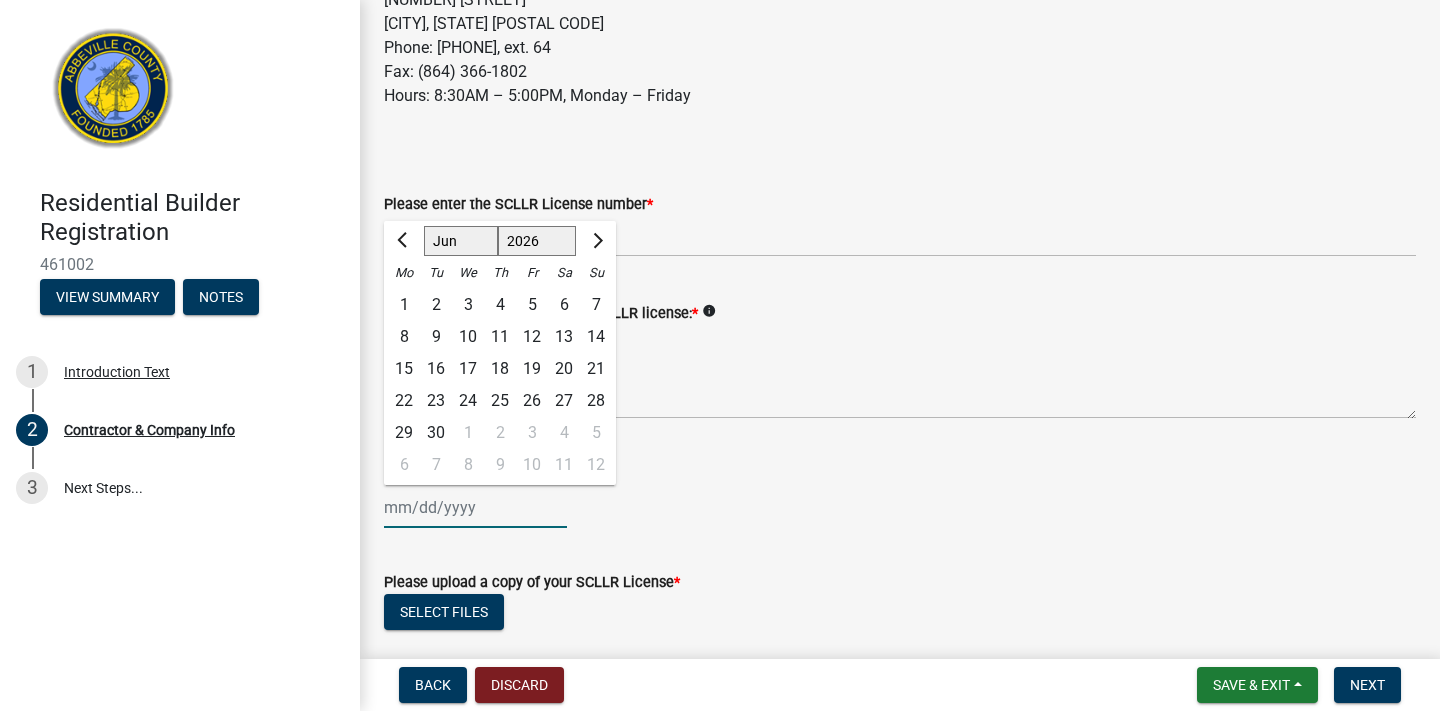 click on "30" 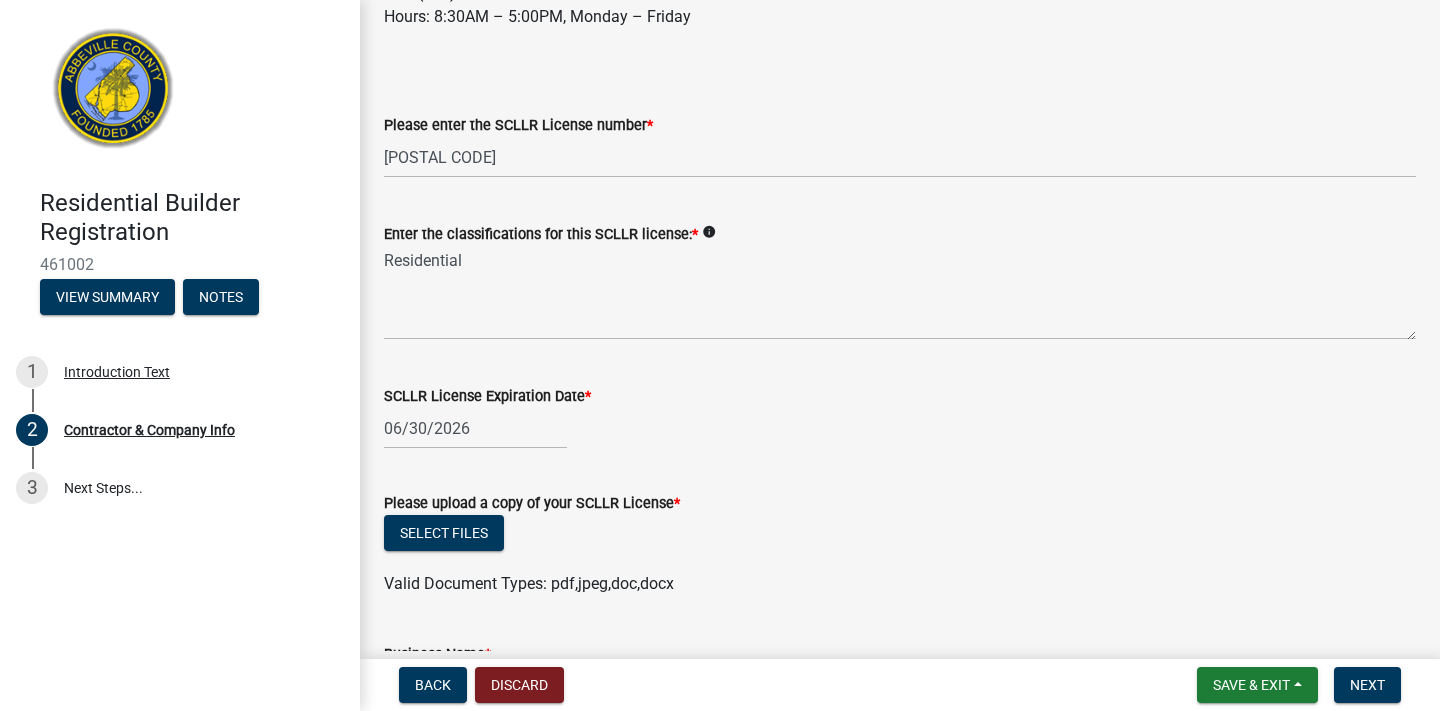 scroll, scrollTop: 449, scrollLeft: 0, axis: vertical 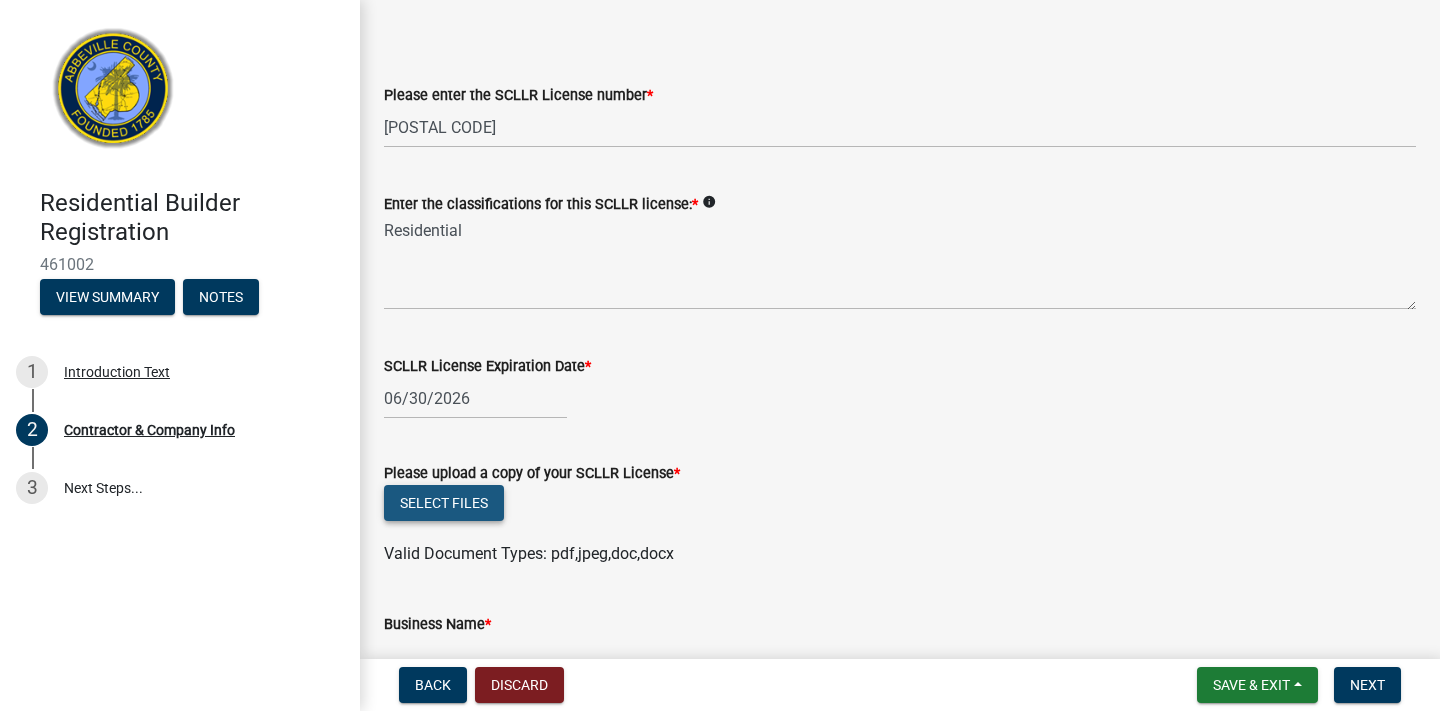 click on "Select files" 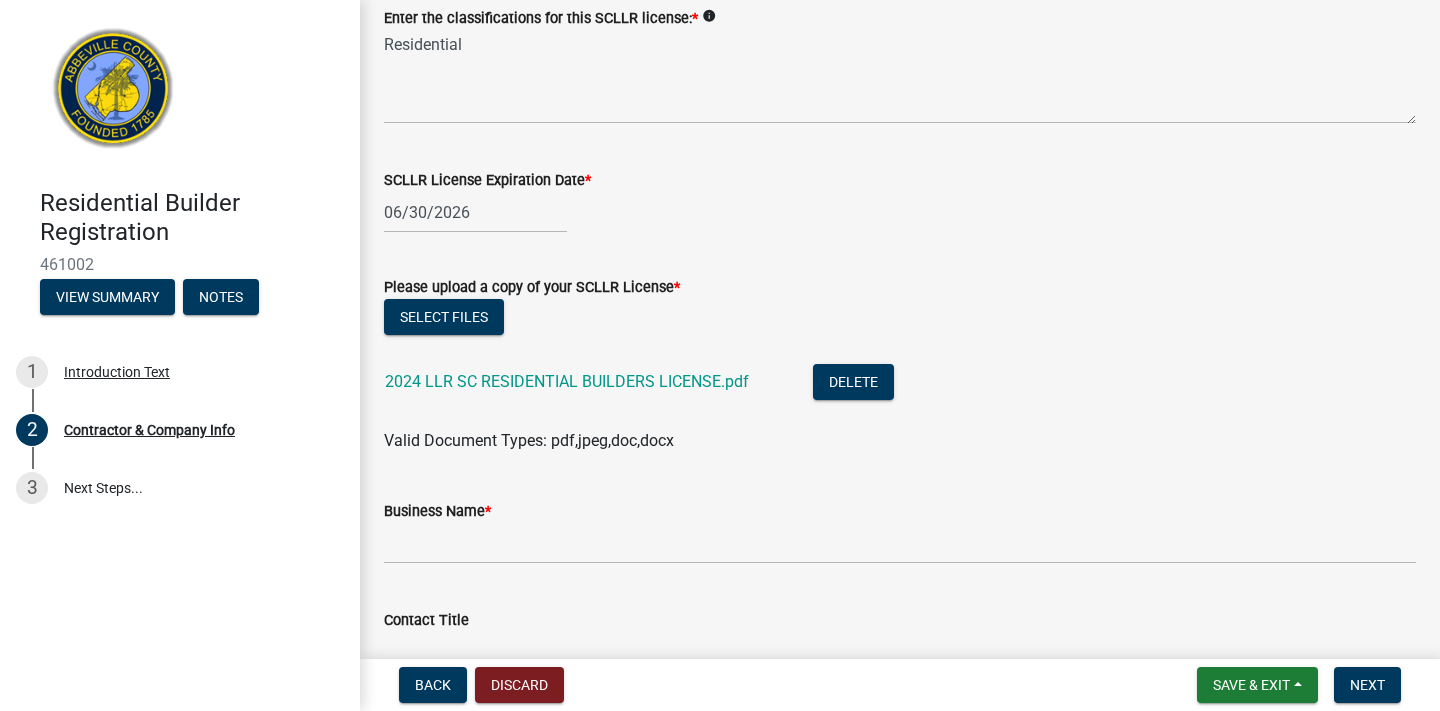 scroll, scrollTop: 656, scrollLeft: 0, axis: vertical 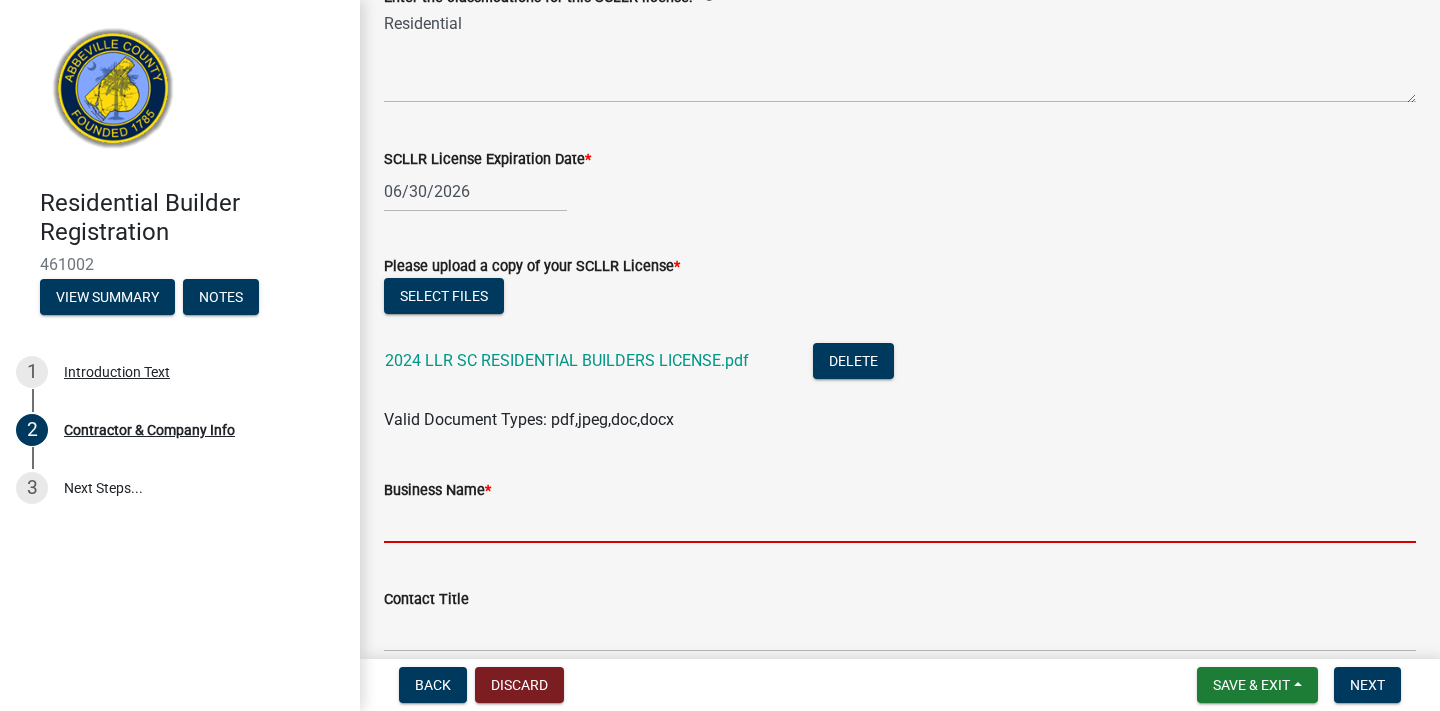 click on "Business Name  *" at bounding box center (900, 522) 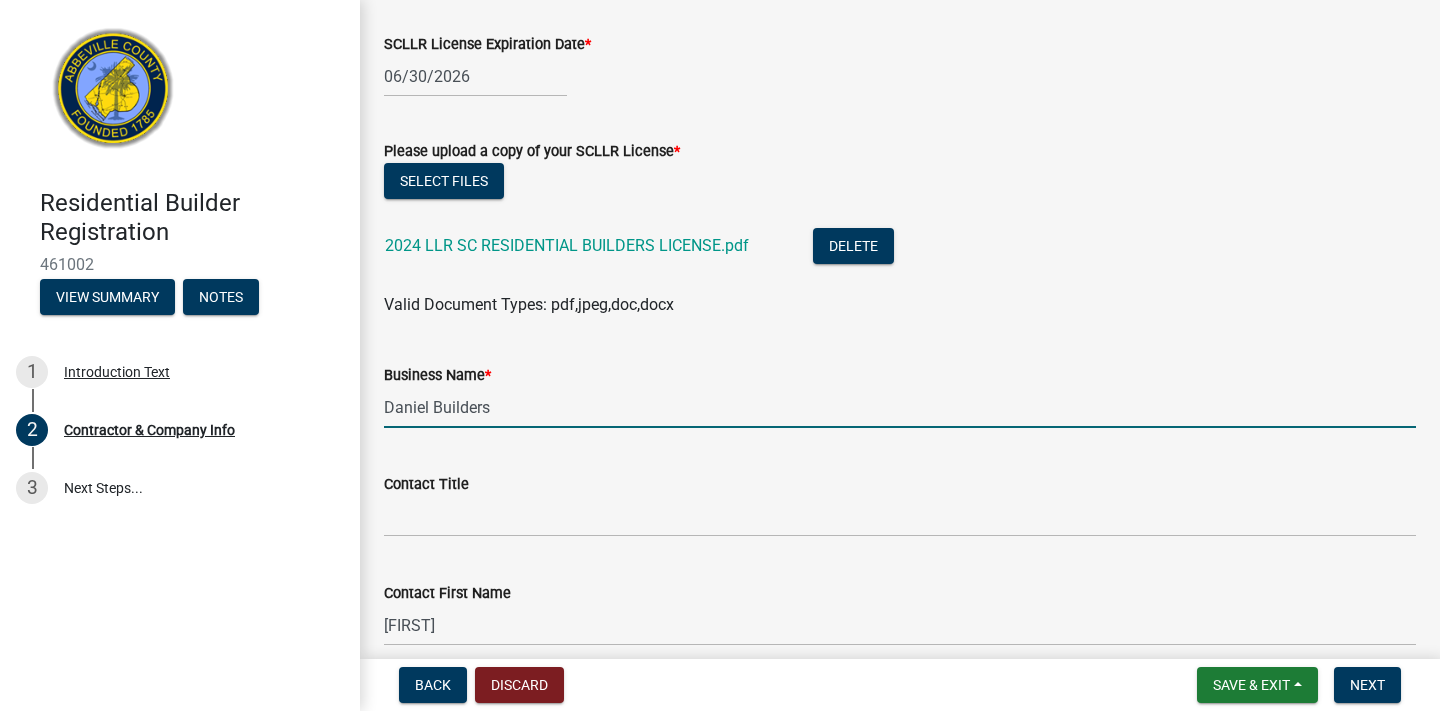 scroll, scrollTop: 810, scrollLeft: 0, axis: vertical 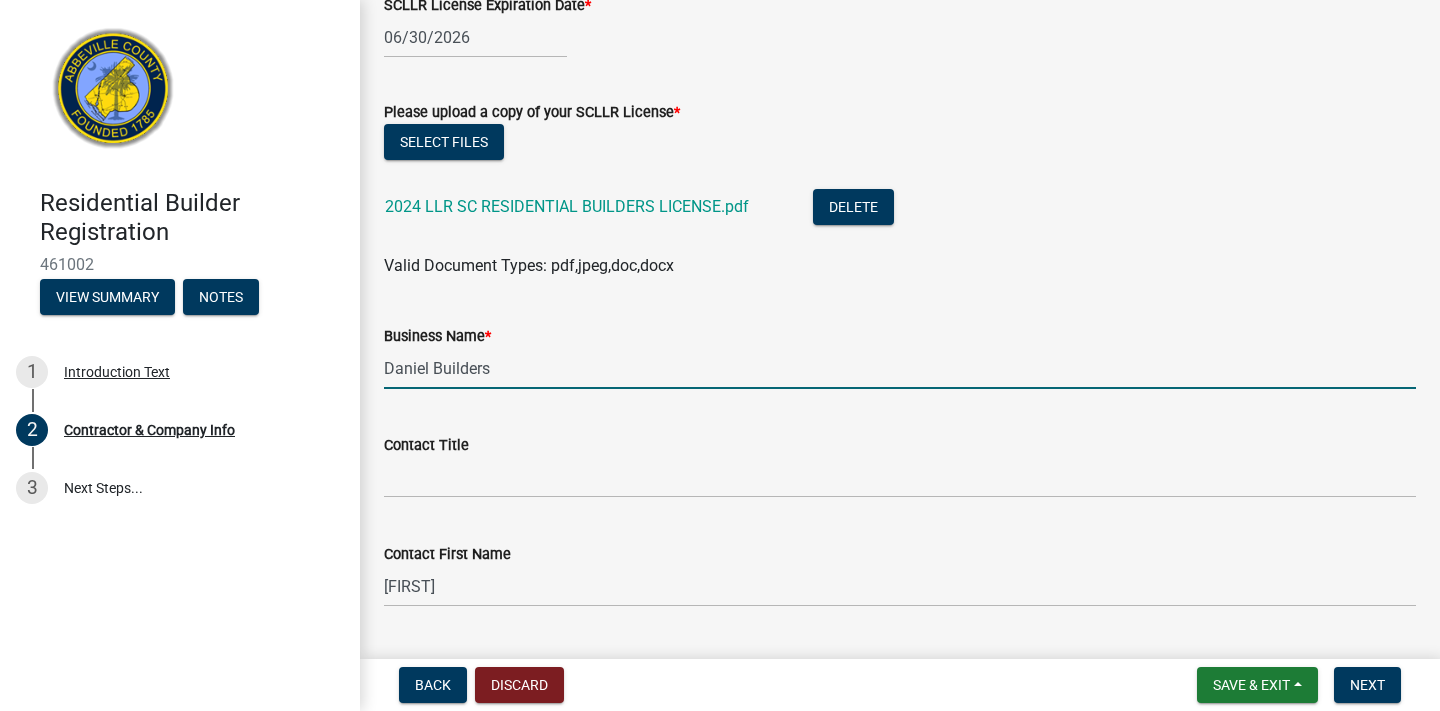 type on "Daniel Builders" 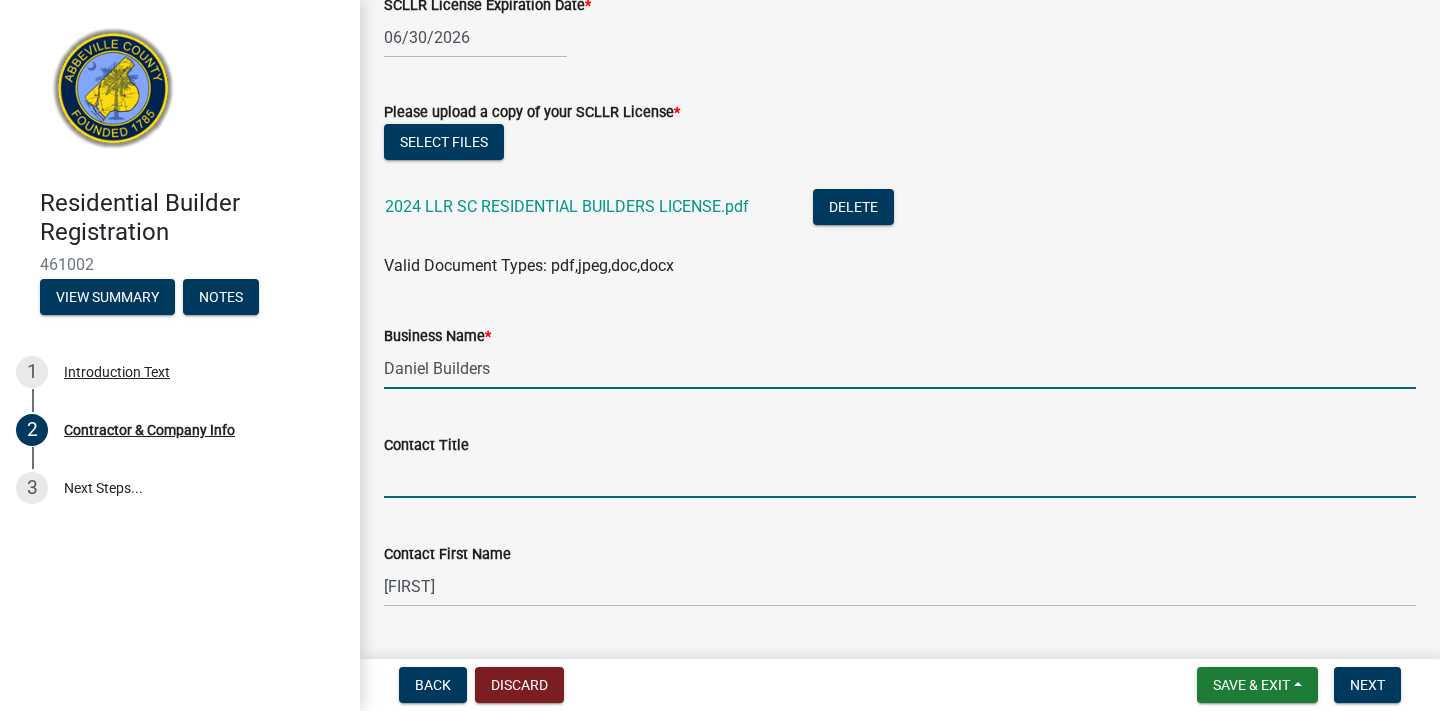 click on "Contact Title" at bounding box center [900, 477] 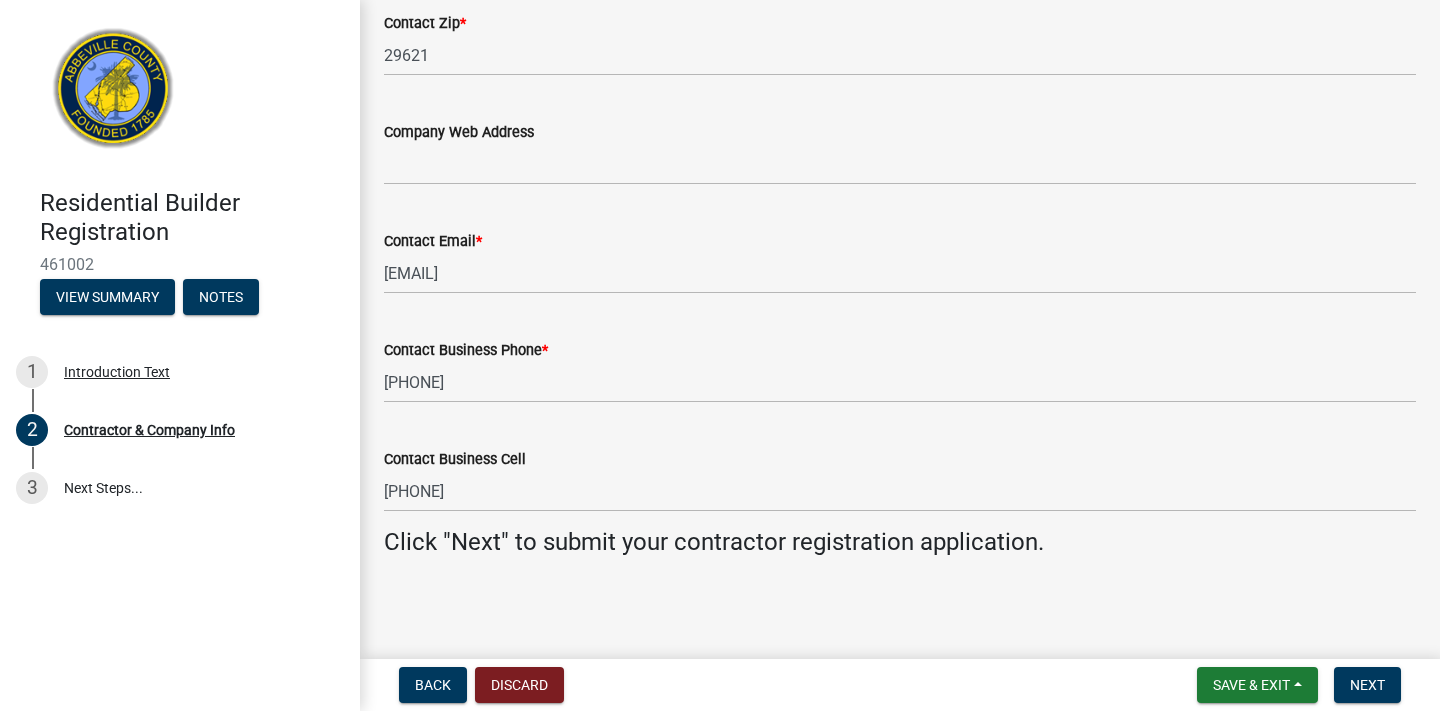 scroll, scrollTop: 2020, scrollLeft: 0, axis: vertical 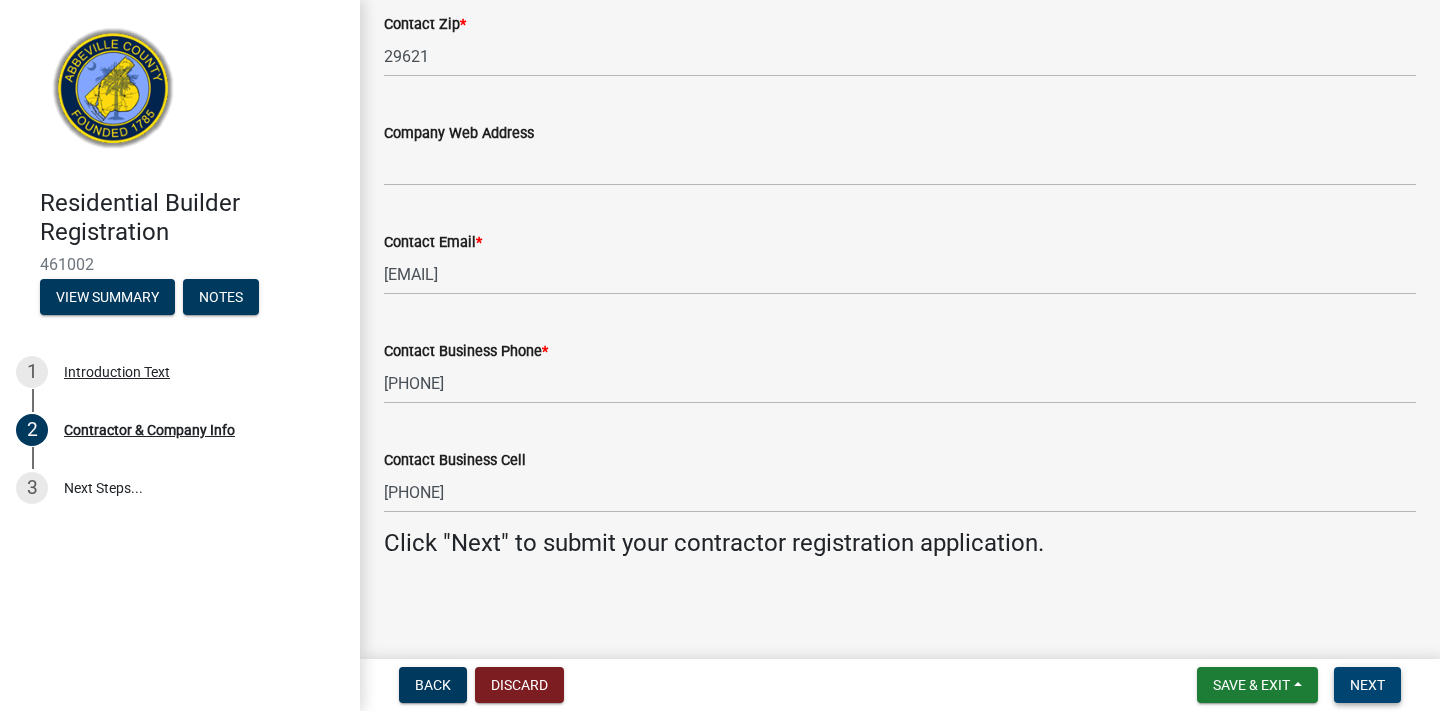 type on "Co-Owner" 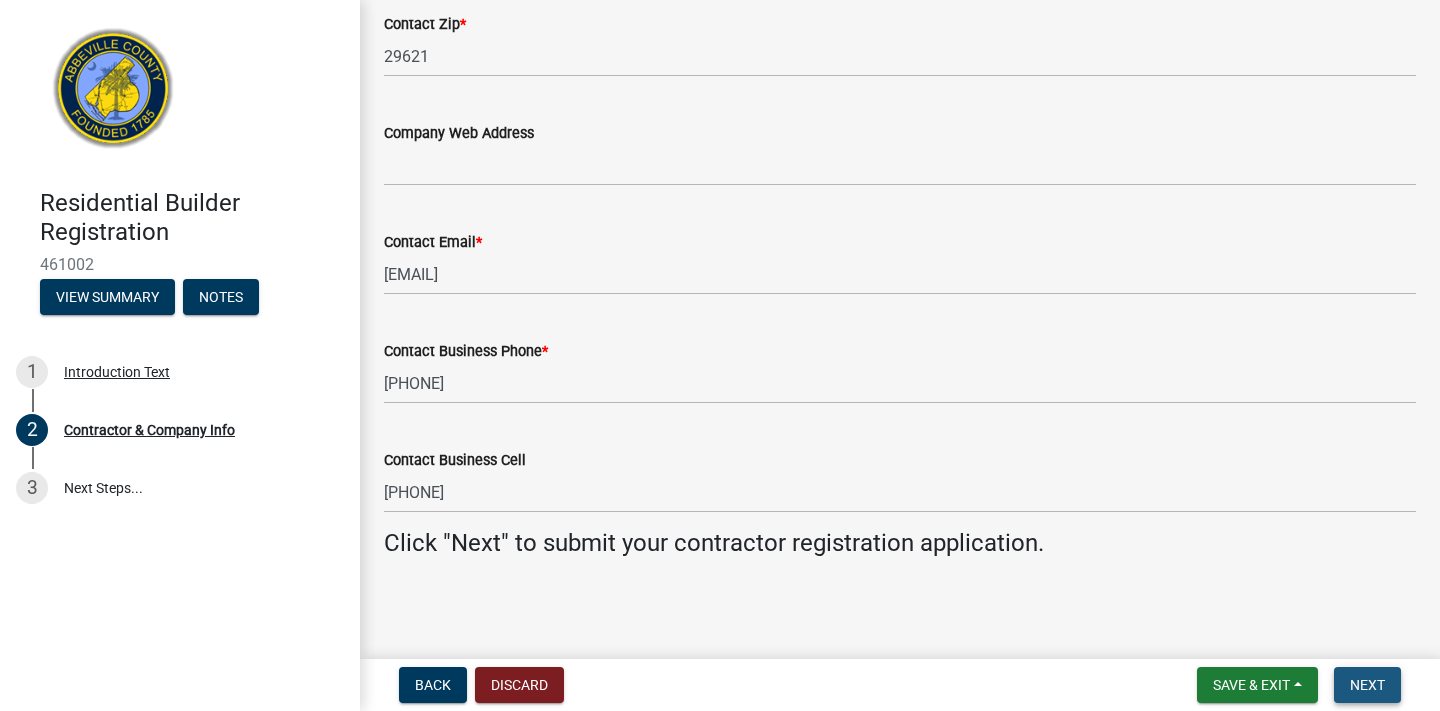 click on "Next" at bounding box center [1367, 685] 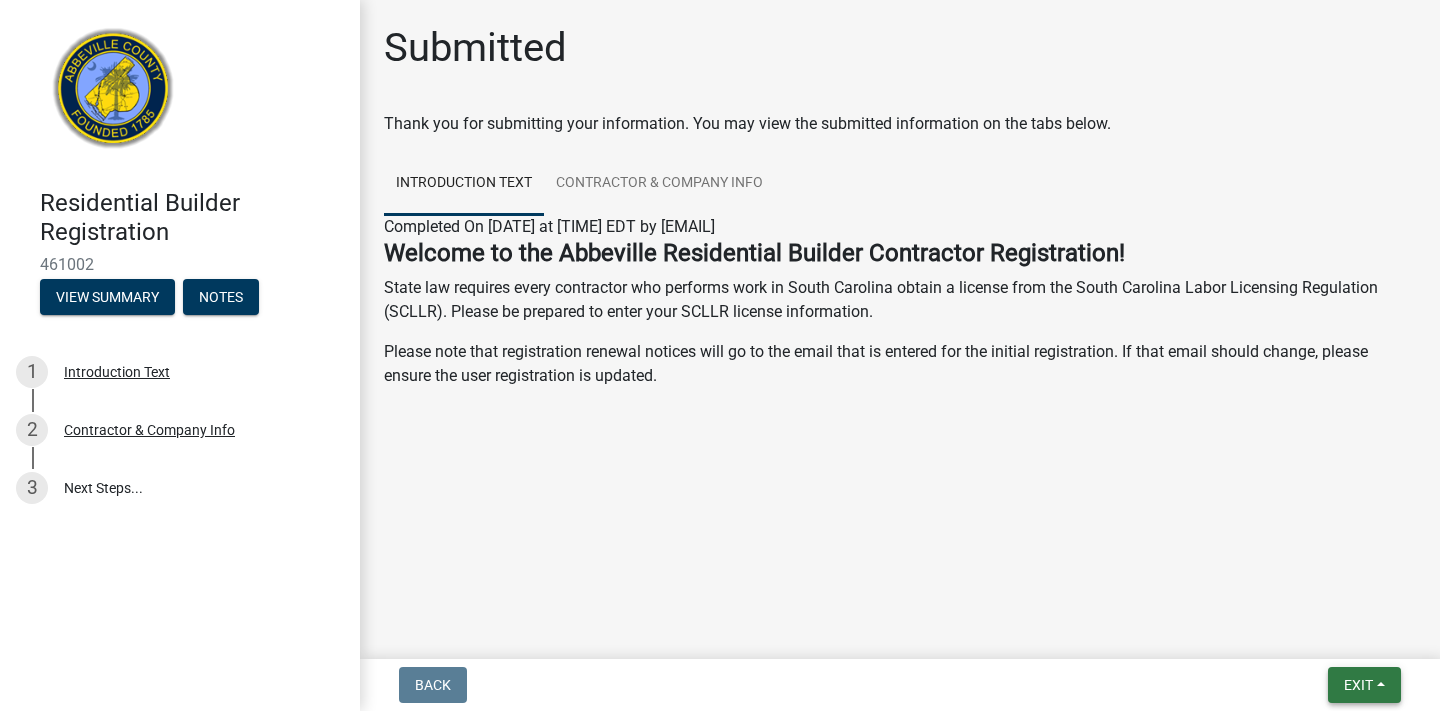 click on "Exit" at bounding box center [1358, 685] 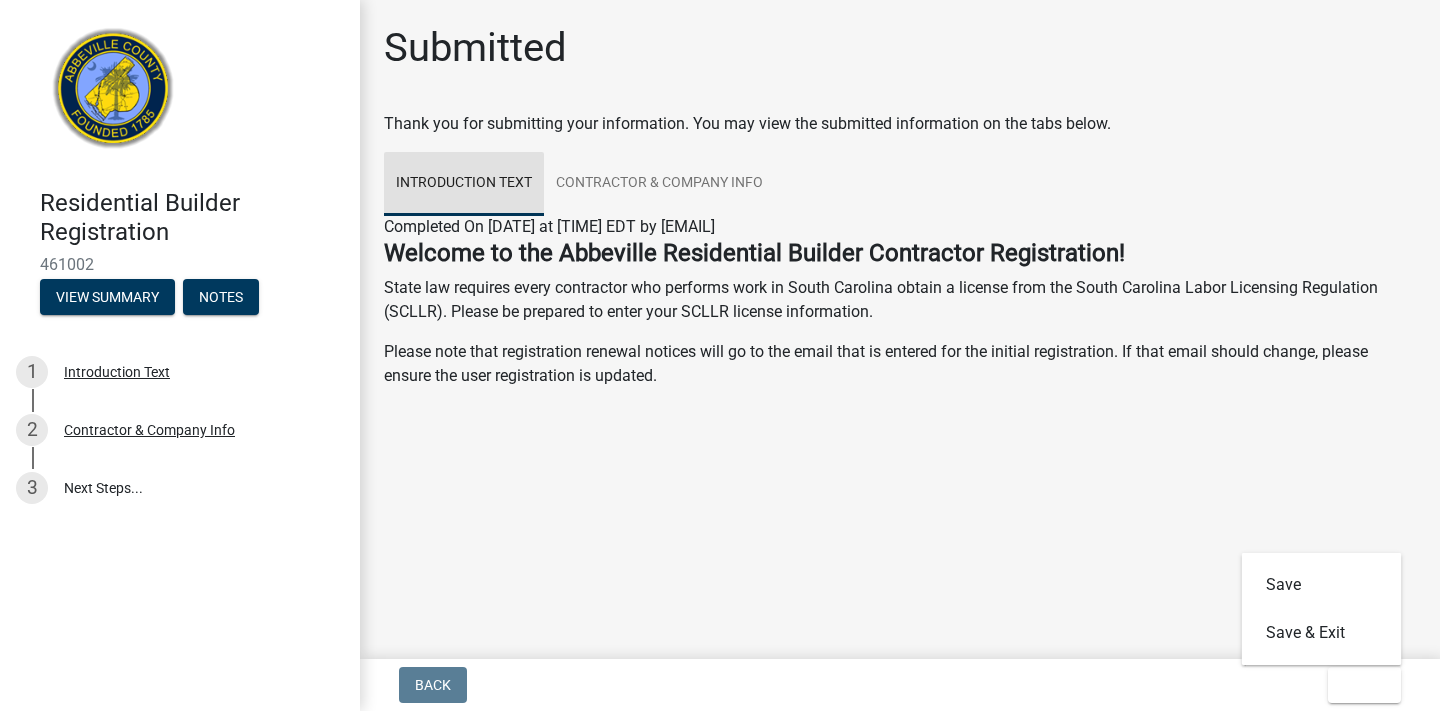 click on "Introduction Text" at bounding box center [464, 184] 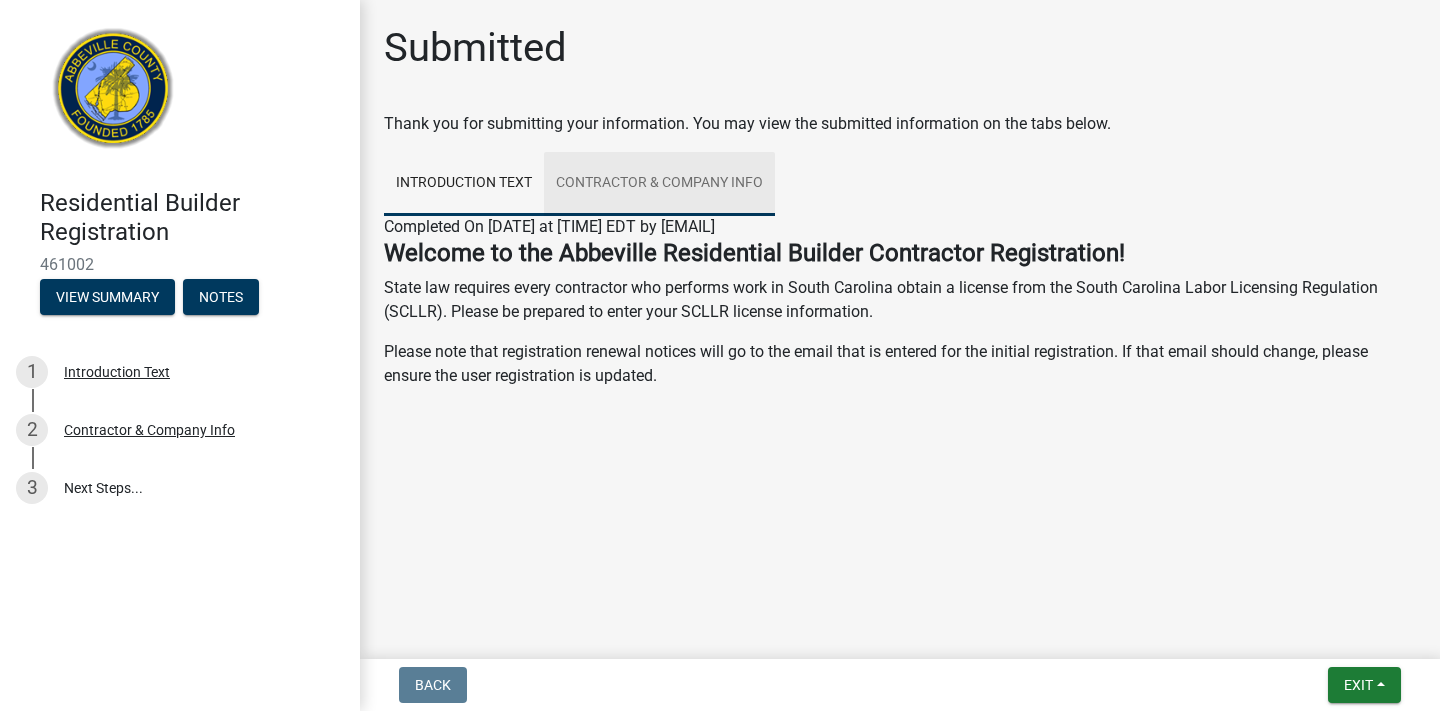 click on "Contractor & Company Info" at bounding box center (659, 184) 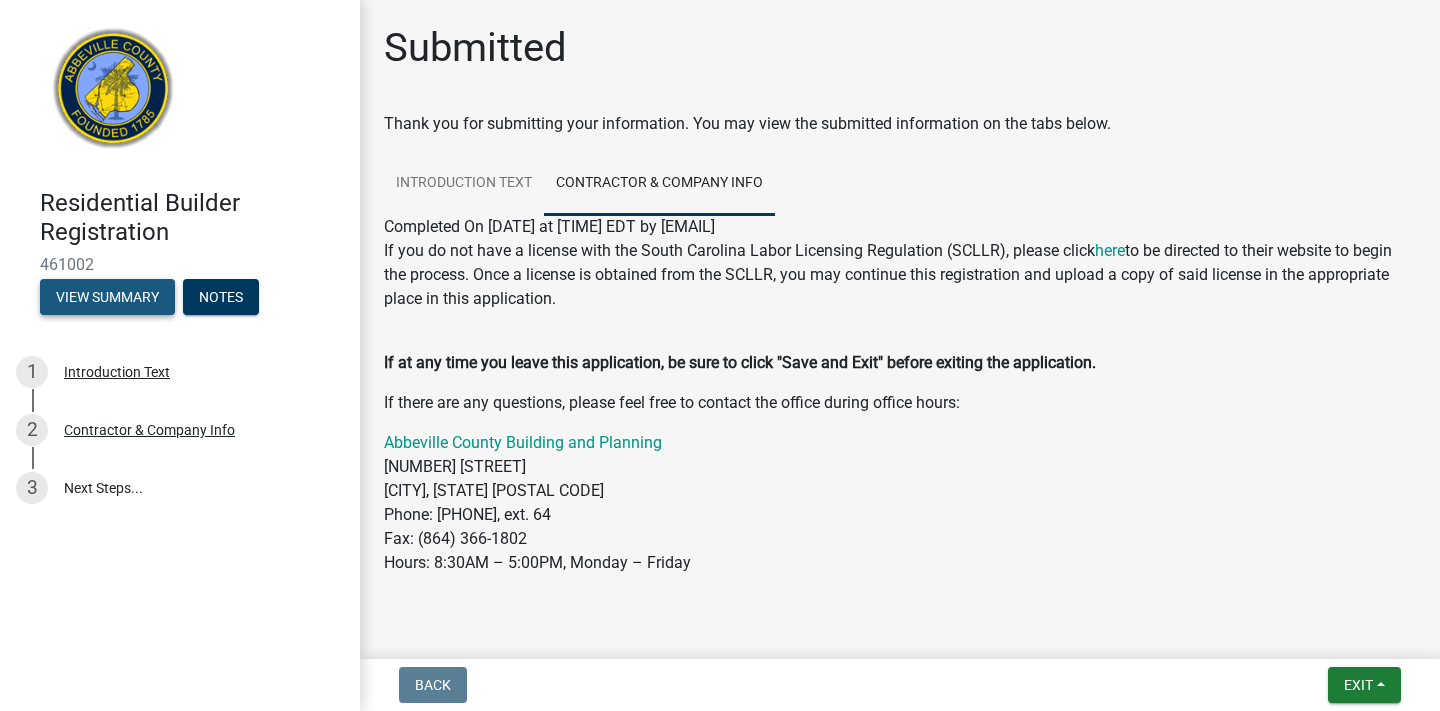 click on "View Summary" at bounding box center [107, 297] 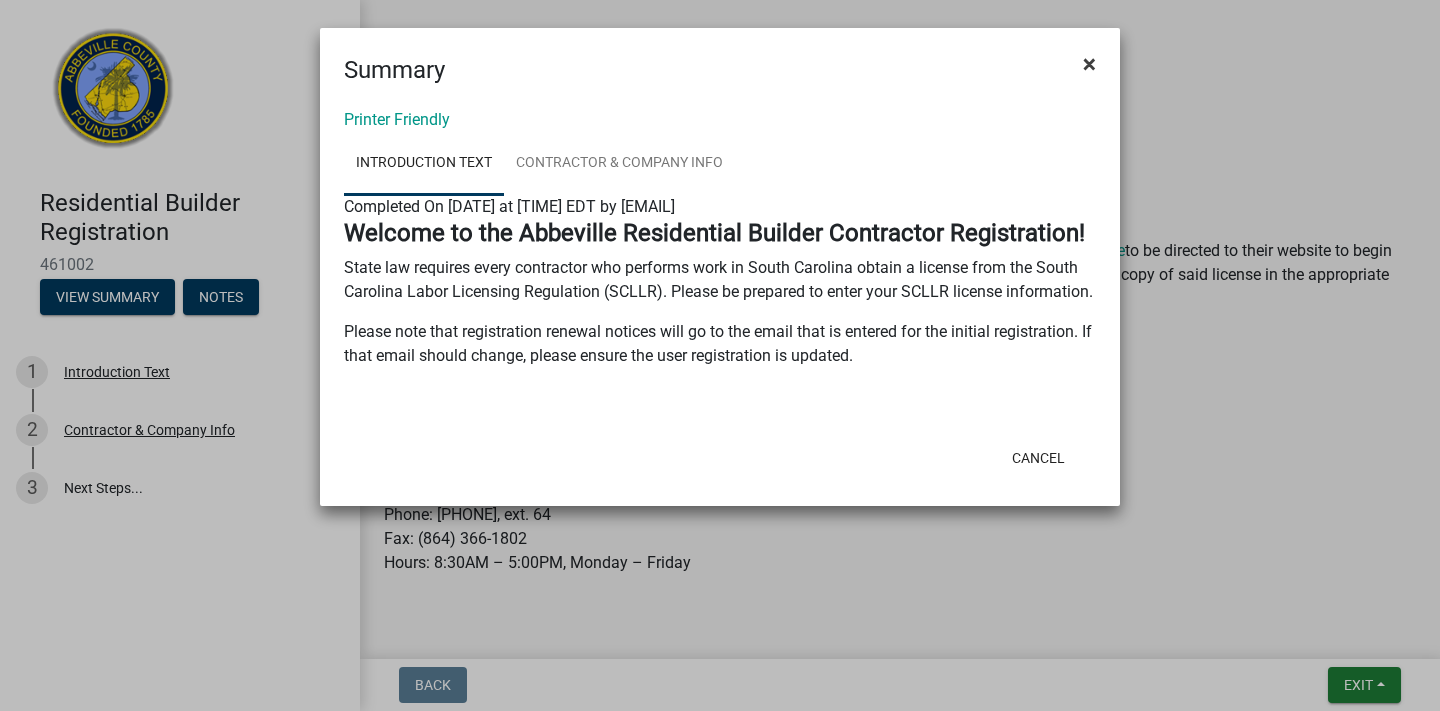 click on "×" 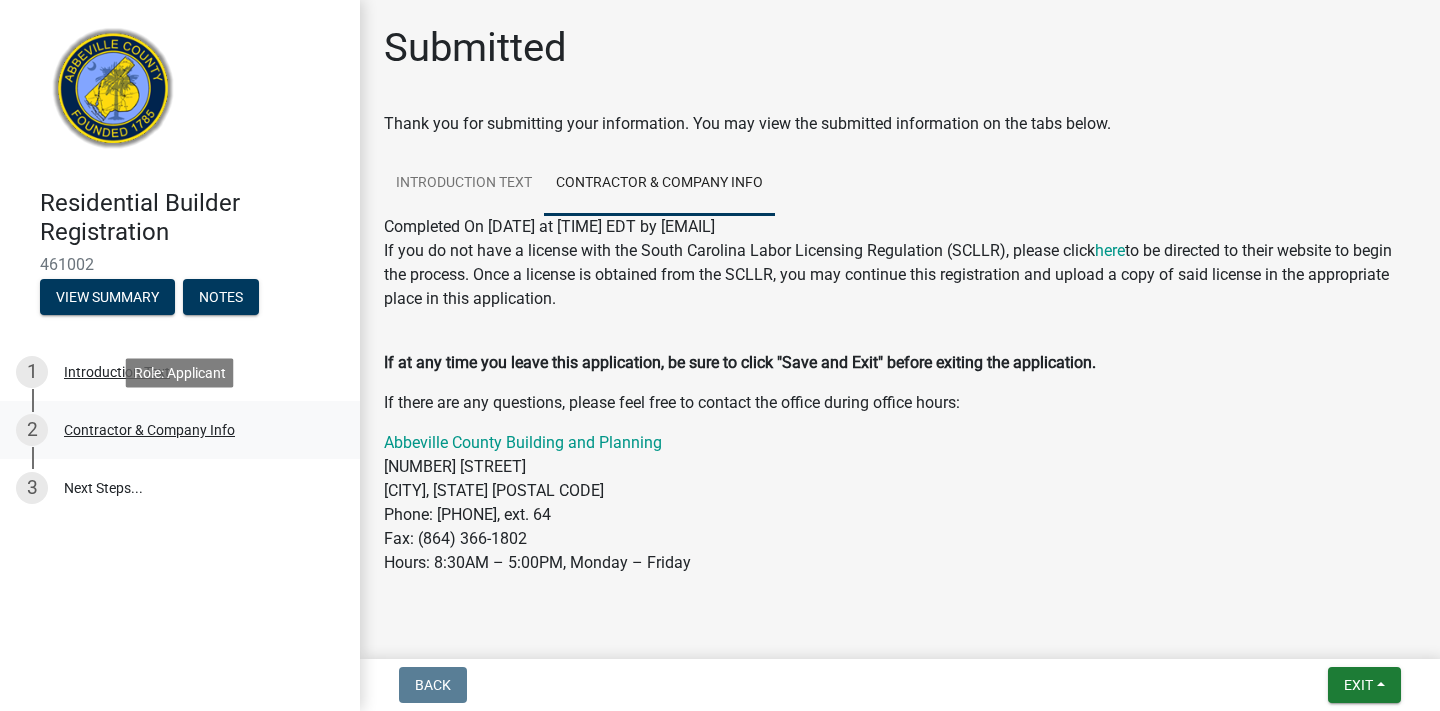 click on "Contractor & Company Info" at bounding box center [149, 430] 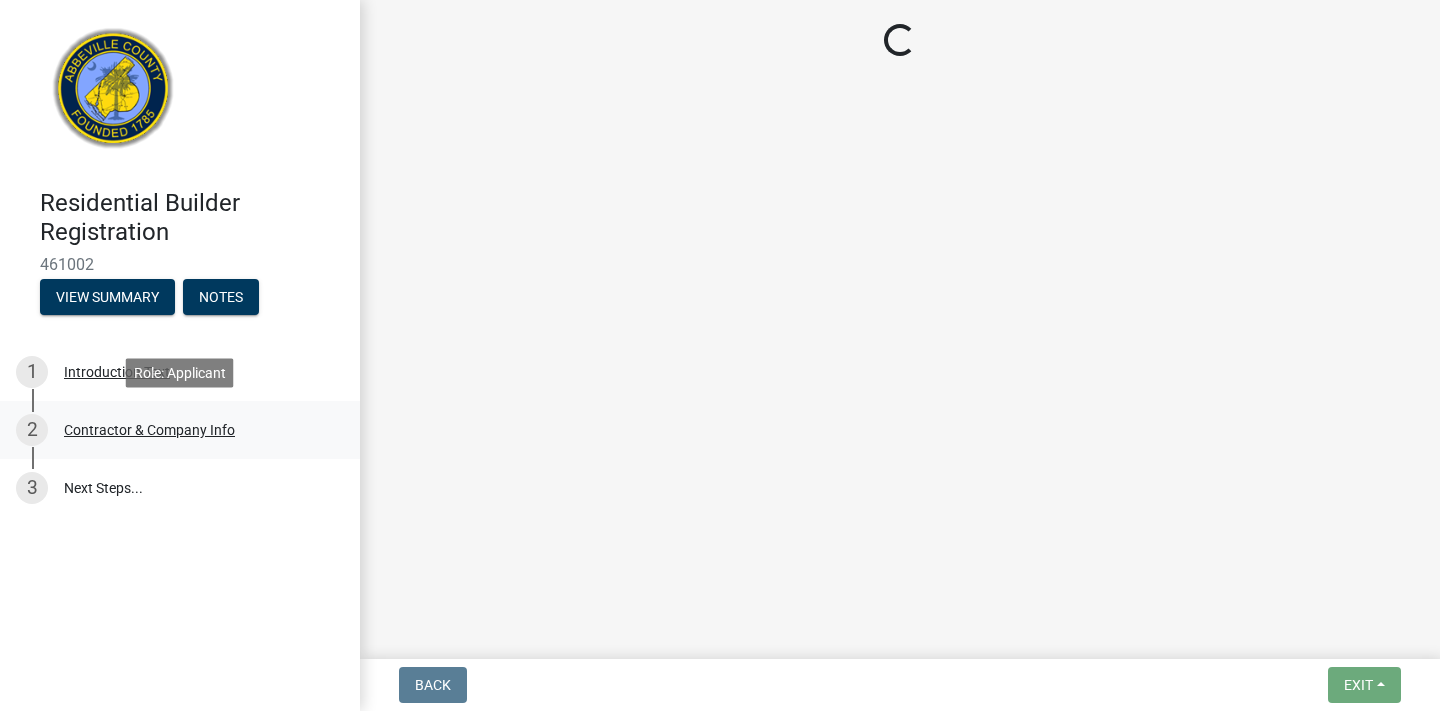 select on "SC" 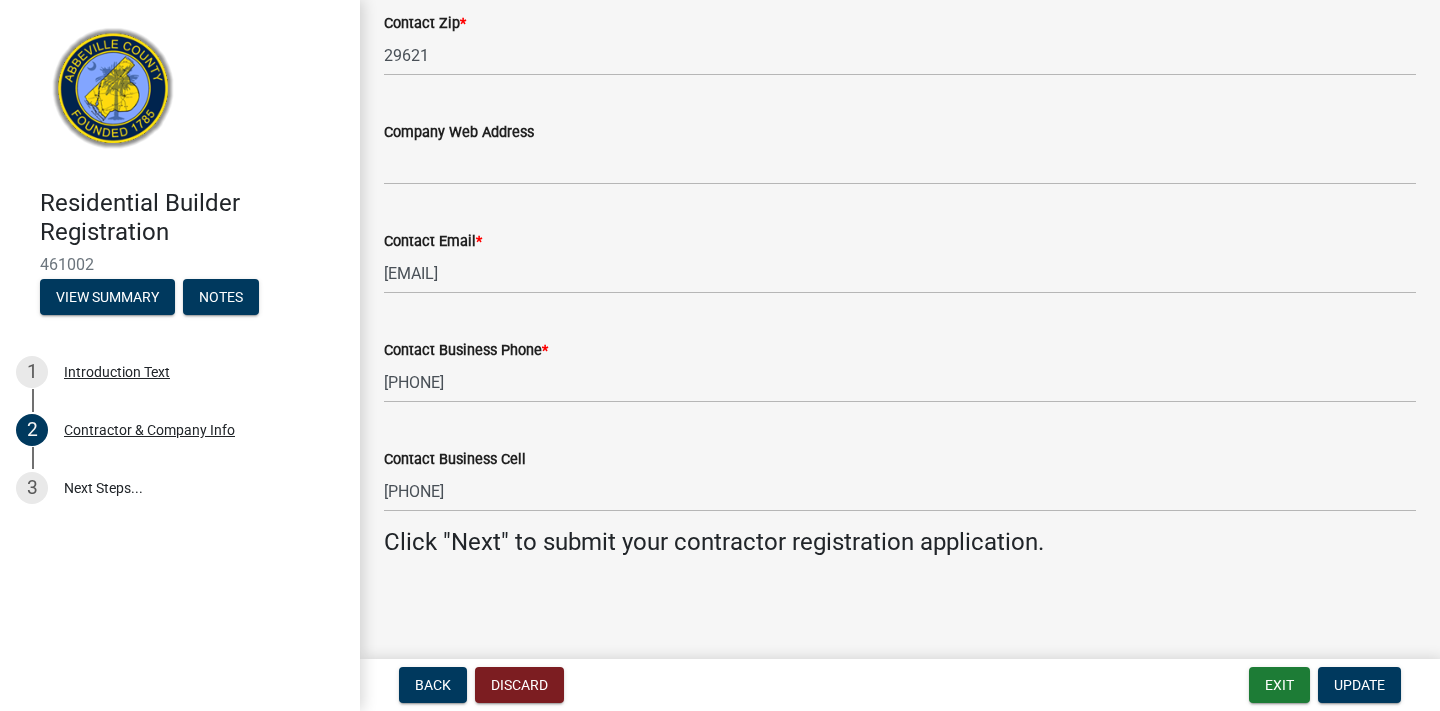 scroll, scrollTop: 2020, scrollLeft: 0, axis: vertical 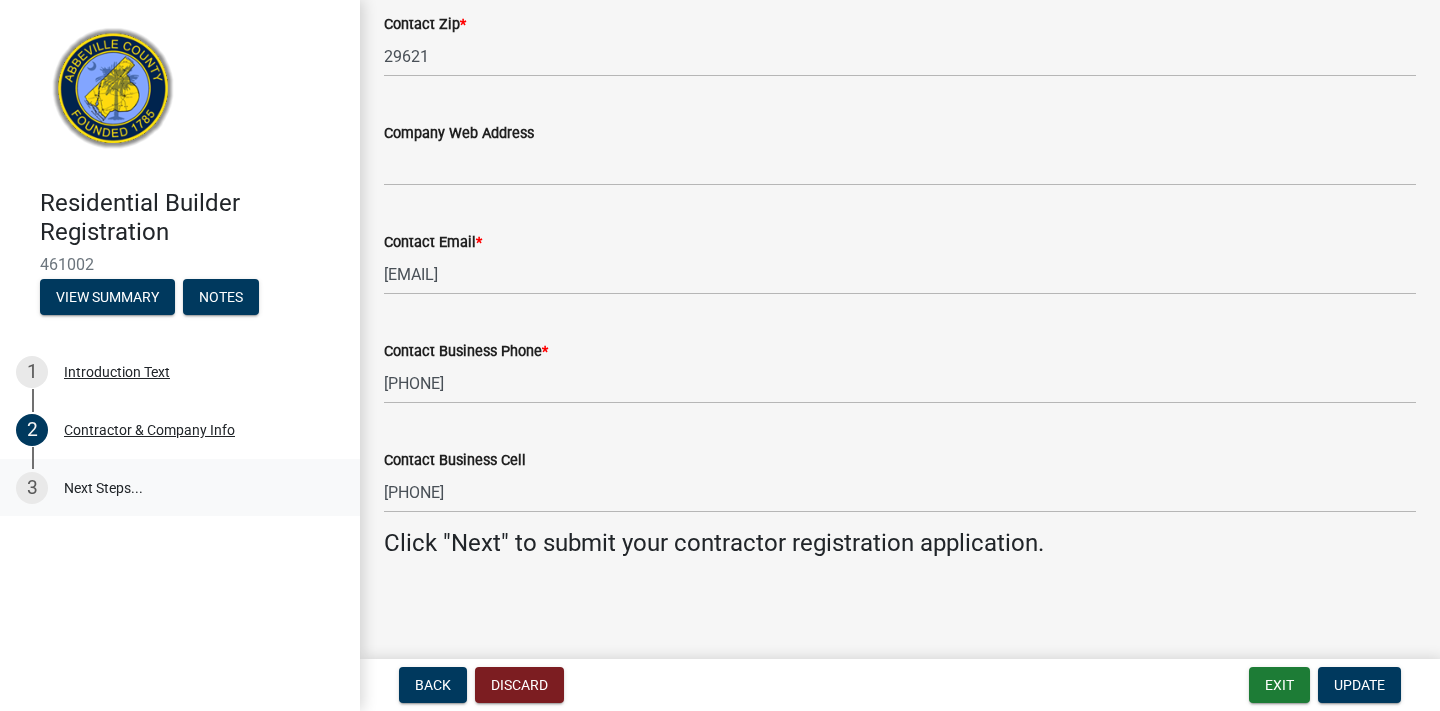 click on "3   Next Steps..." at bounding box center (180, 488) 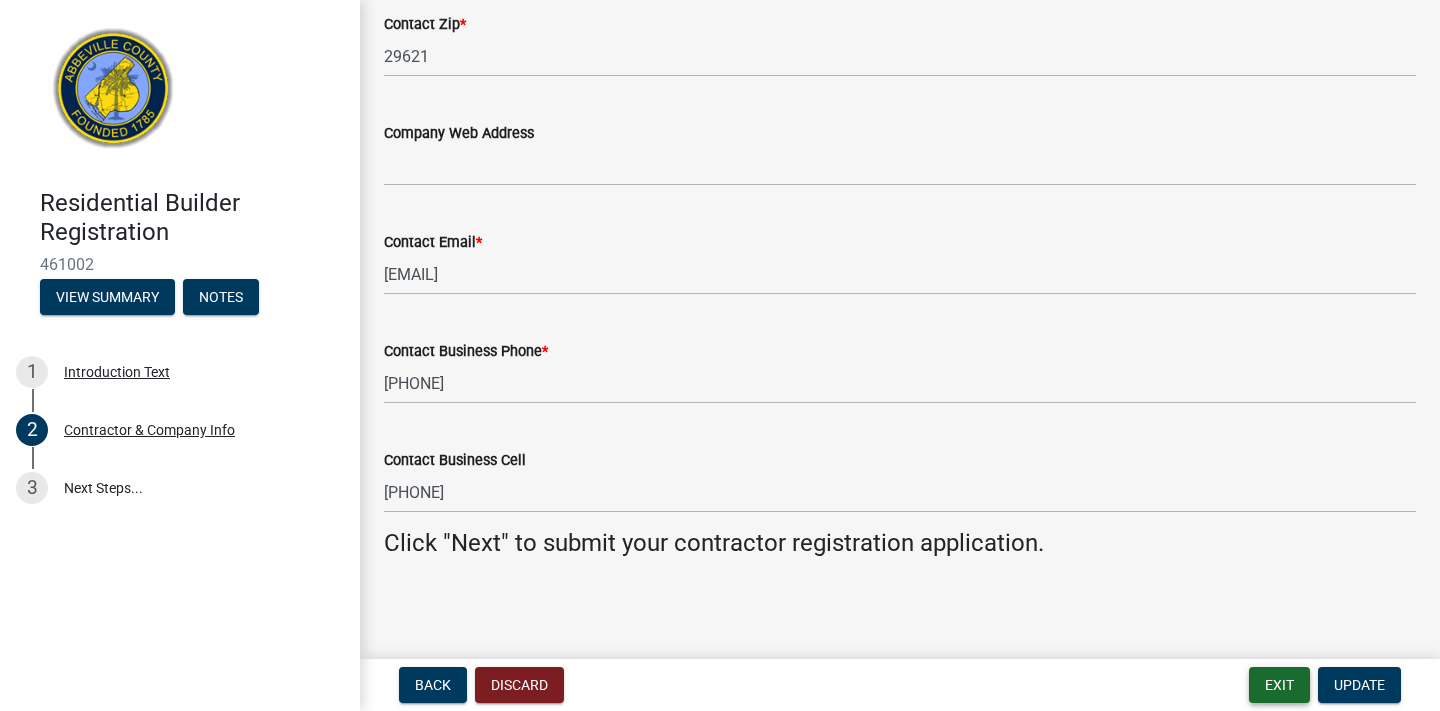 click on "Exit" at bounding box center [1279, 685] 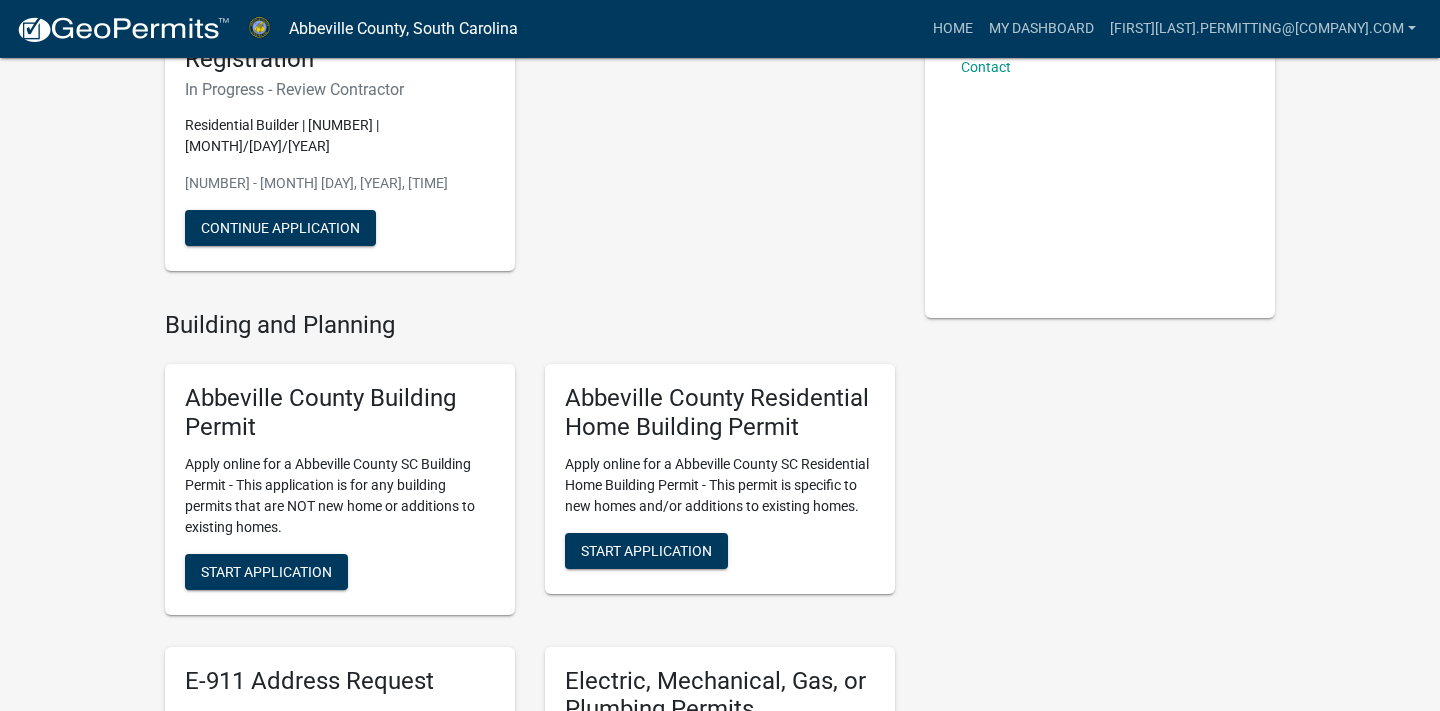 scroll, scrollTop: 208, scrollLeft: 0, axis: vertical 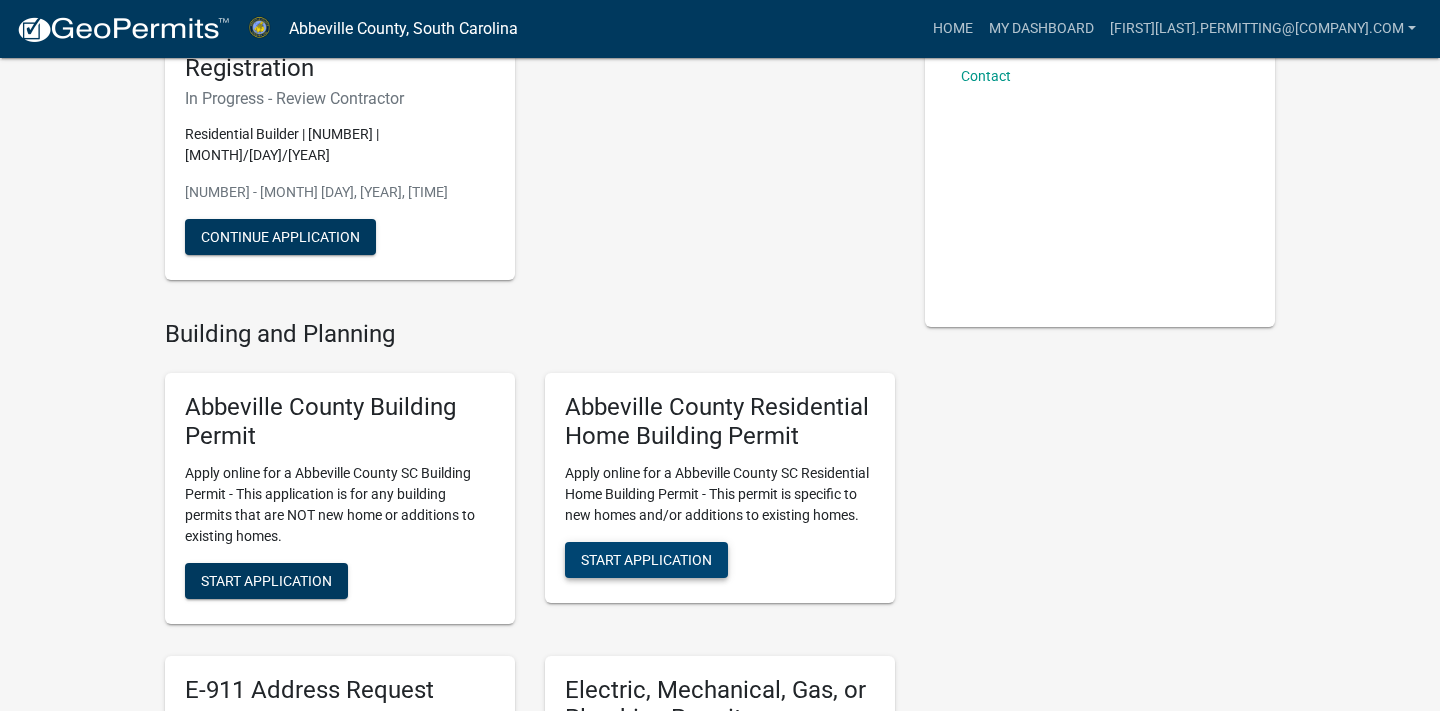 click on "Start Application" at bounding box center [646, 559] 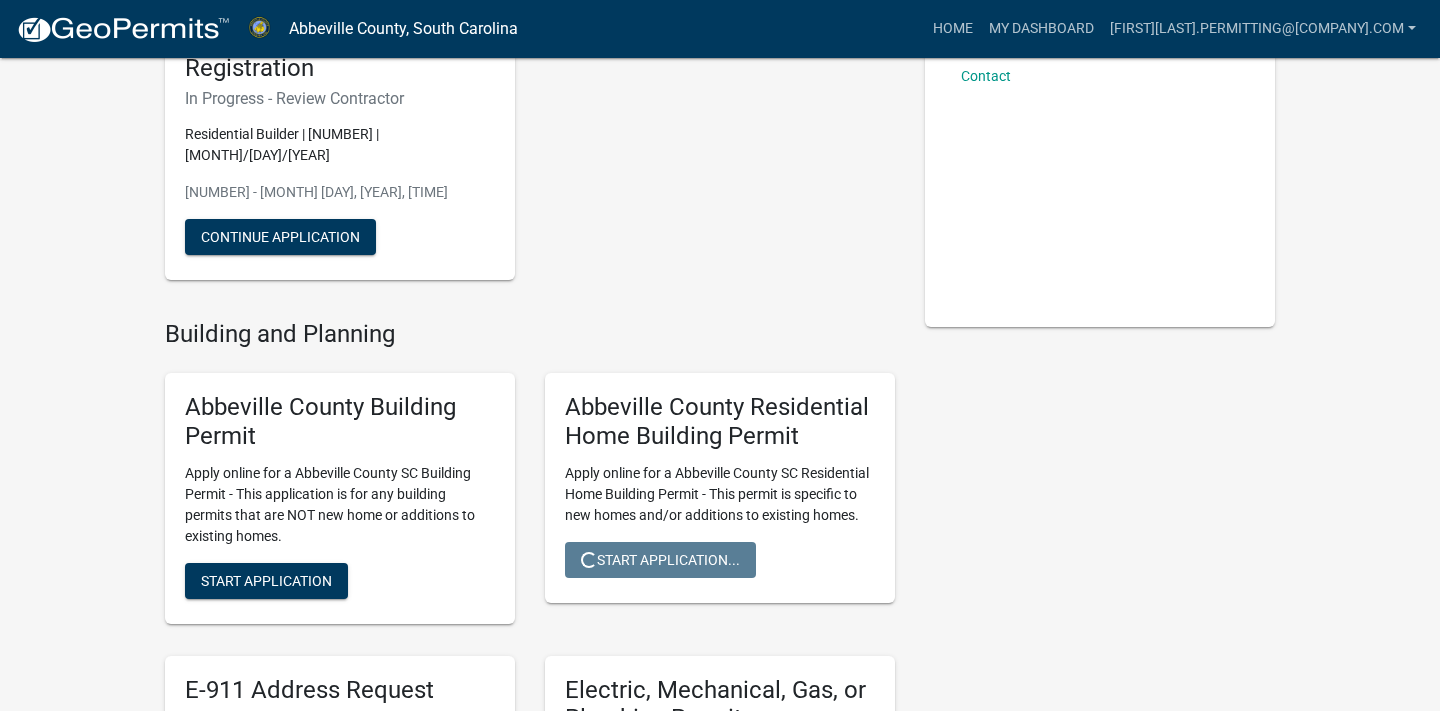 scroll, scrollTop: 0, scrollLeft: 0, axis: both 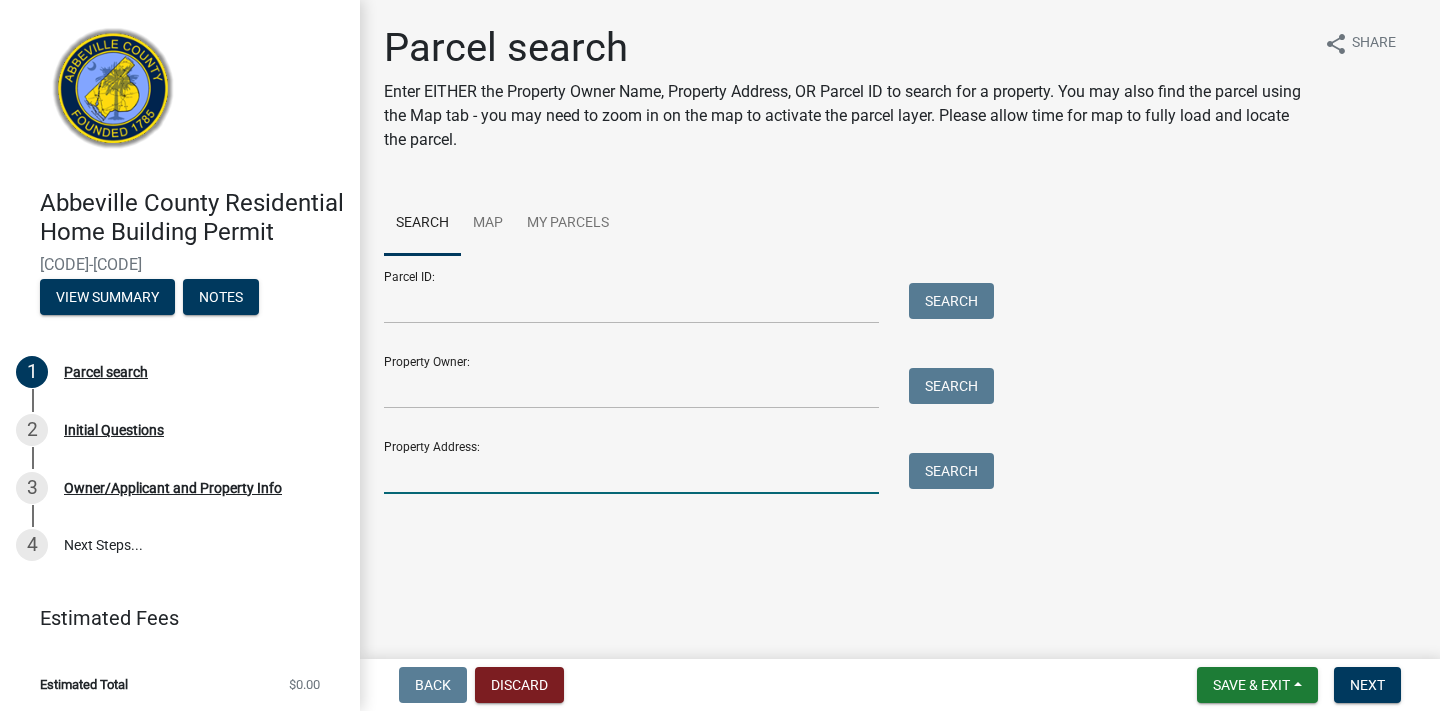 click on "Property Address:" at bounding box center [631, 473] 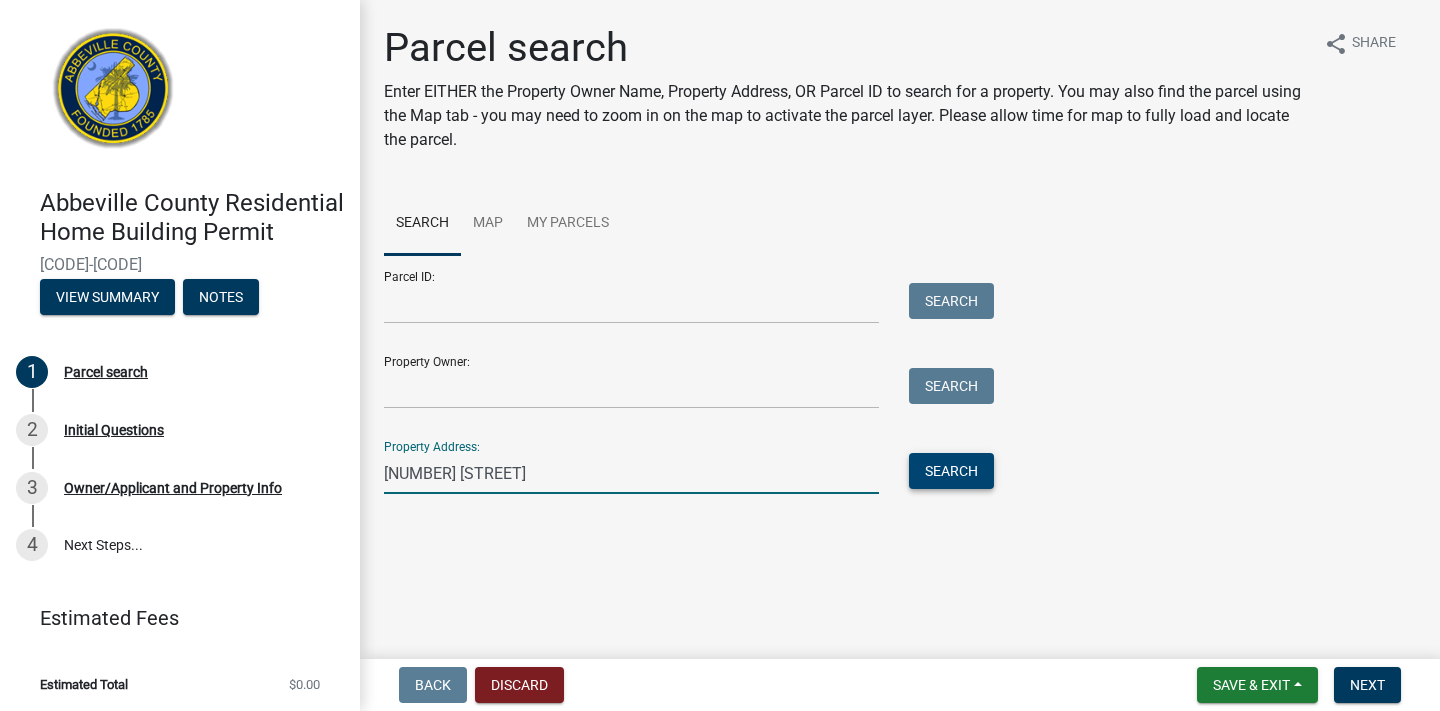 type on "[NUMBER] [STREET]" 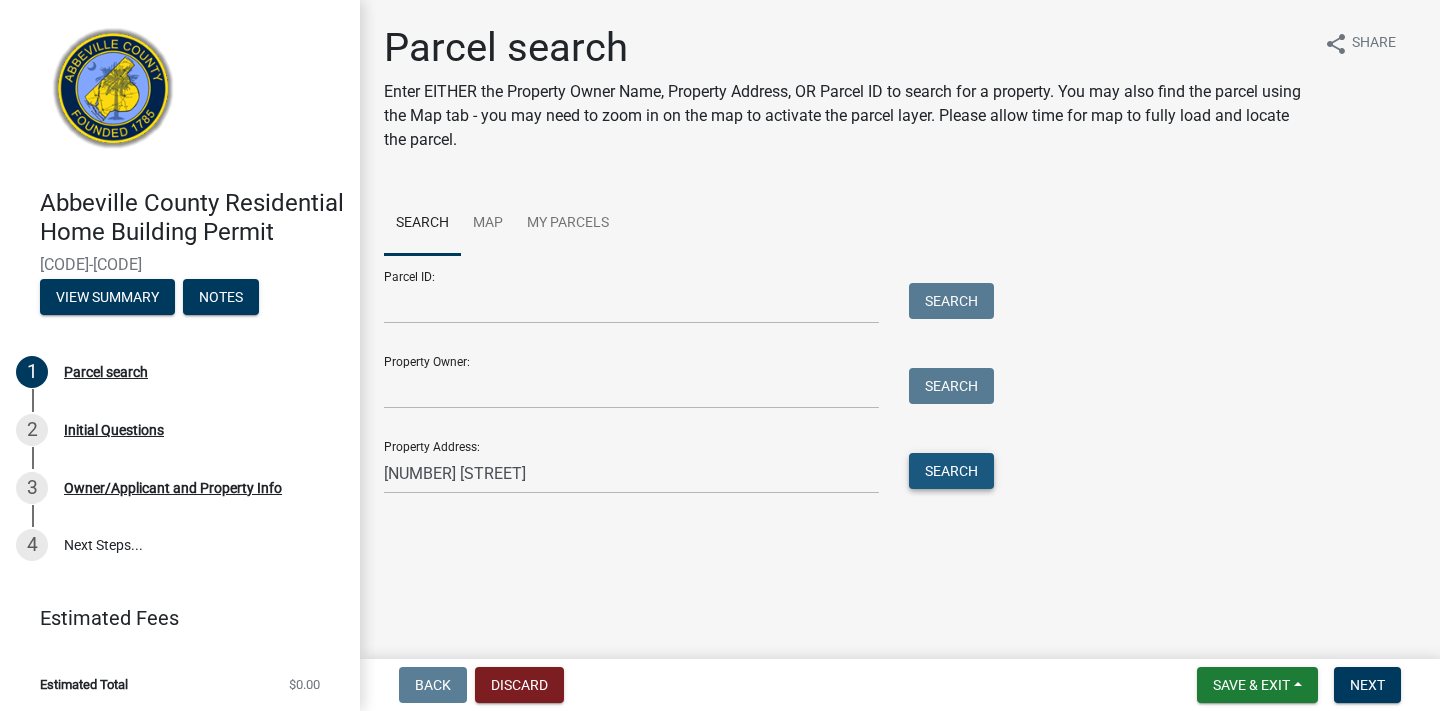 click on "Search" at bounding box center [951, 471] 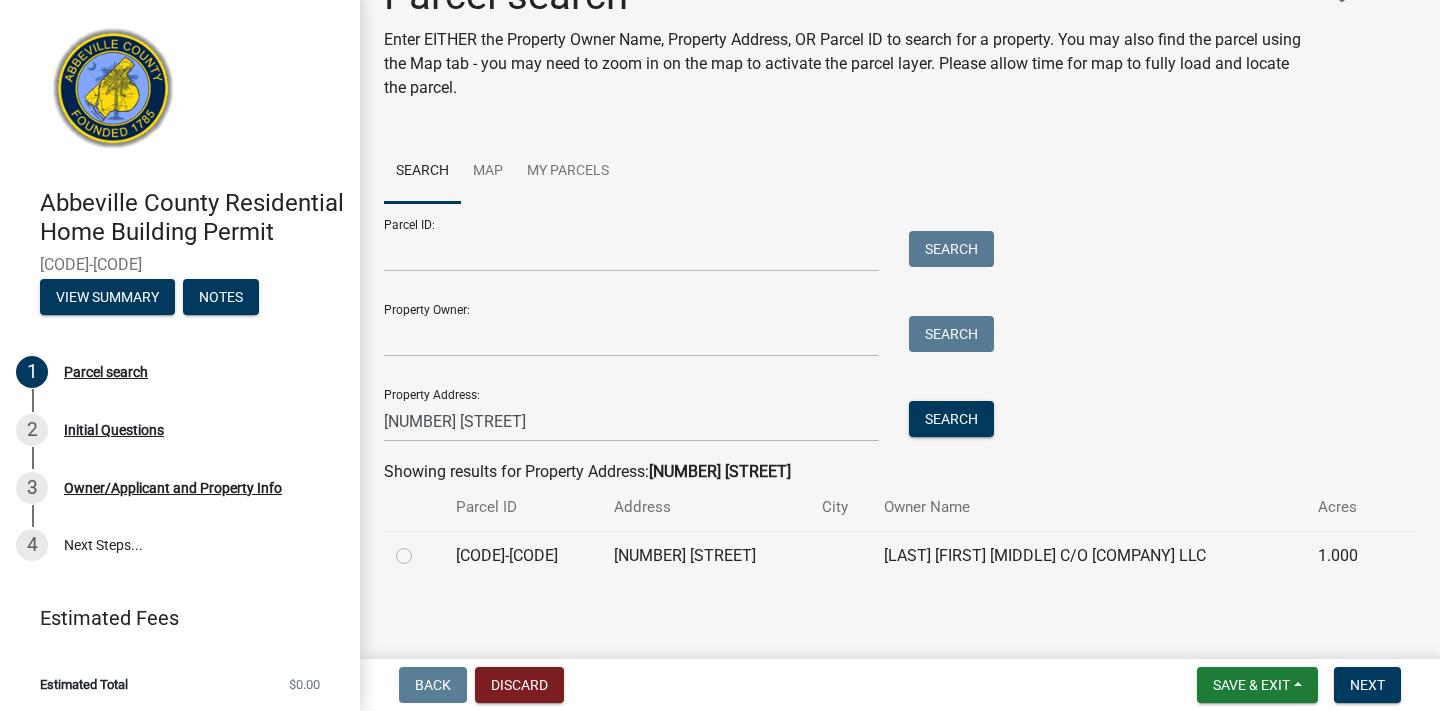 scroll, scrollTop: 54, scrollLeft: 0, axis: vertical 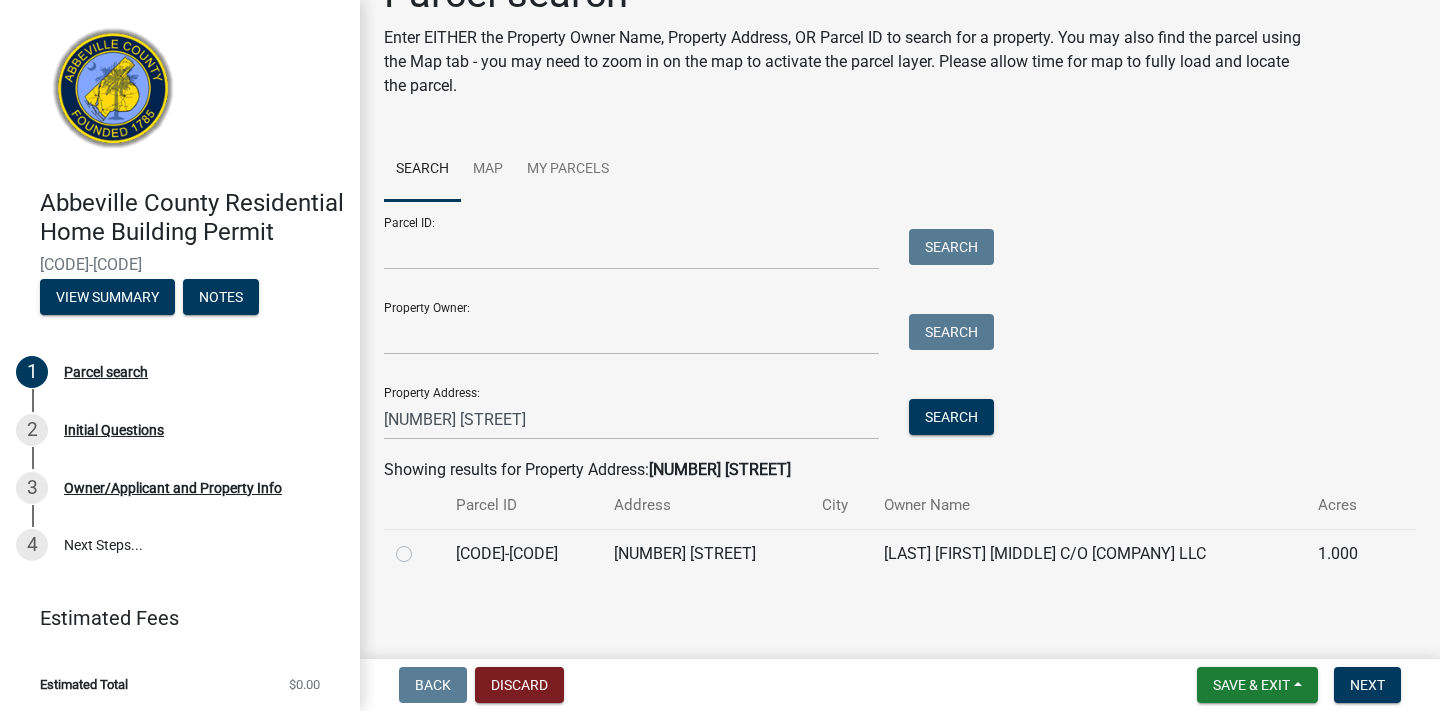 click 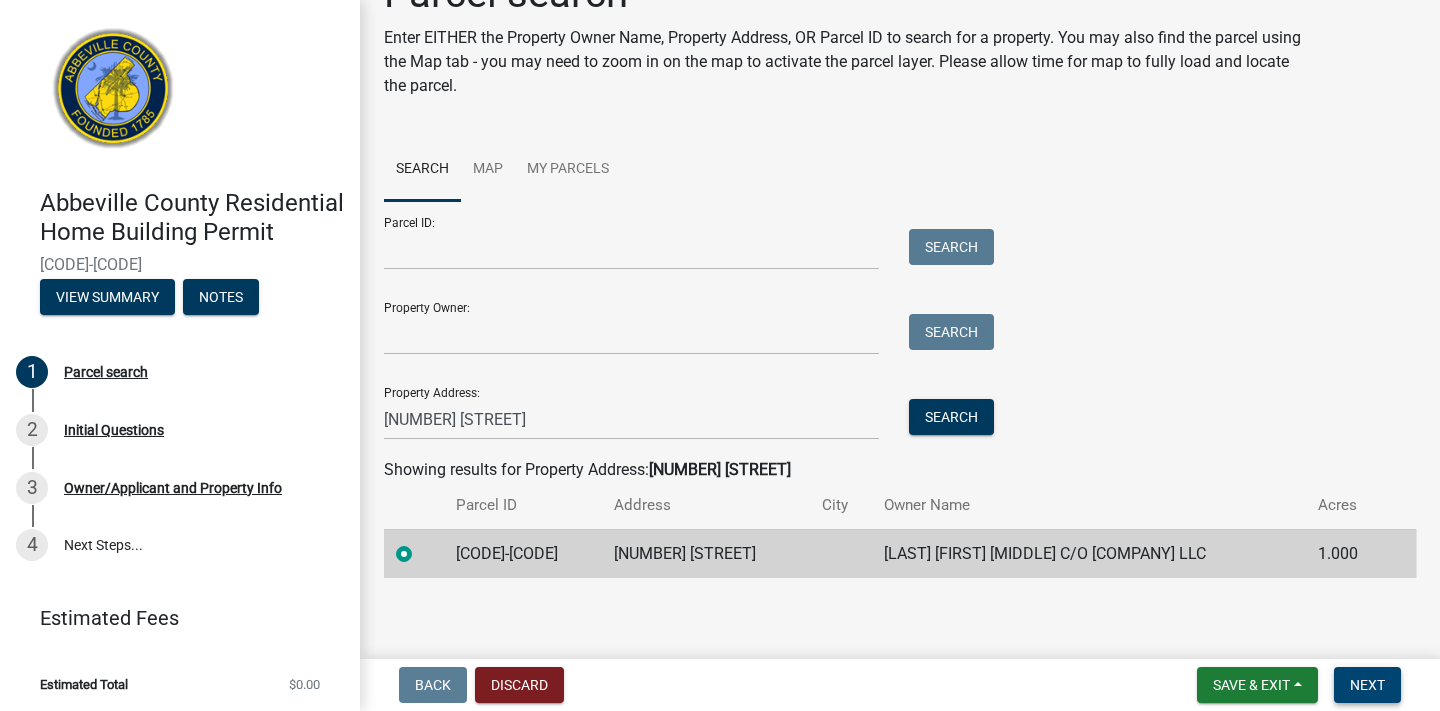 click on "Next" at bounding box center (1367, 685) 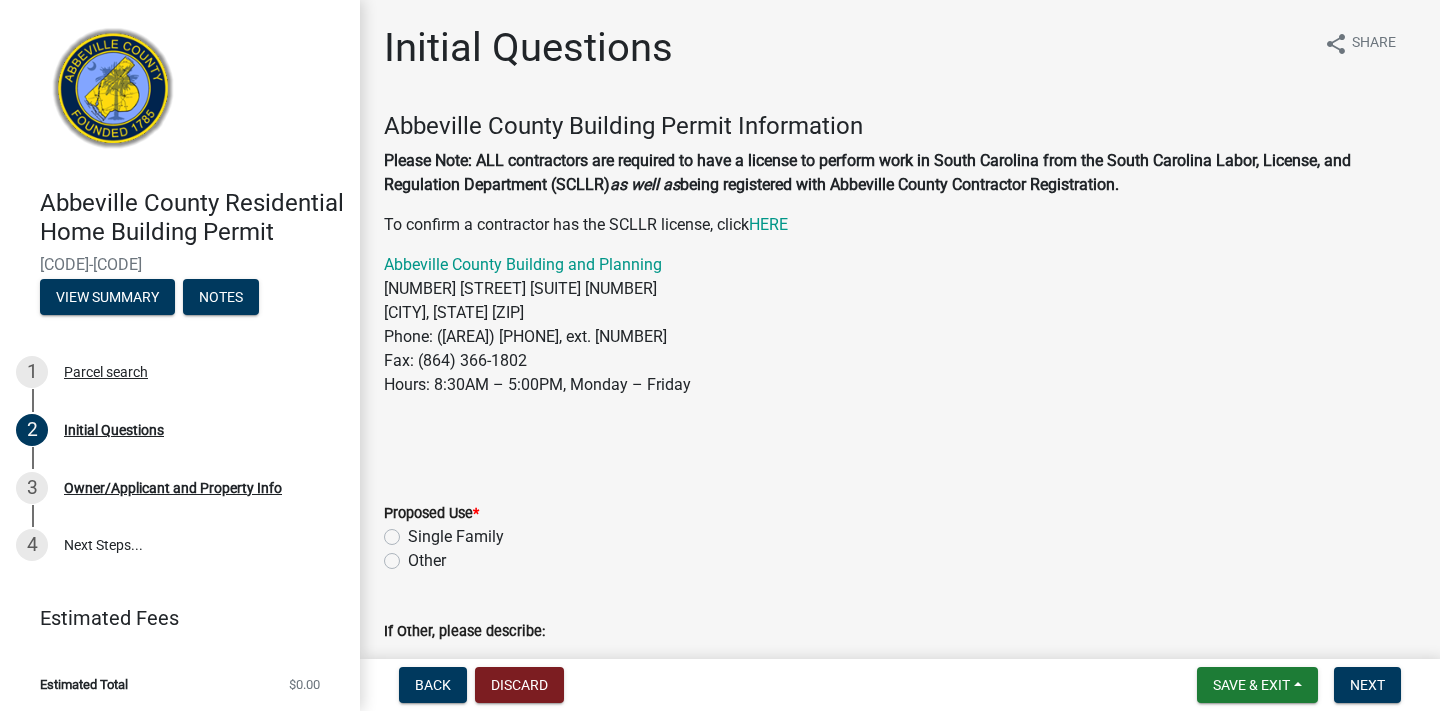 scroll, scrollTop: 29, scrollLeft: 0, axis: vertical 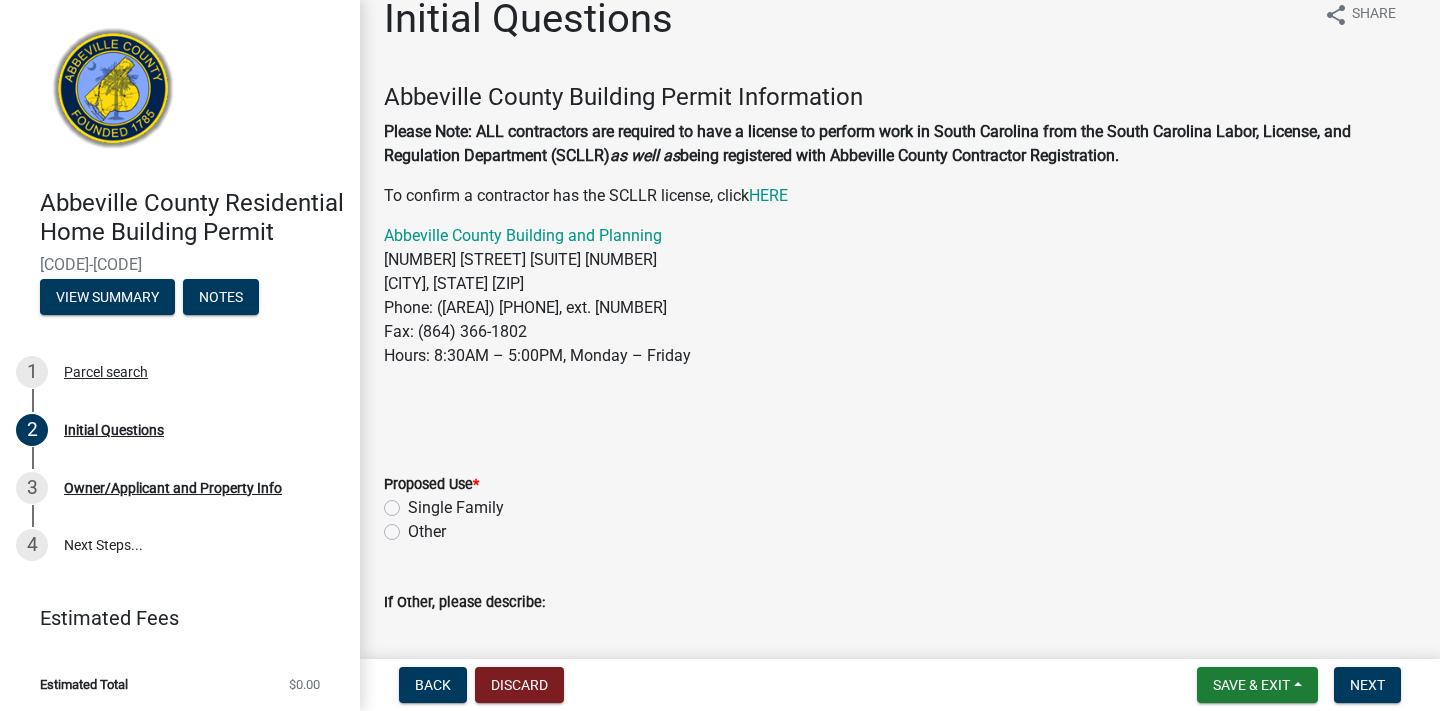 click on "Single Family" 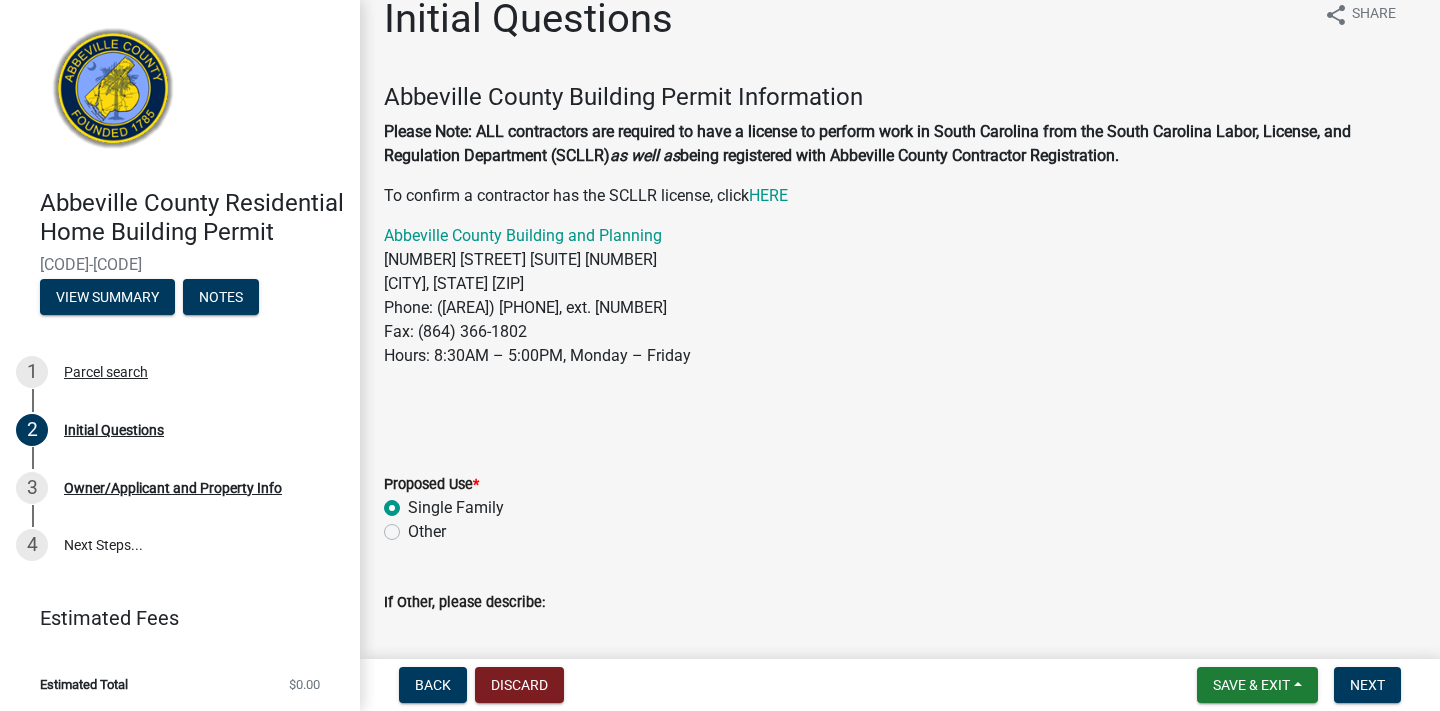radio on "true" 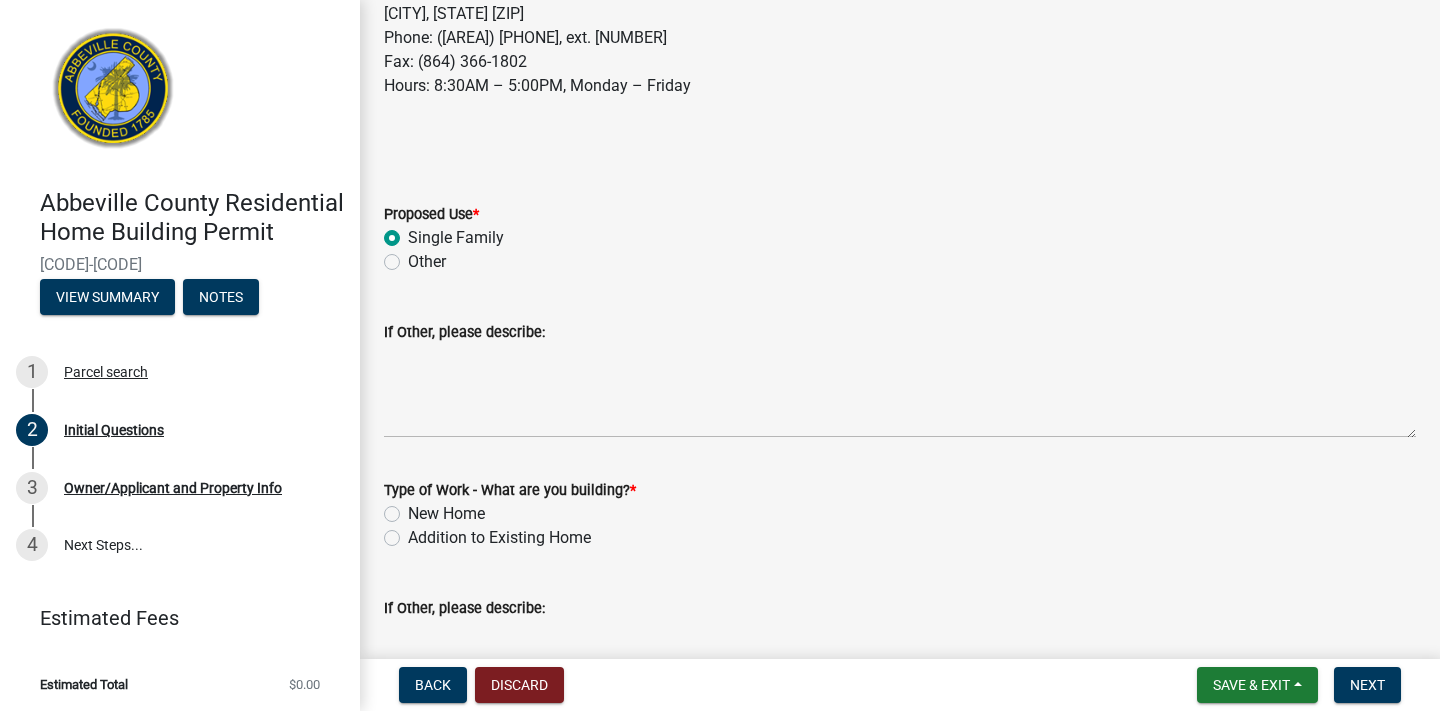 scroll, scrollTop: 368, scrollLeft: 0, axis: vertical 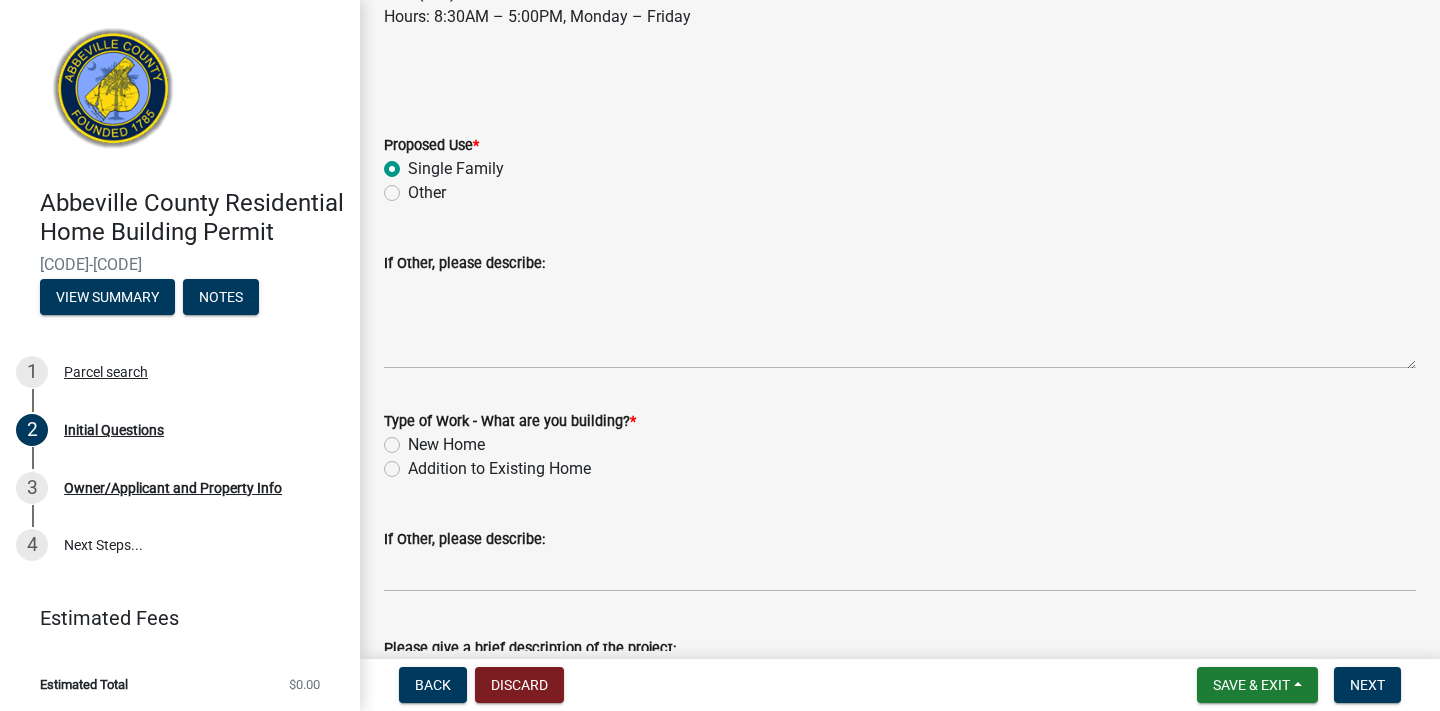 click on "Addition to Existing Home" 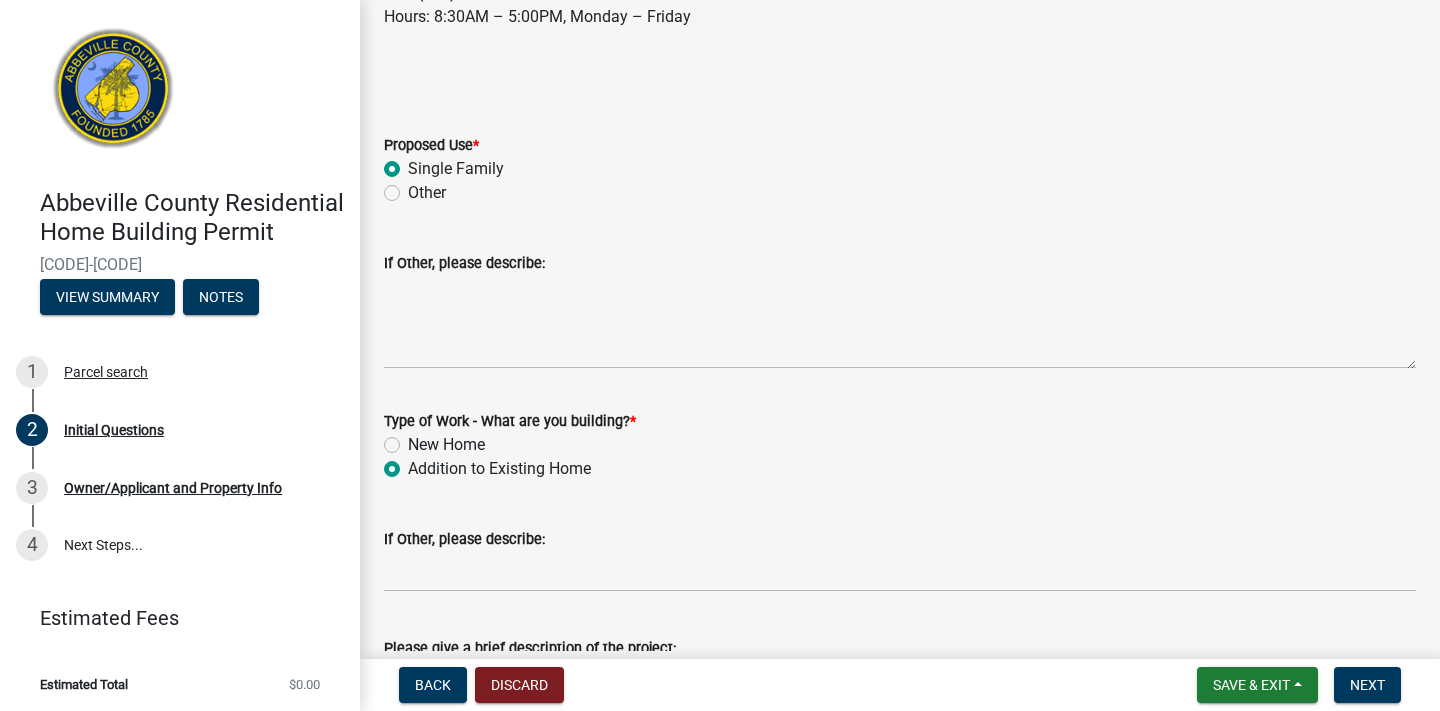 radio on "true" 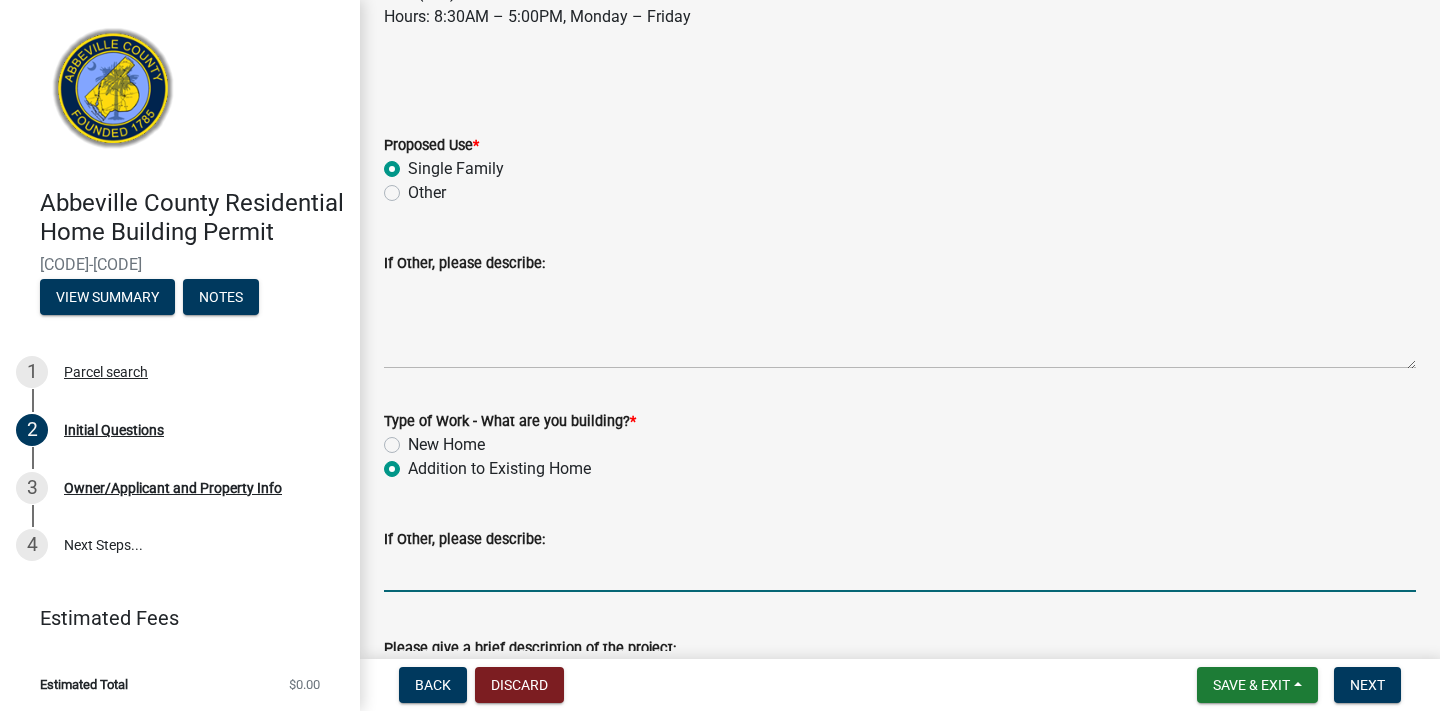 click on "If Other, please describe:" at bounding box center [900, 571] 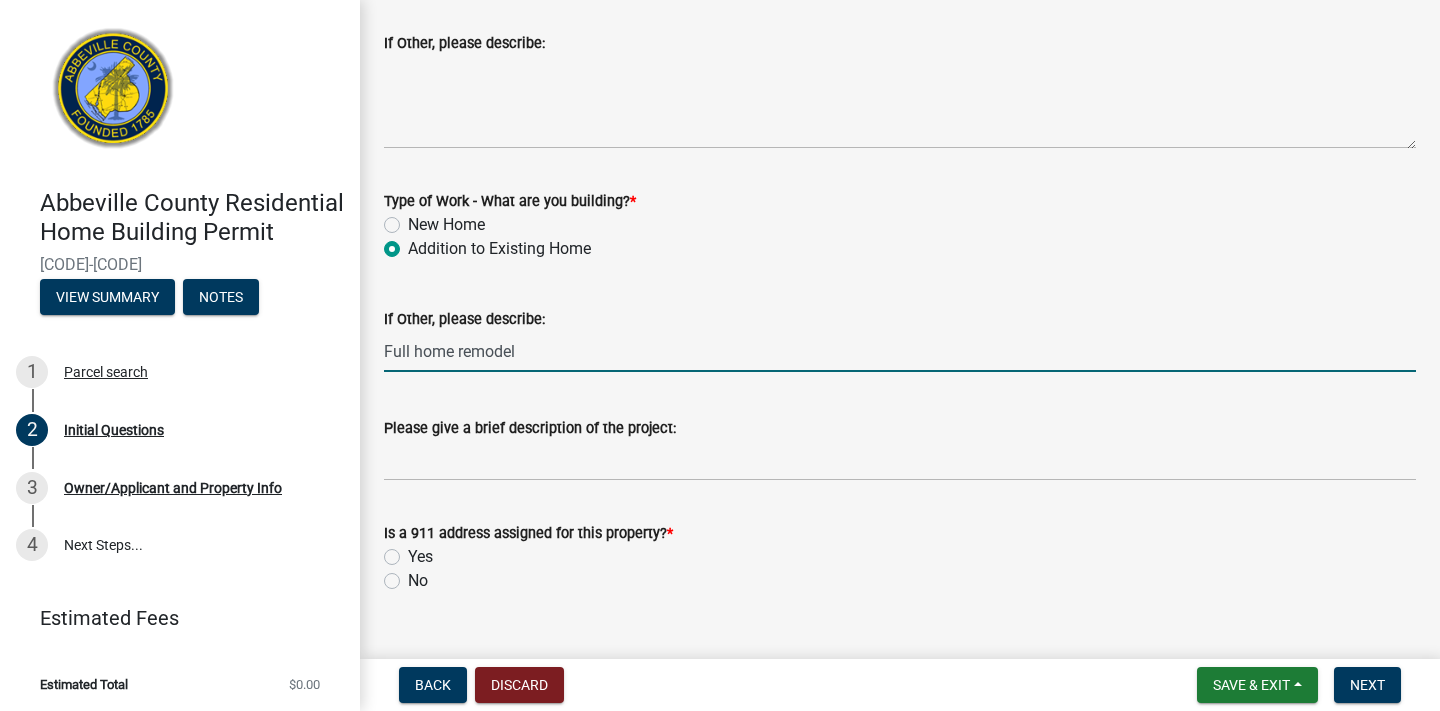 scroll, scrollTop: 600, scrollLeft: 0, axis: vertical 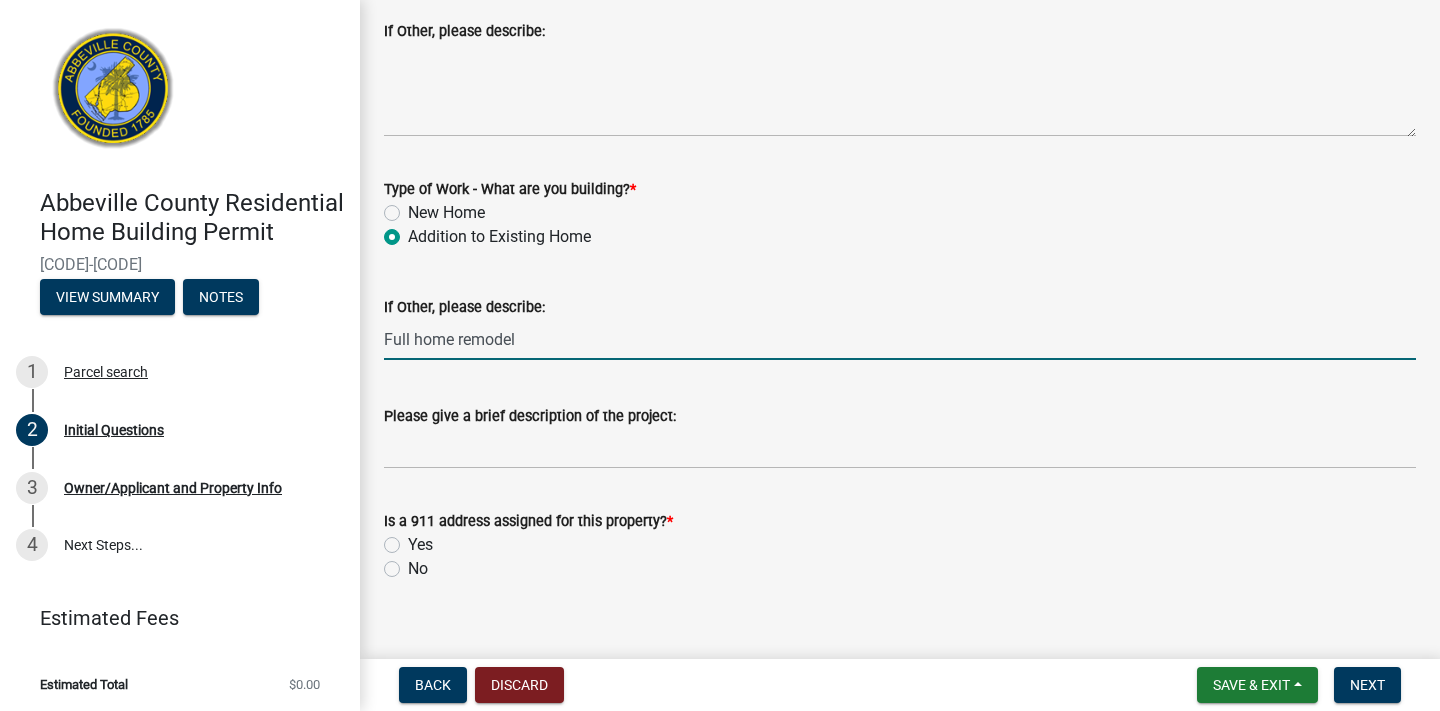 type on "Full home remodel" 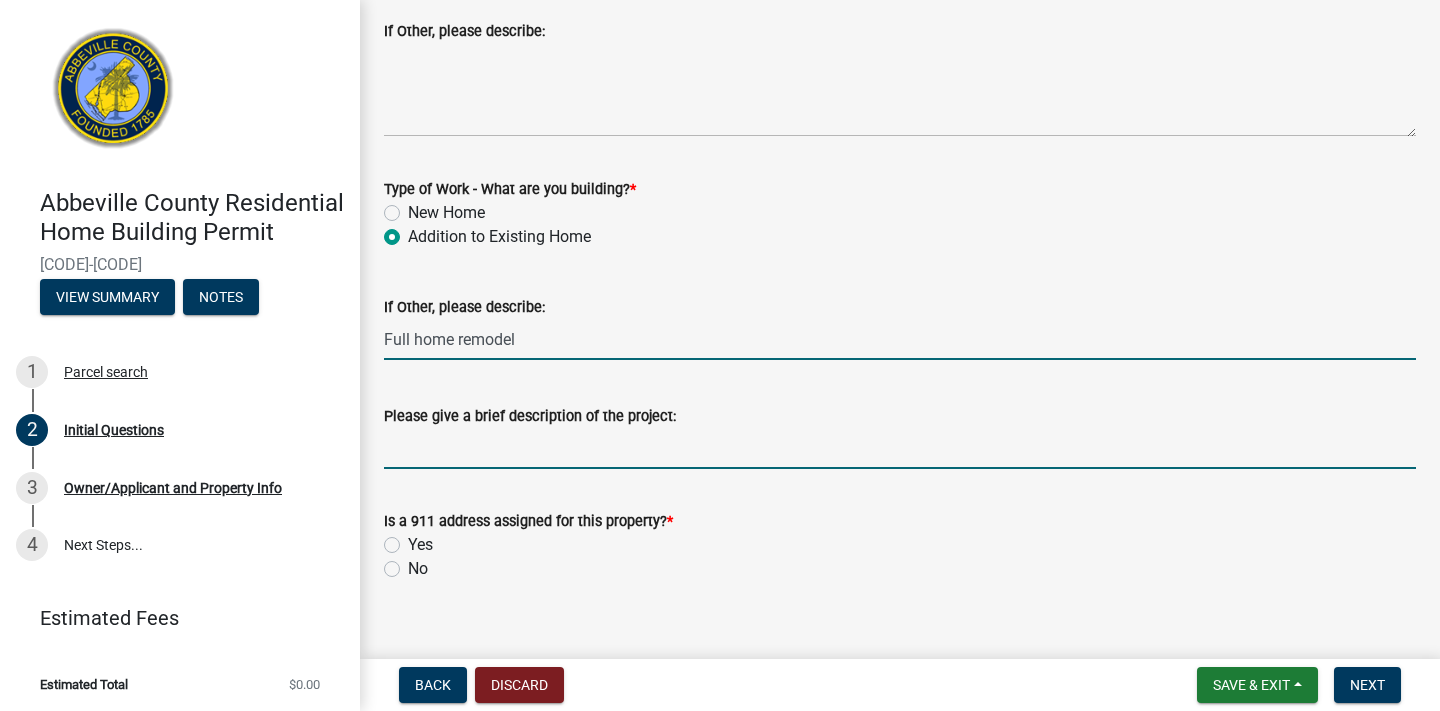 click on "Please give a brief description of the project:" at bounding box center [900, 448] 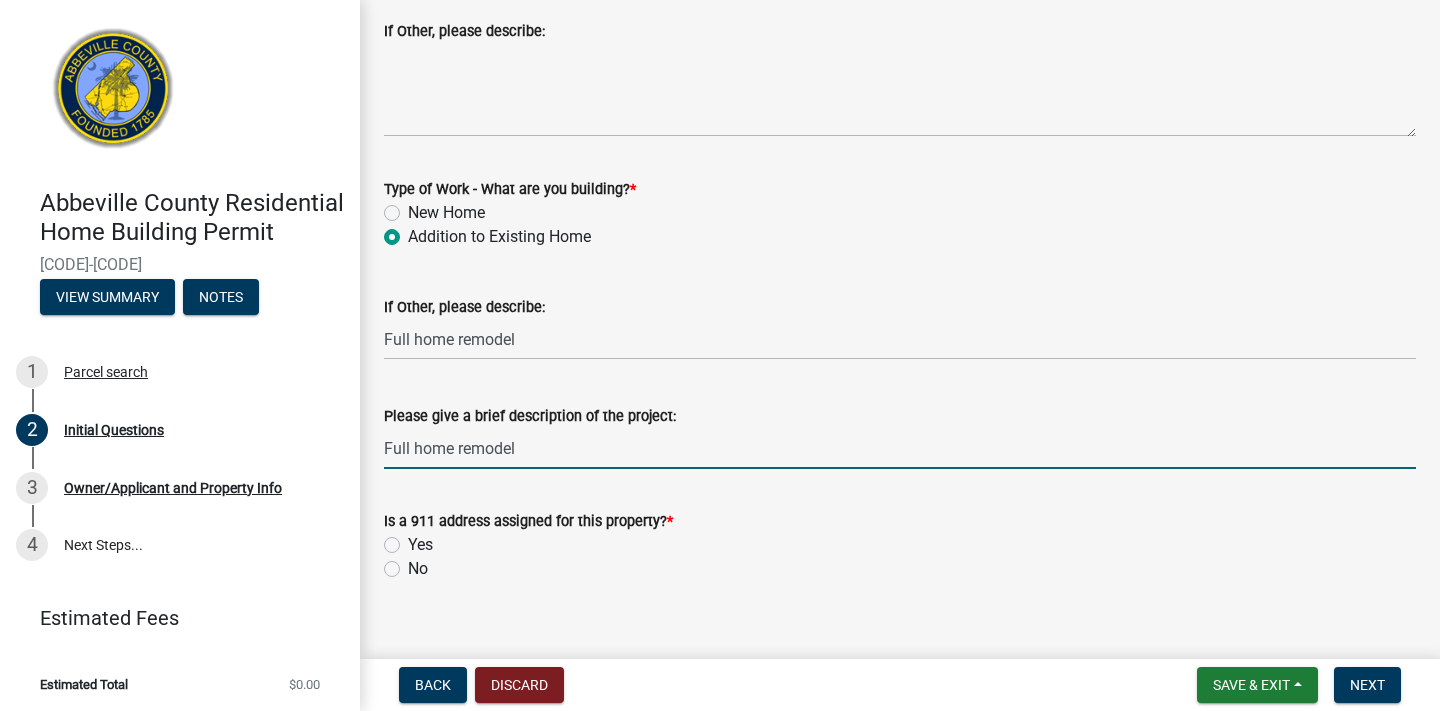 type on "Full home remodel" 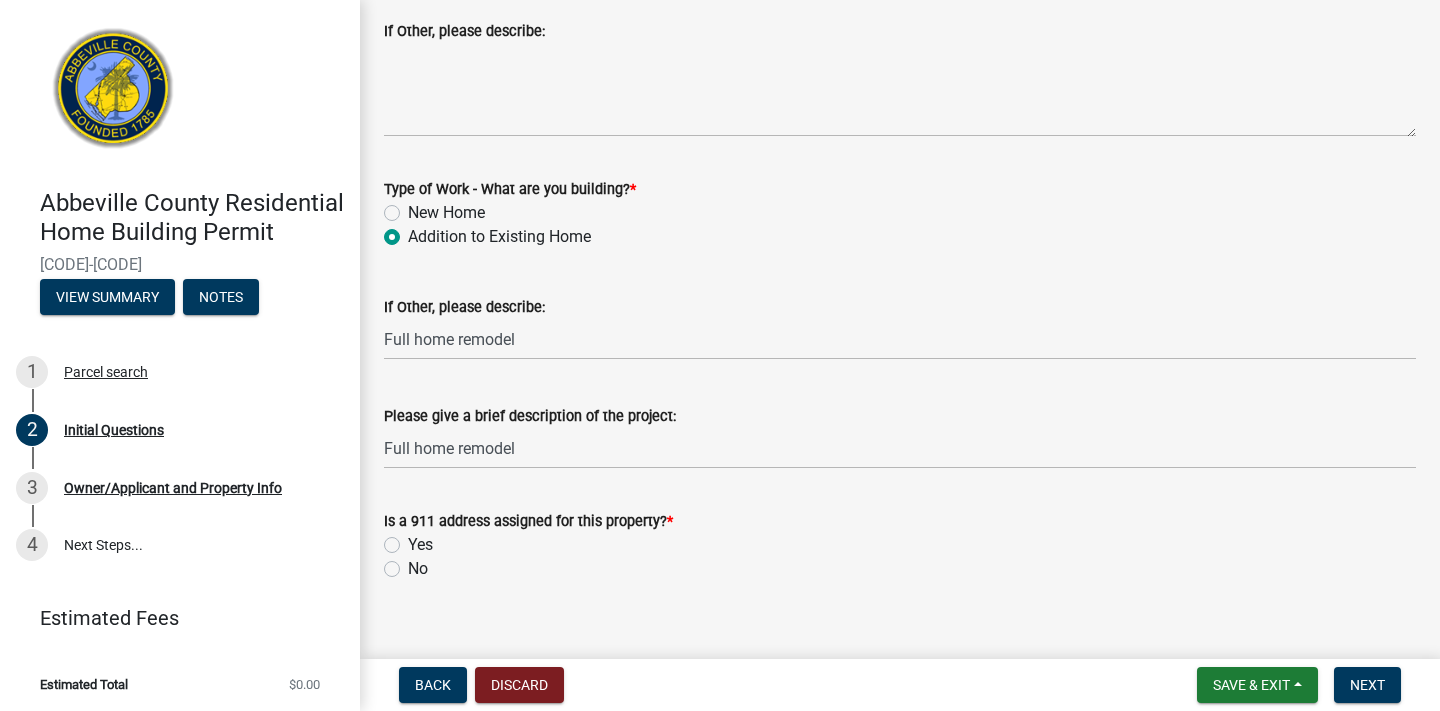 click on "Yes" 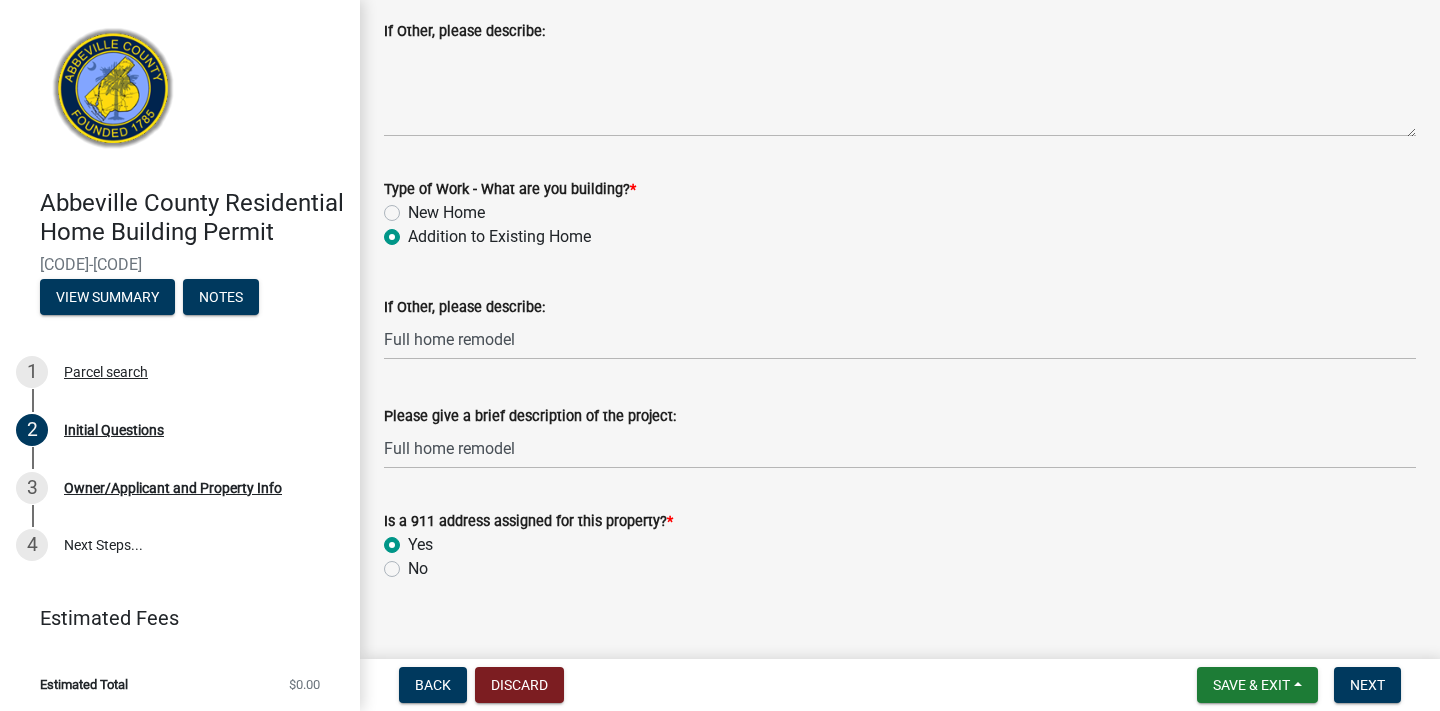 radio on "true" 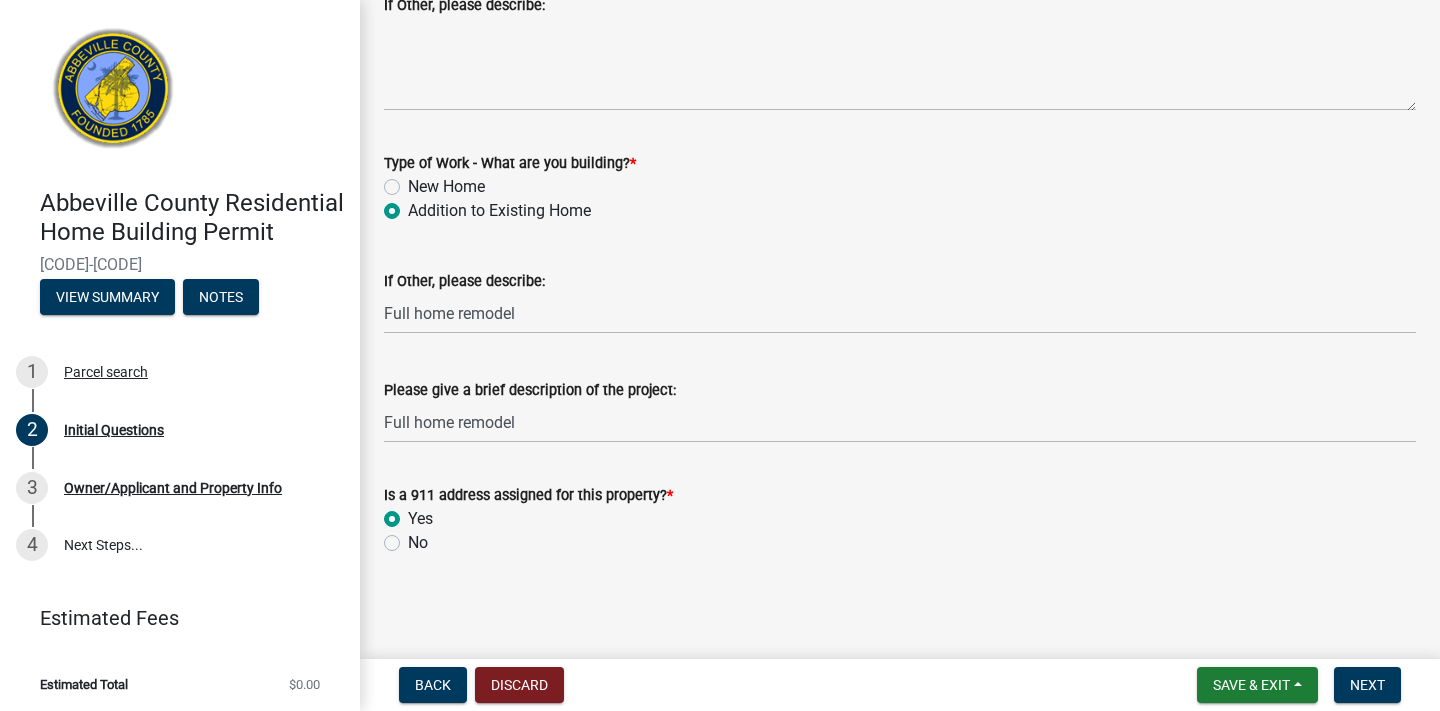 scroll, scrollTop: 625, scrollLeft: 0, axis: vertical 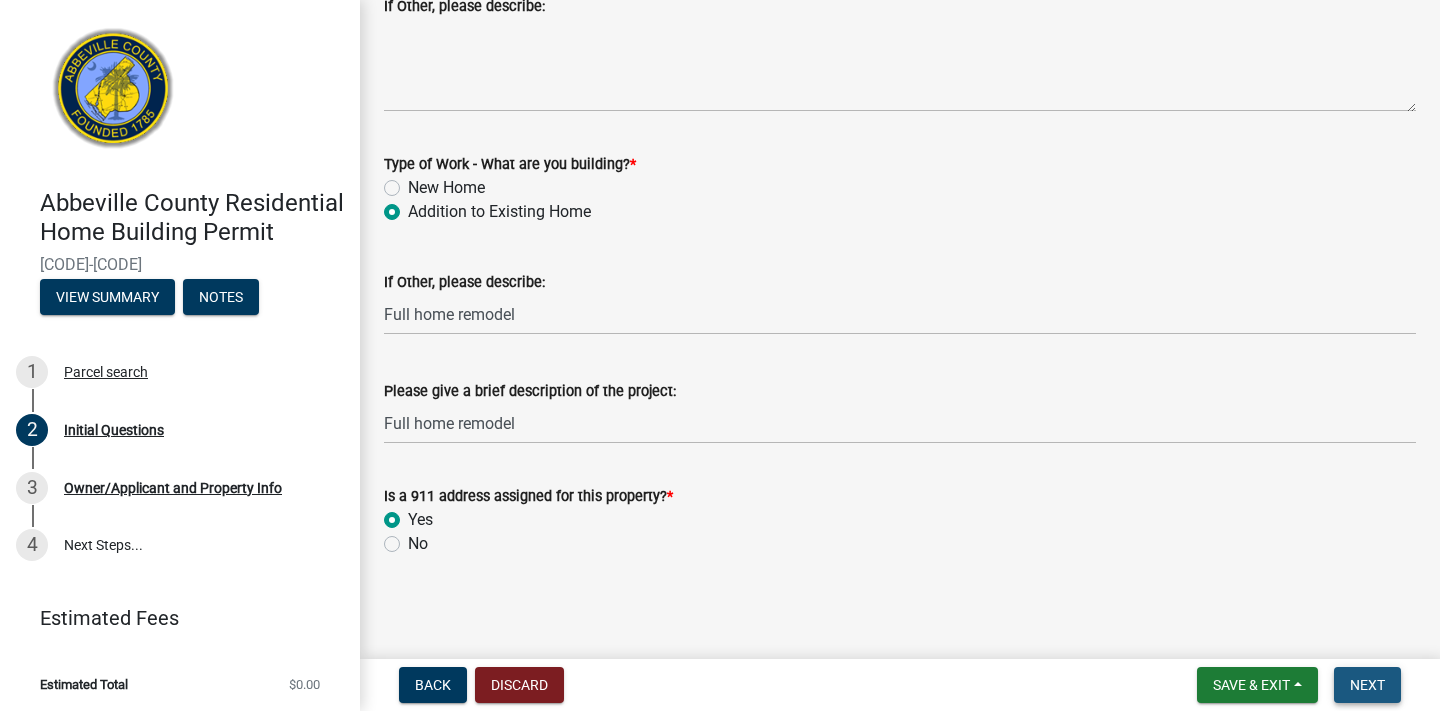 click on "Next" at bounding box center (1367, 685) 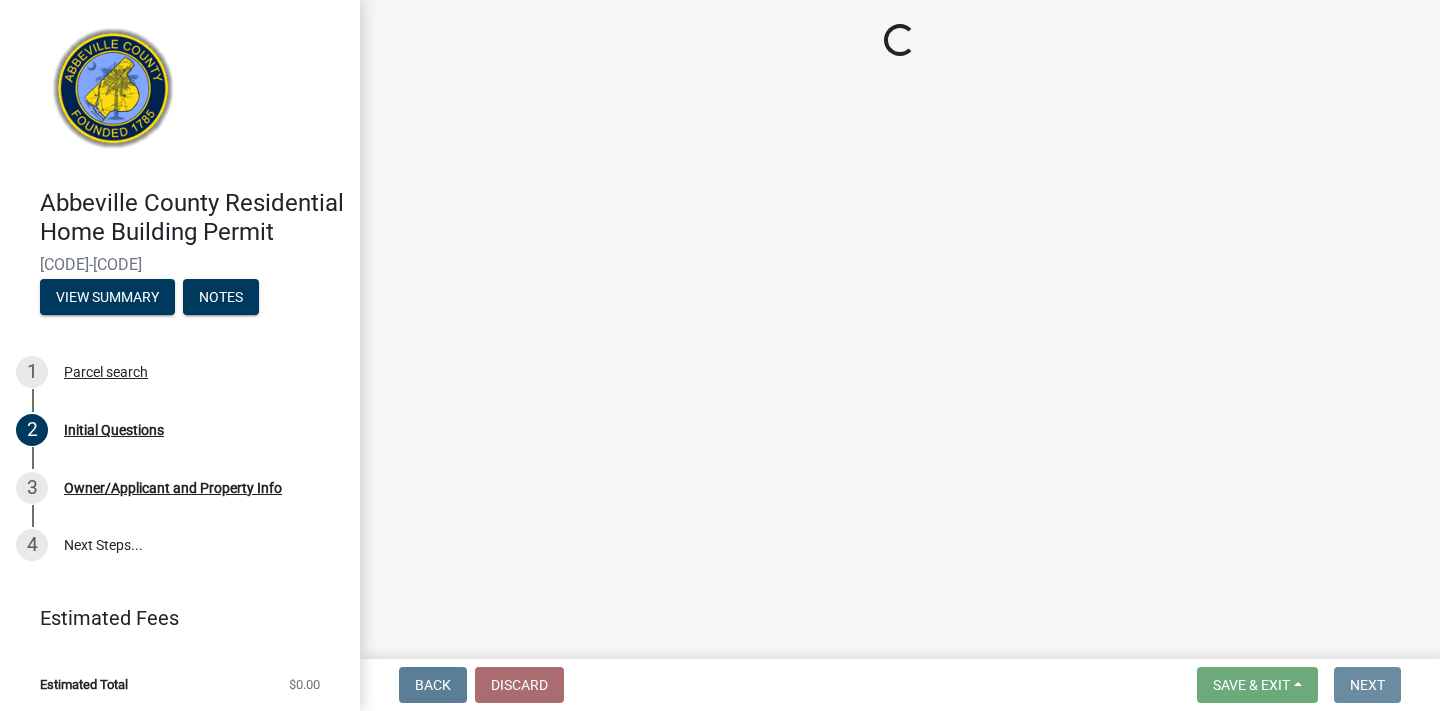 scroll, scrollTop: 0, scrollLeft: 0, axis: both 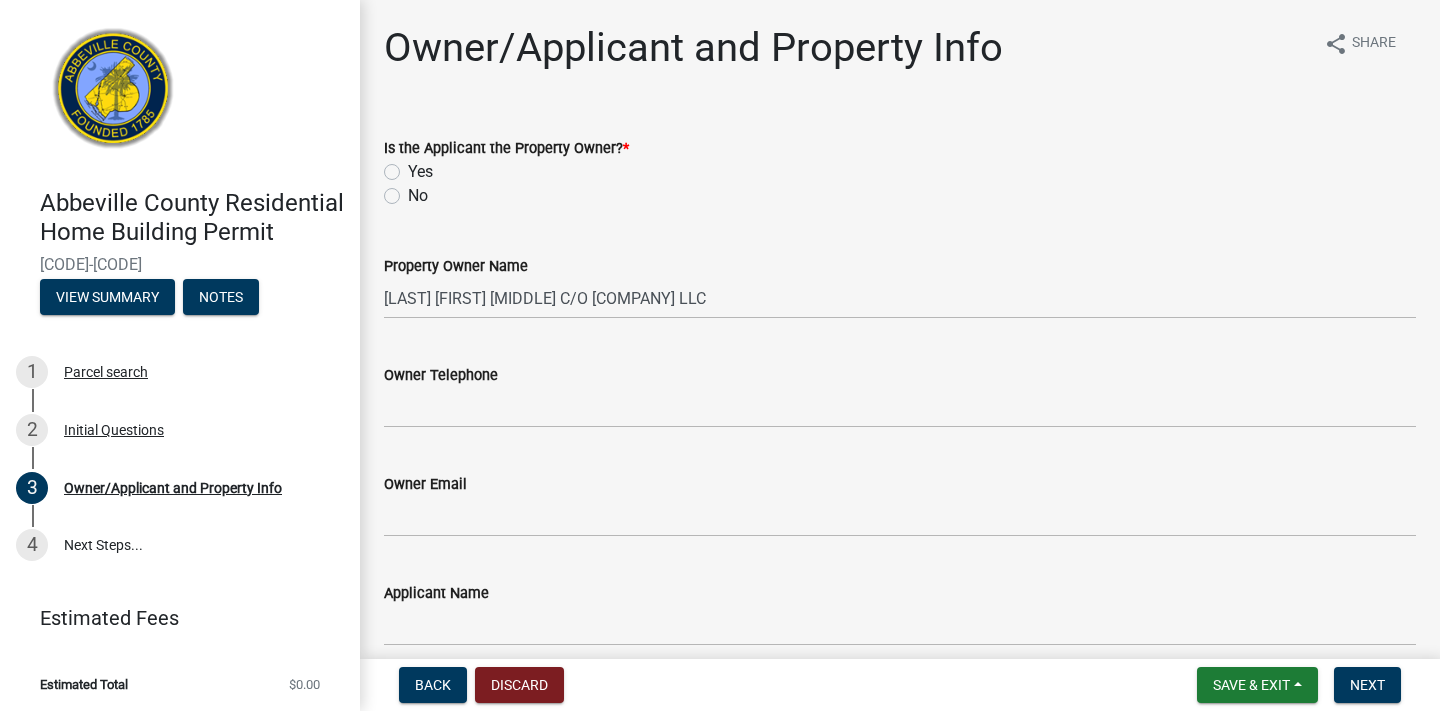 click on "No" 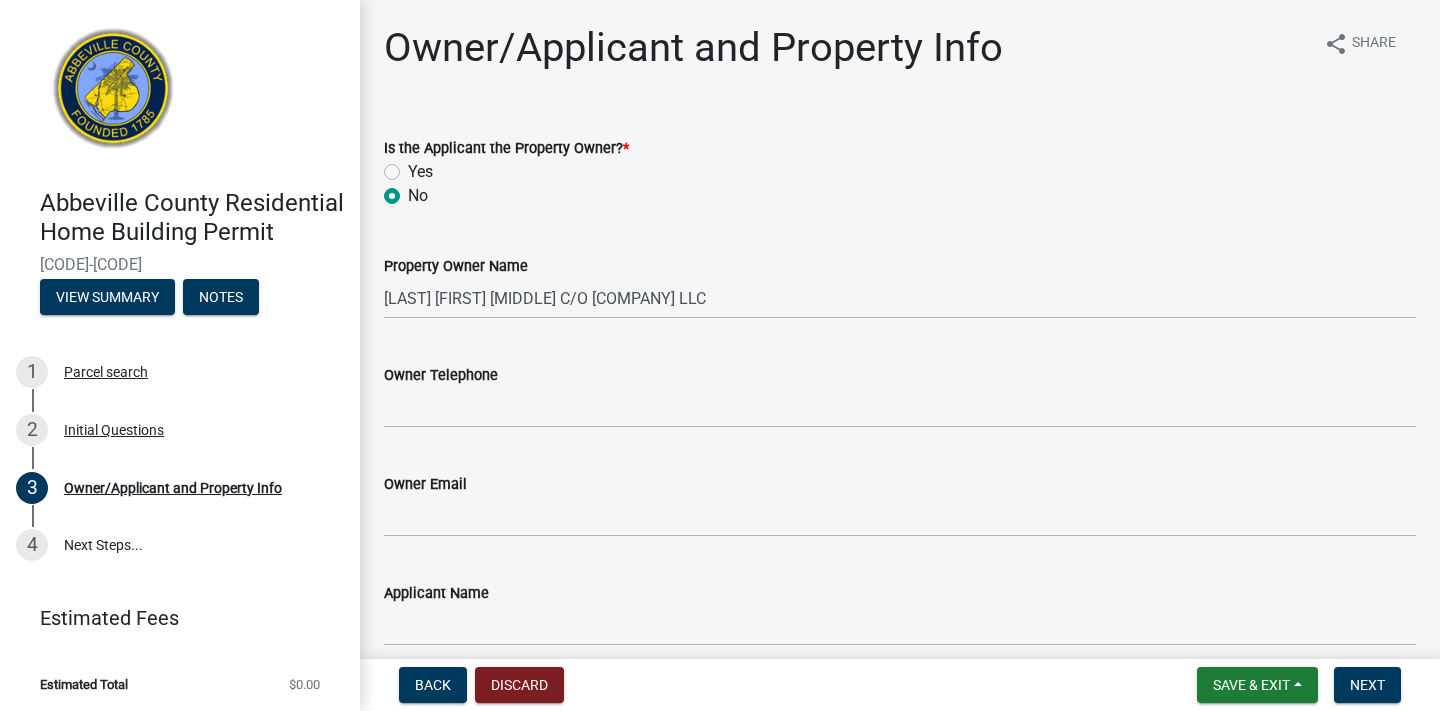 radio on "true" 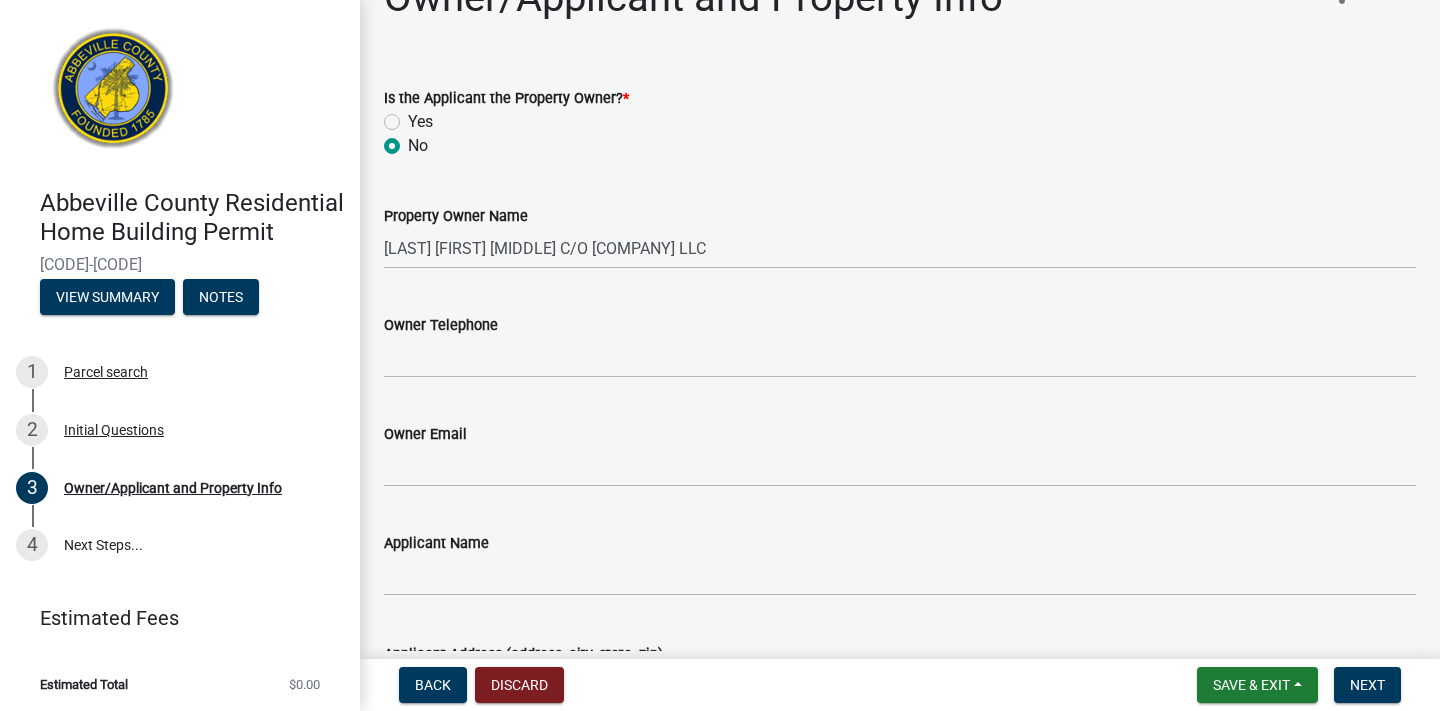 scroll, scrollTop: 59, scrollLeft: 0, axis: vertical 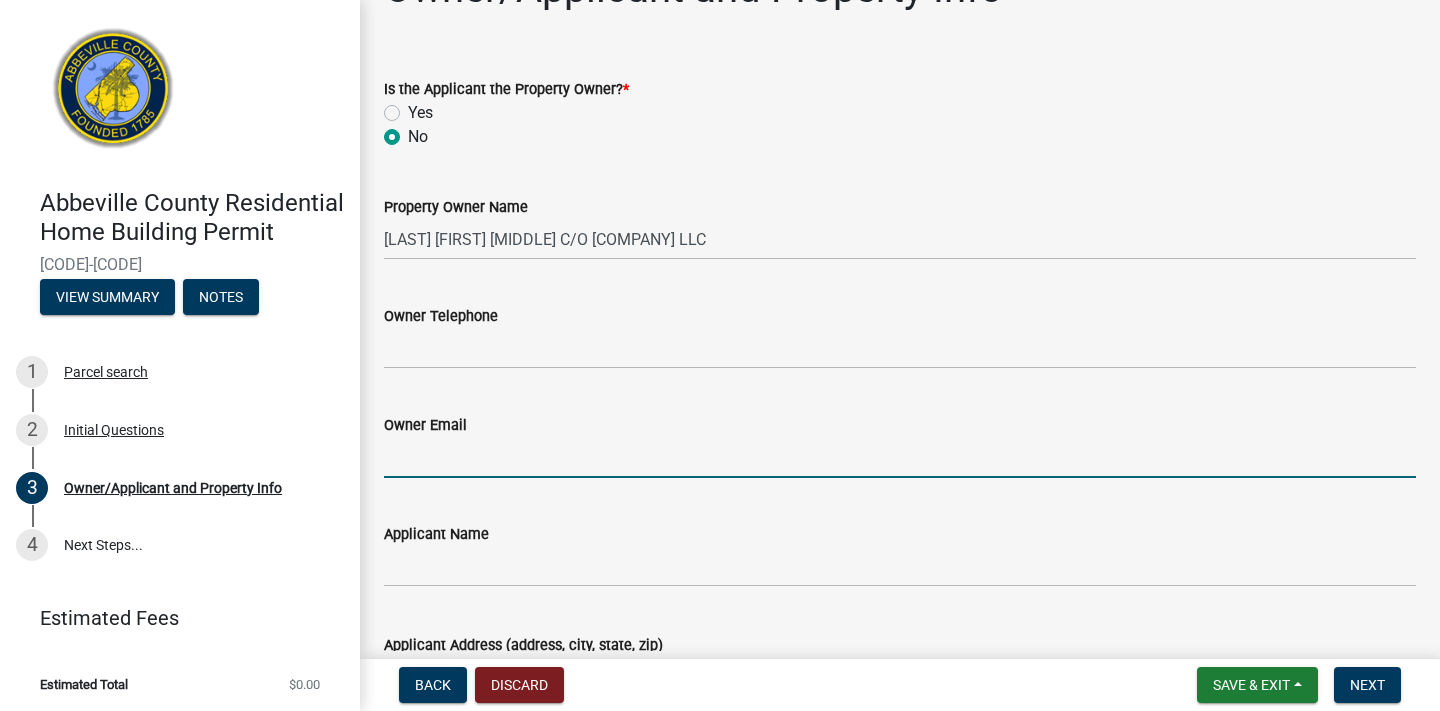 click on "Owner Email" at bounding box center [900, 457] 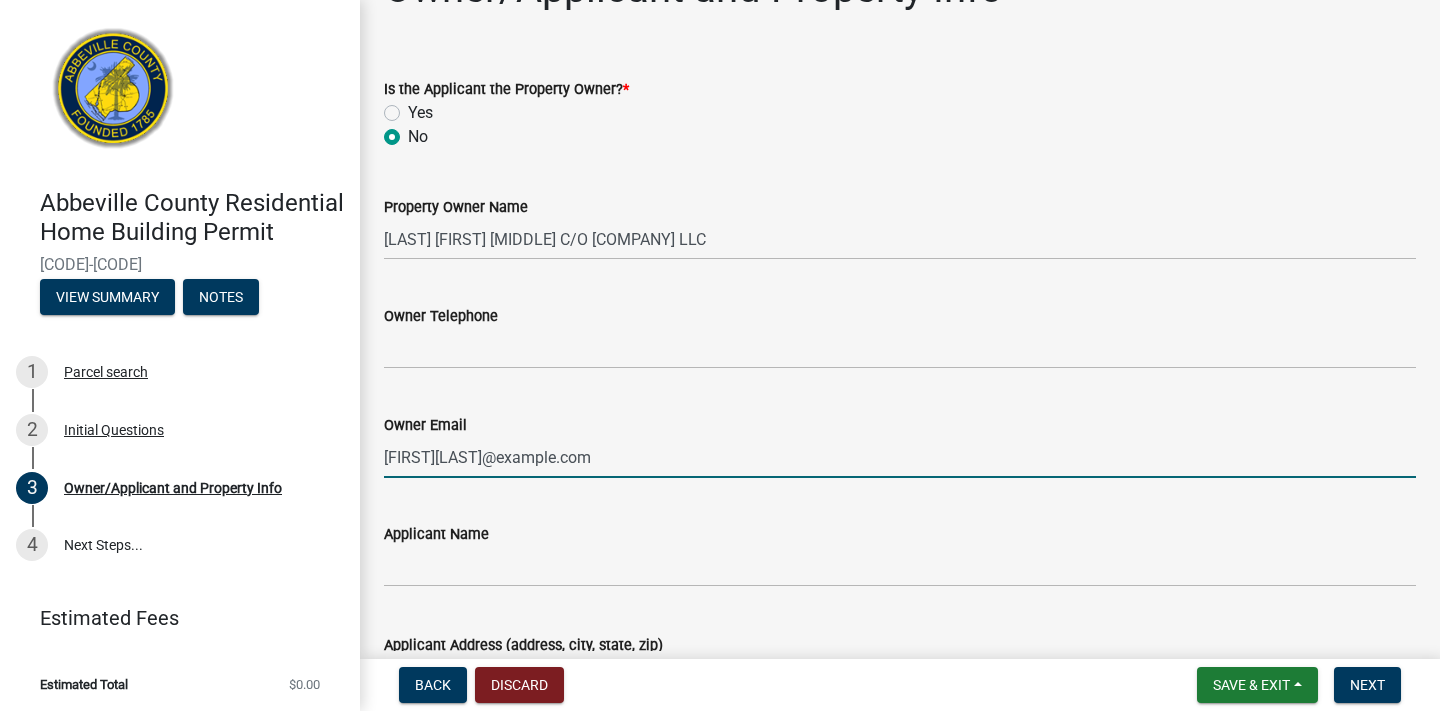 type on "[FIRST][LAST]@example.com" 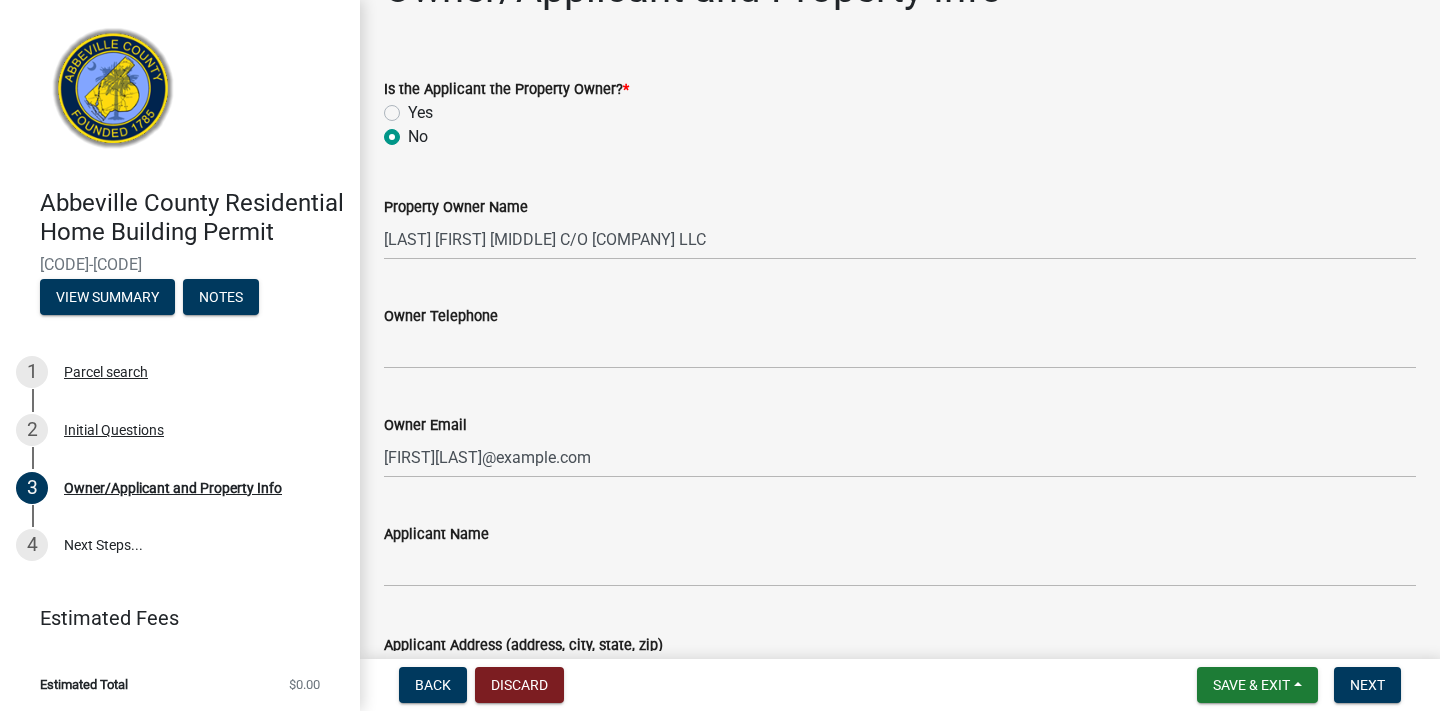 click on "Owner Telephone" 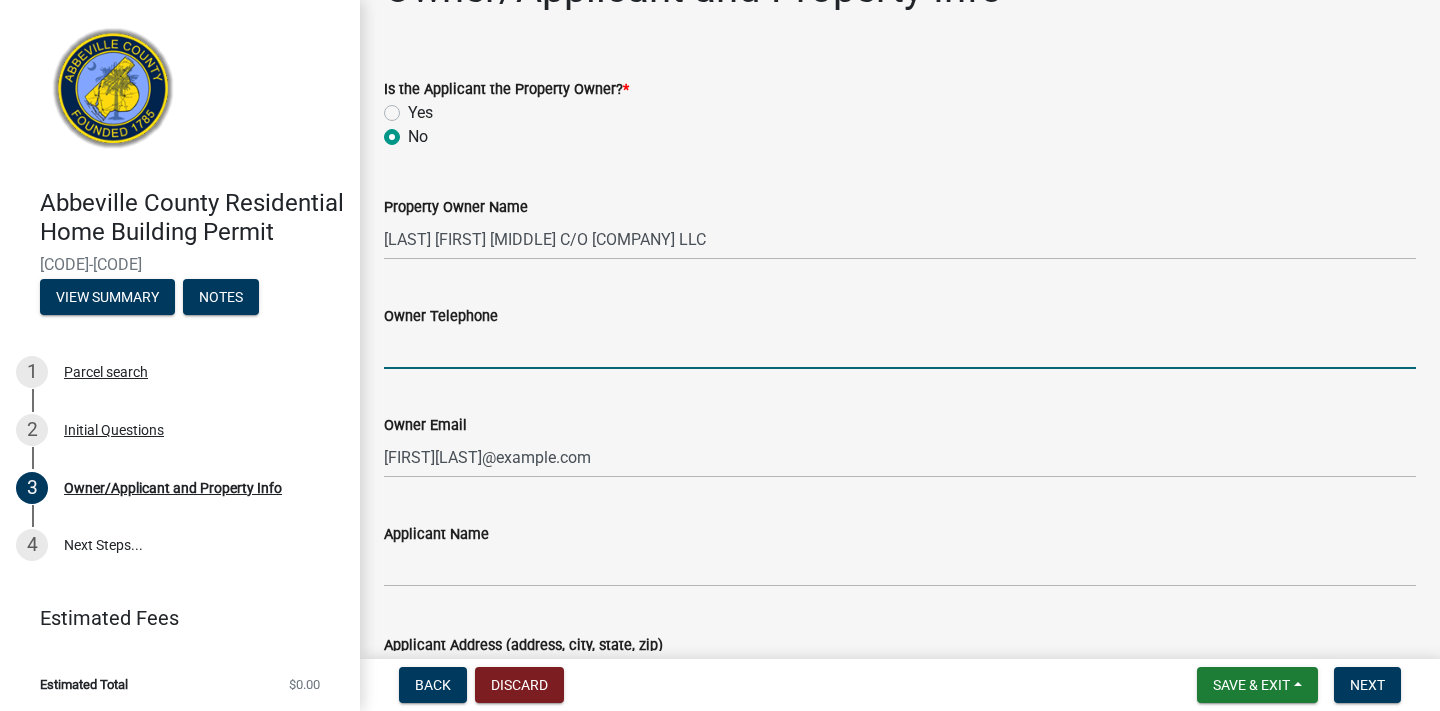 click on "Owner Telephone" at bounding box center (900, 348) 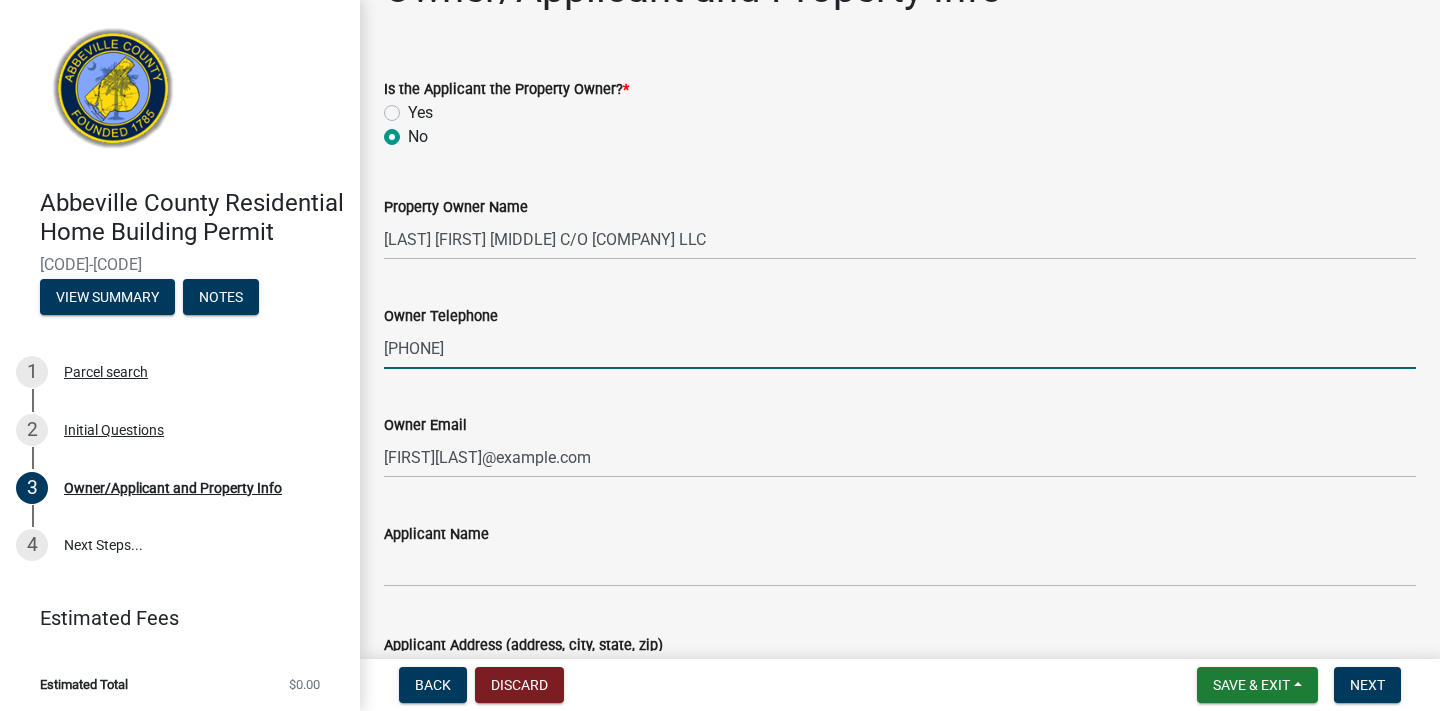type on "[PHONE]" 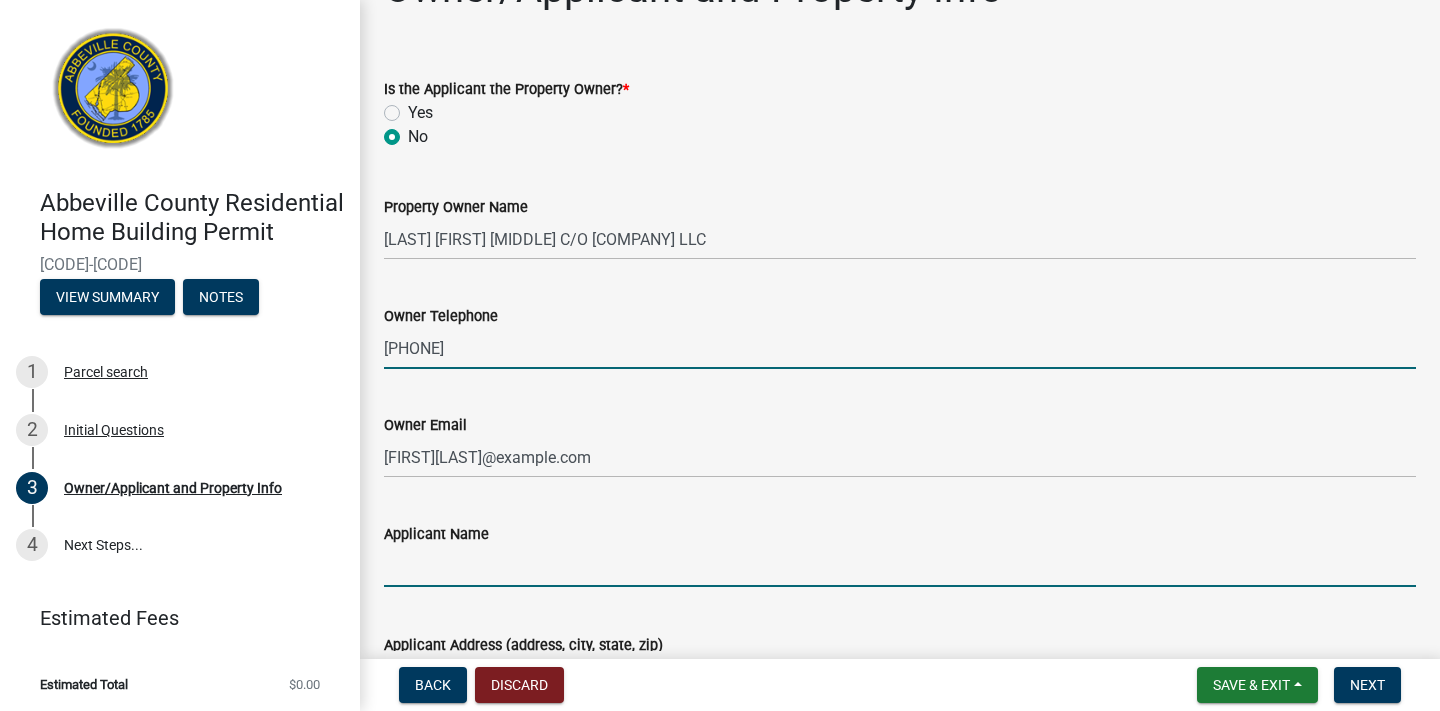 click on "Applicant Name" at bounding box center (900, 566) 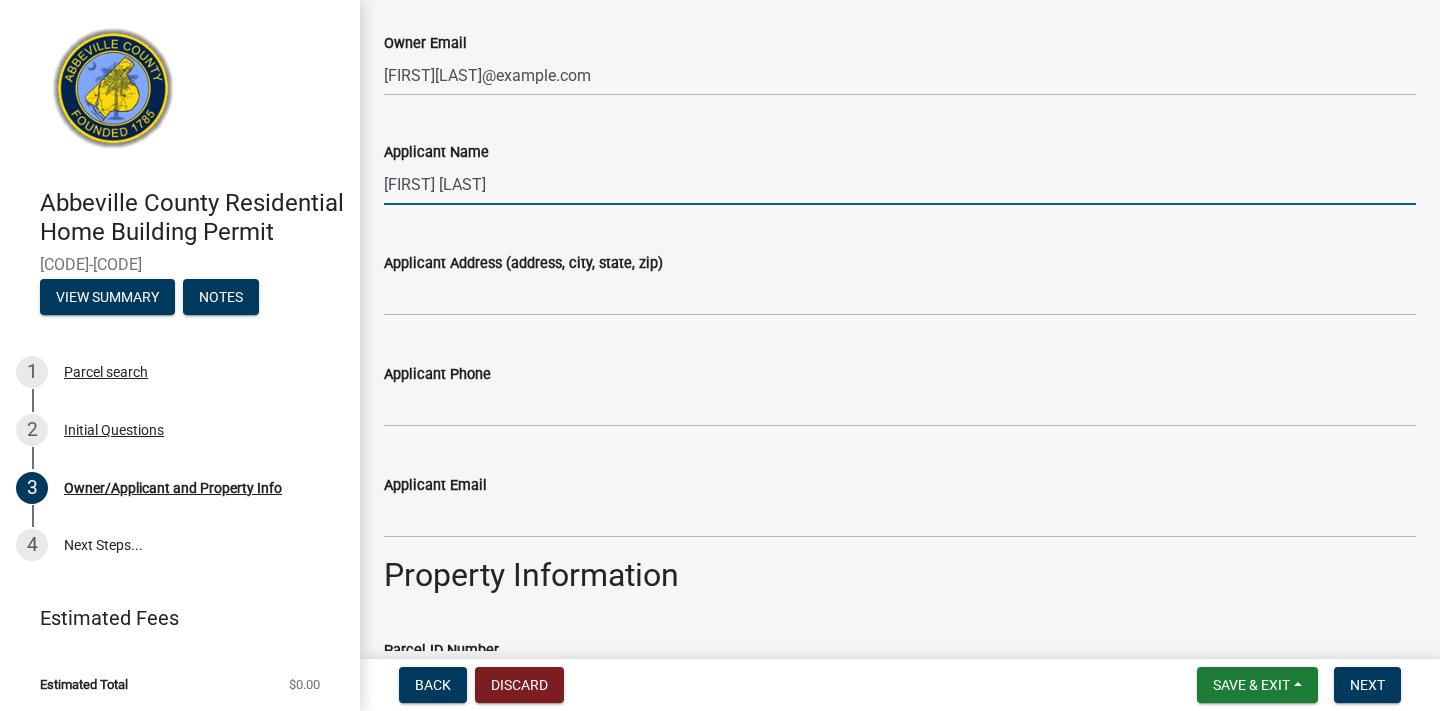 scroll, scrollTop: 475, scrollLeft: 0, axis: vertical 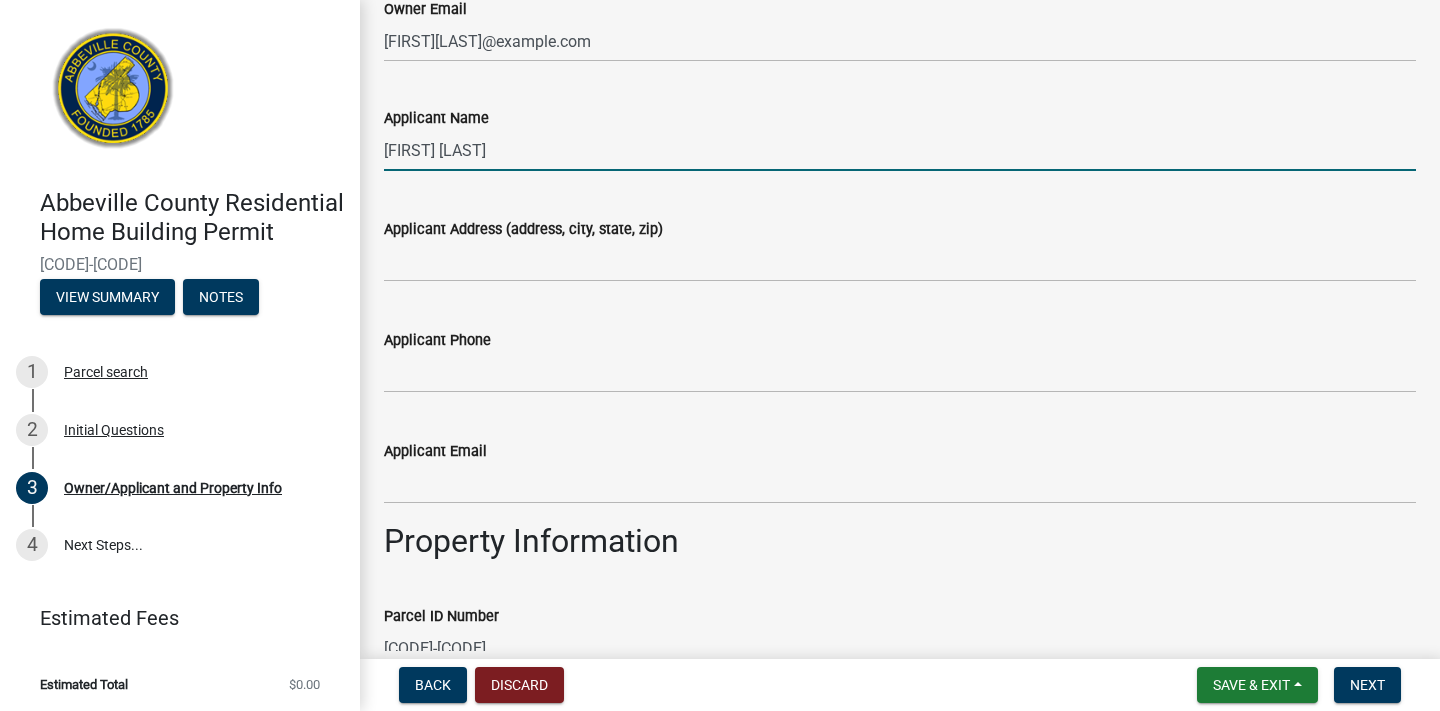 type on "[FIRST] [LAST]" 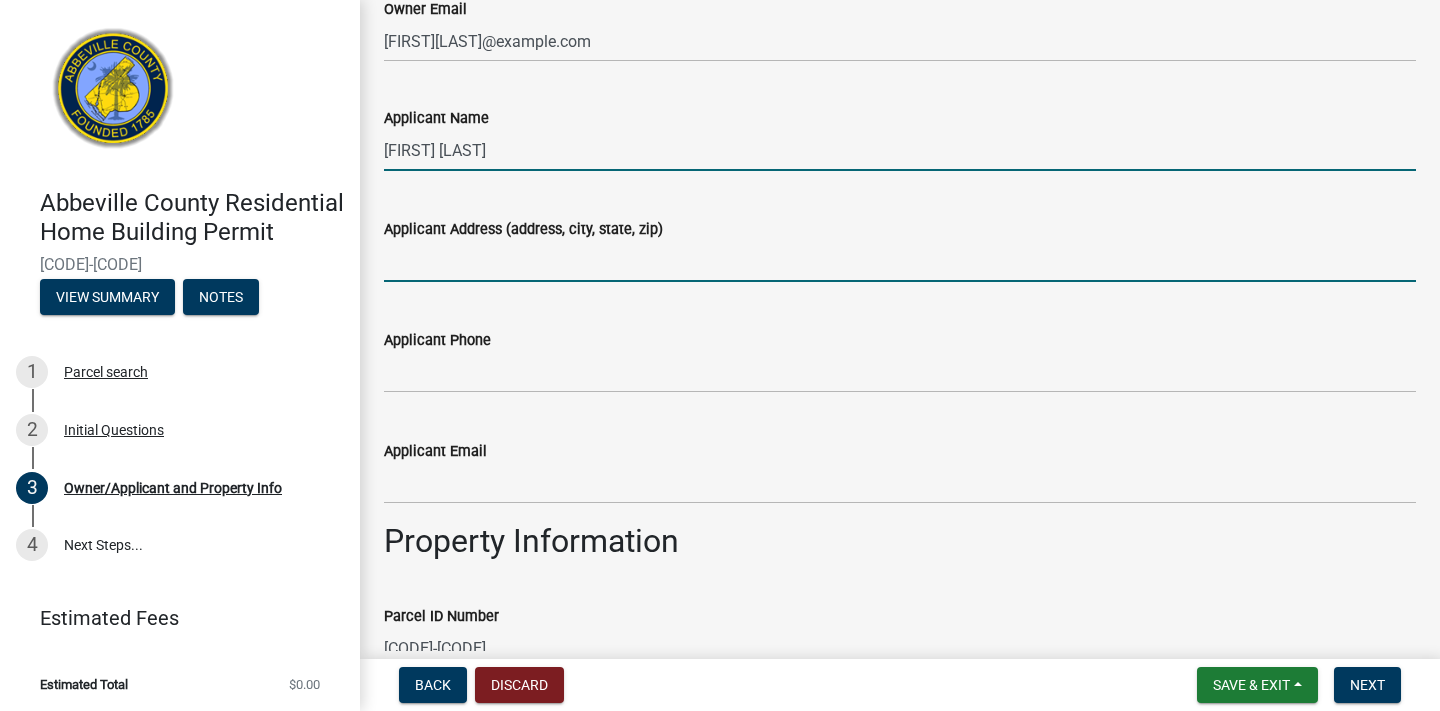 click on "Applicant Address (address, city, state, zip)" at bounding box center [900, 261] 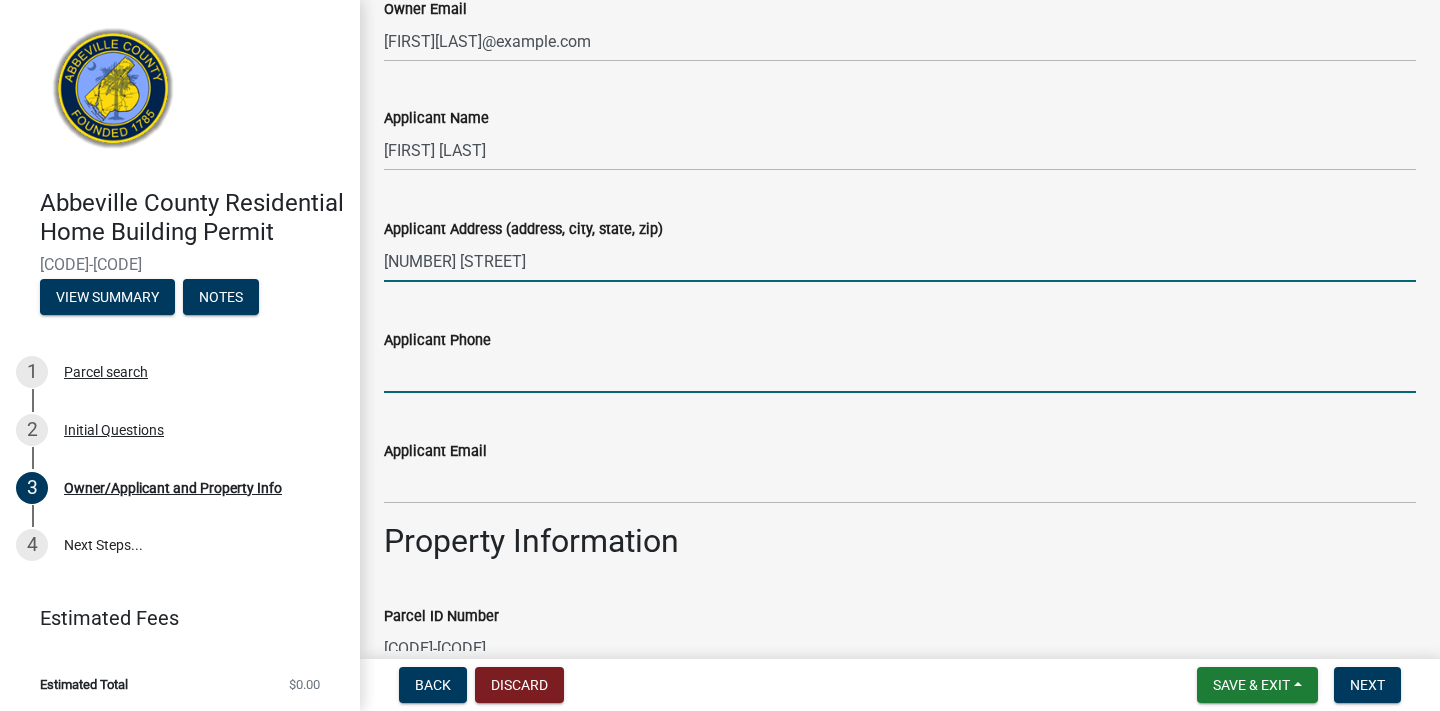 click on "[NUMBER] [STREET]" at bounding box center [900, 261] 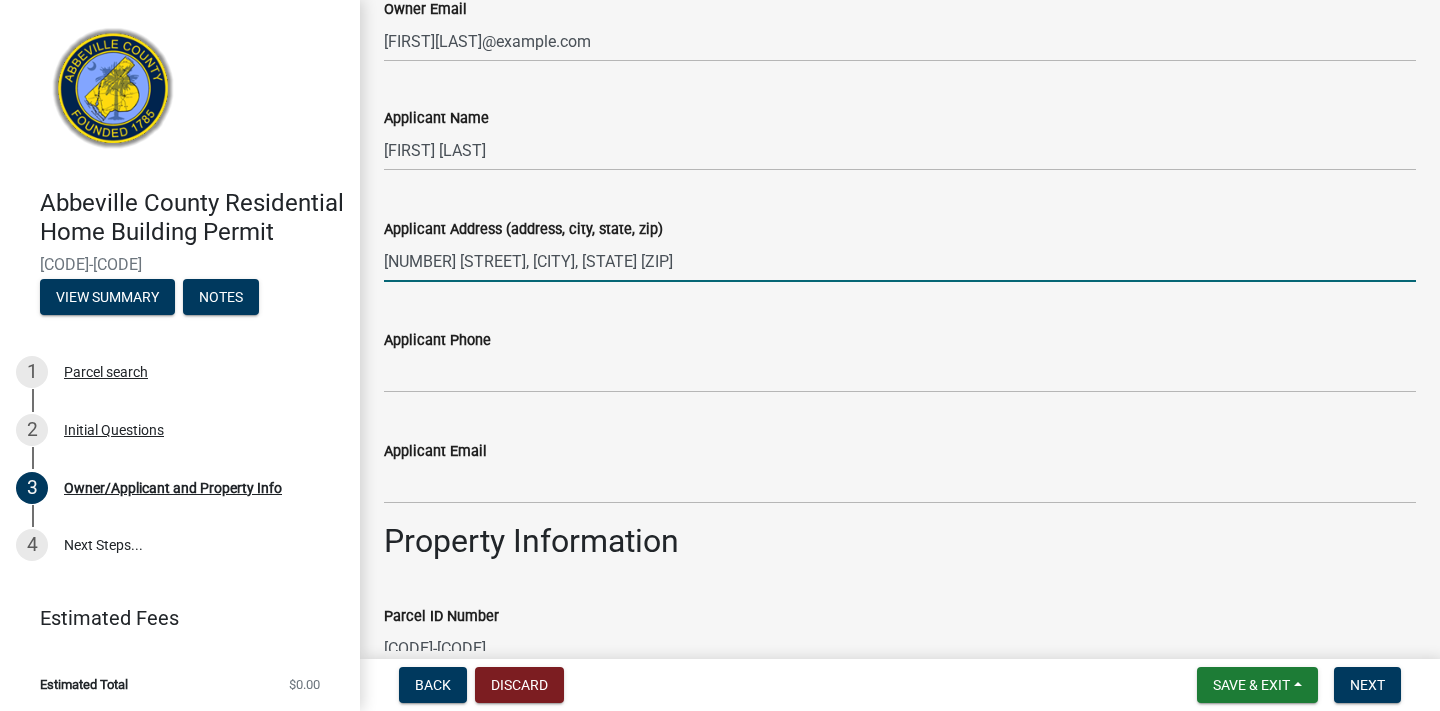 type on "[NUMBER] [STREET], [CITY], [STATE] [ZIP]" 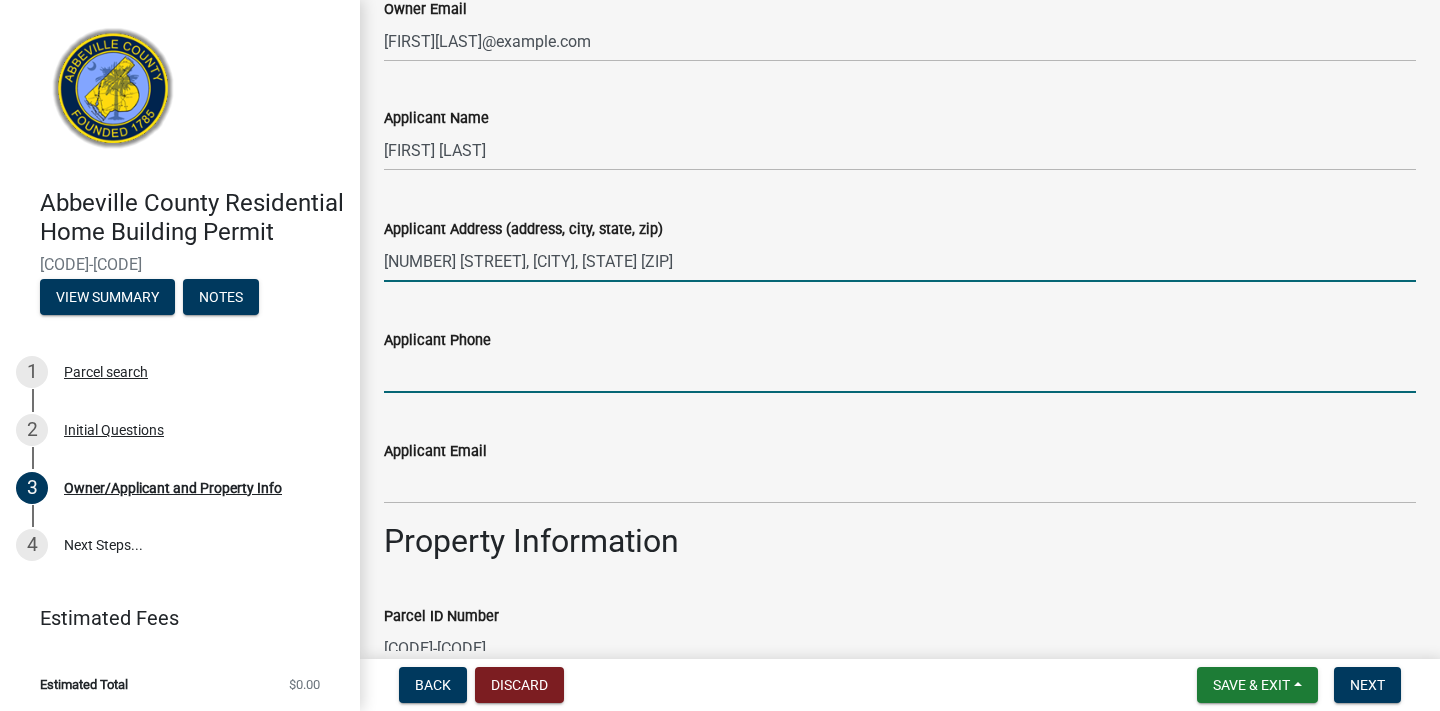 click on "Applicant Phone" at bounding box center [900, 372] 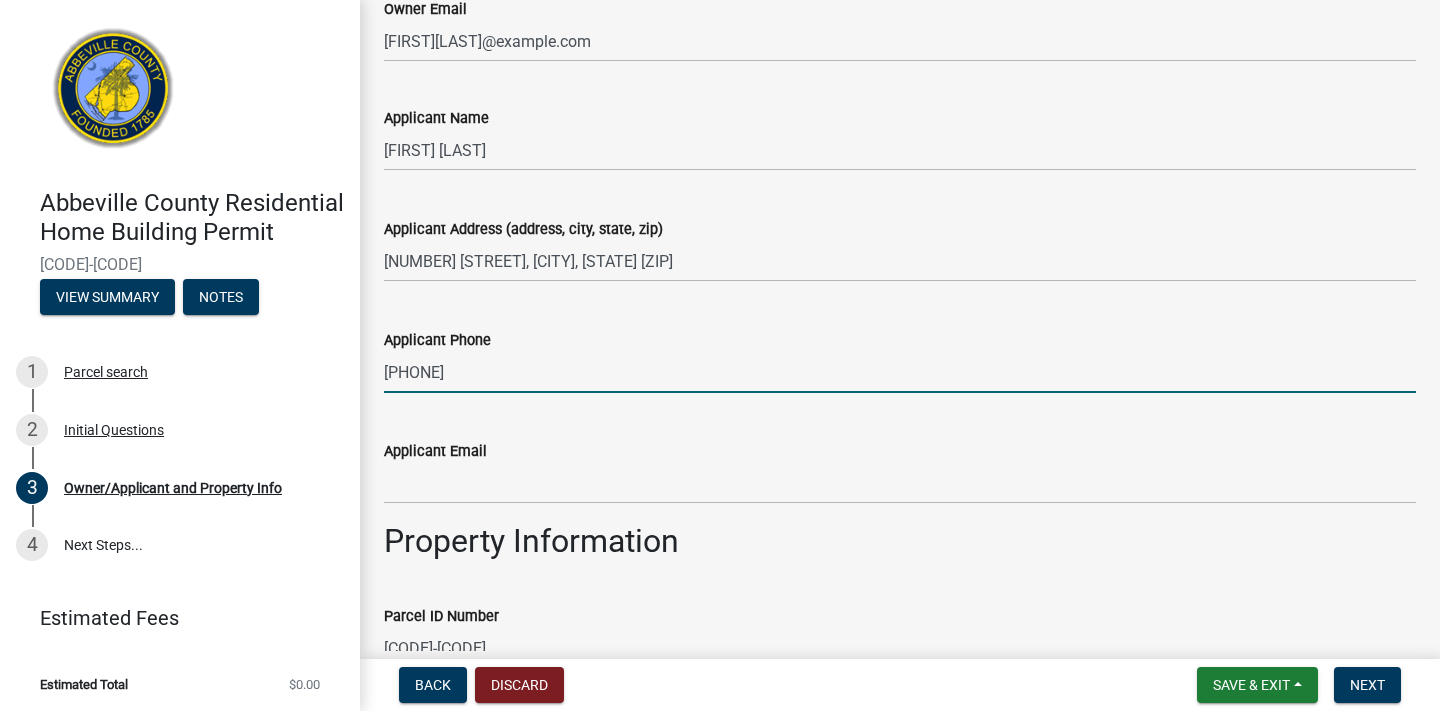 type on "[PHONE]" 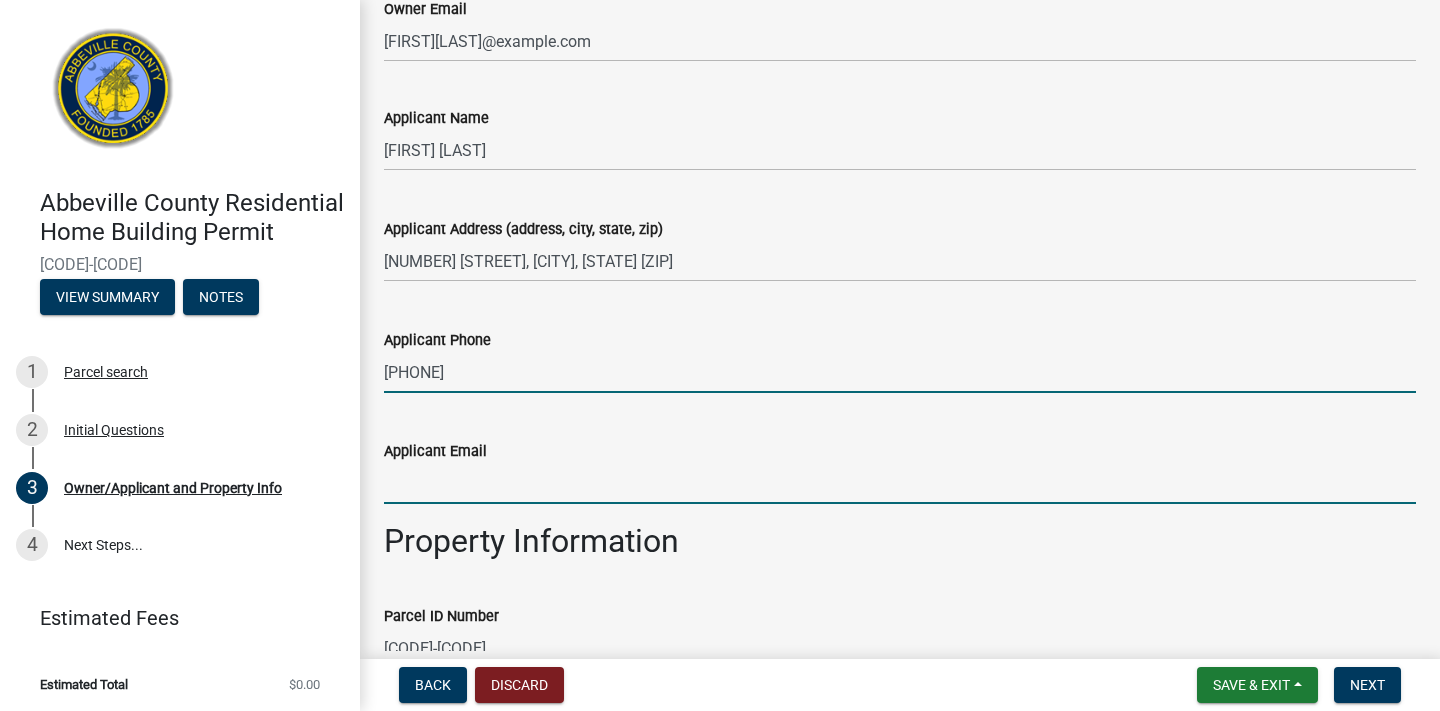 click on "Applicant Email" at bounding box center [900, 483] 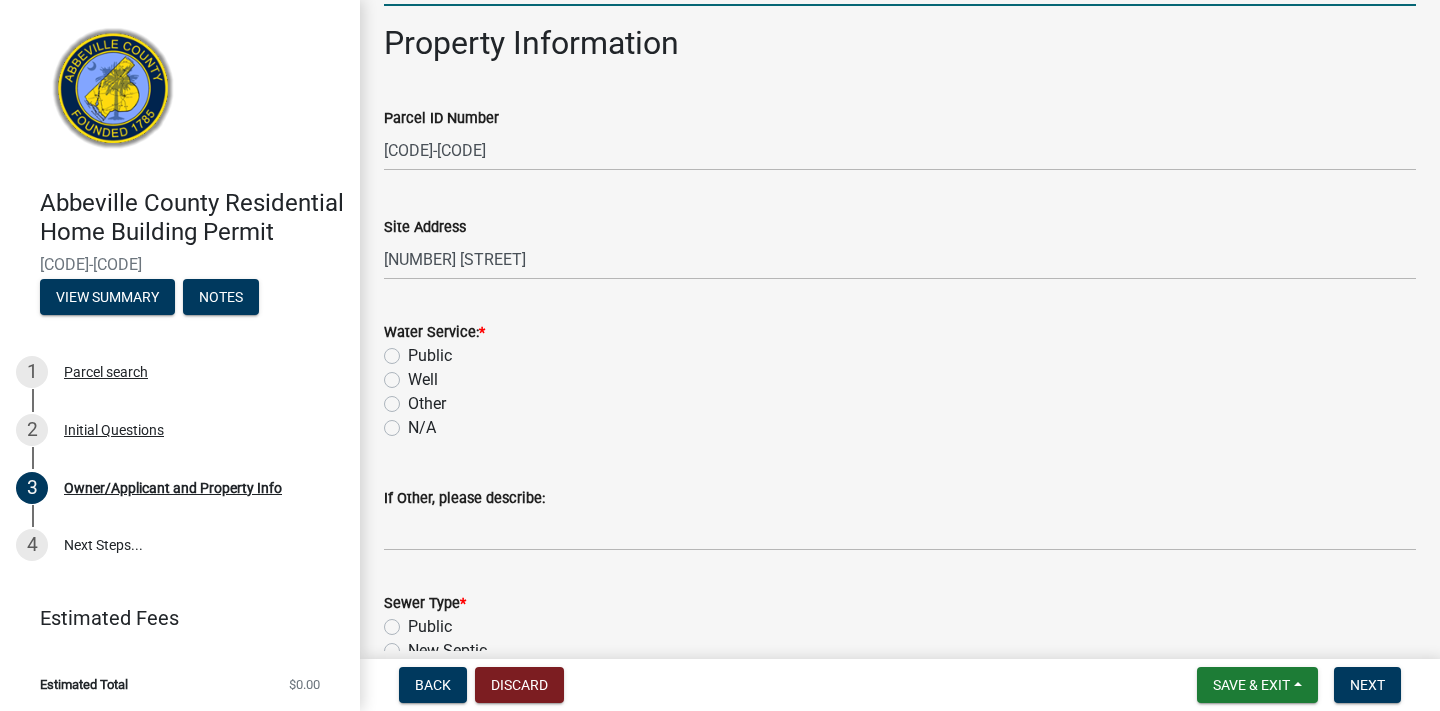 scroll, scrollTop: 1008, scrollLeft: 0, axis: vertical 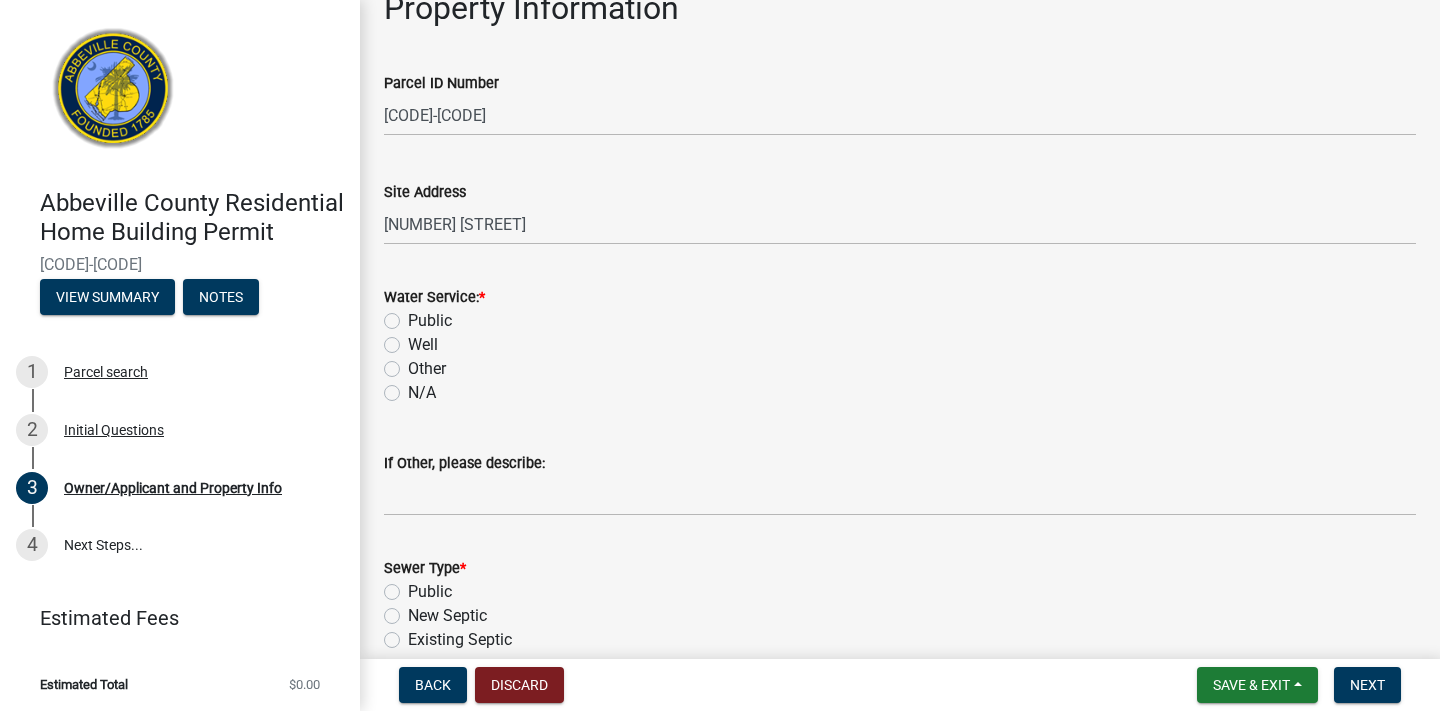 type on "[FIRST][LAST].permitting.com" 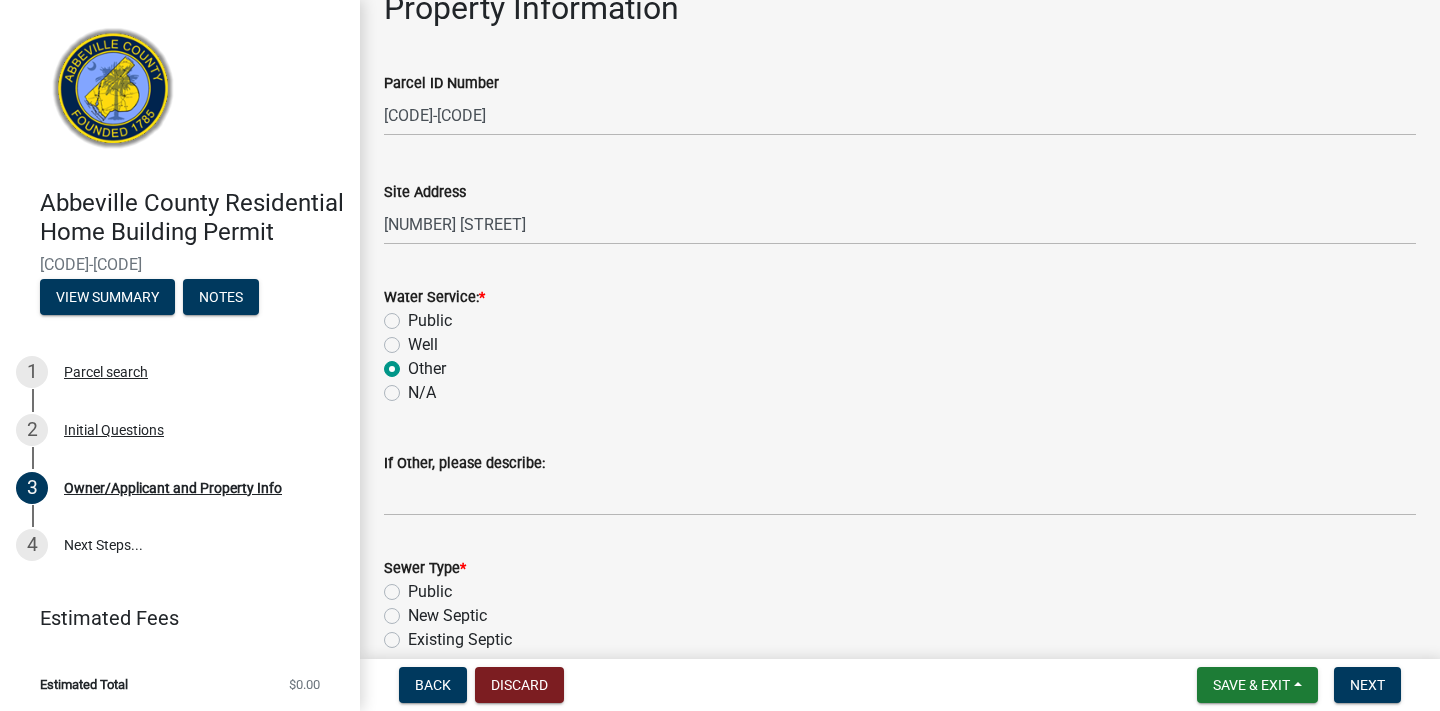 radio on "true" 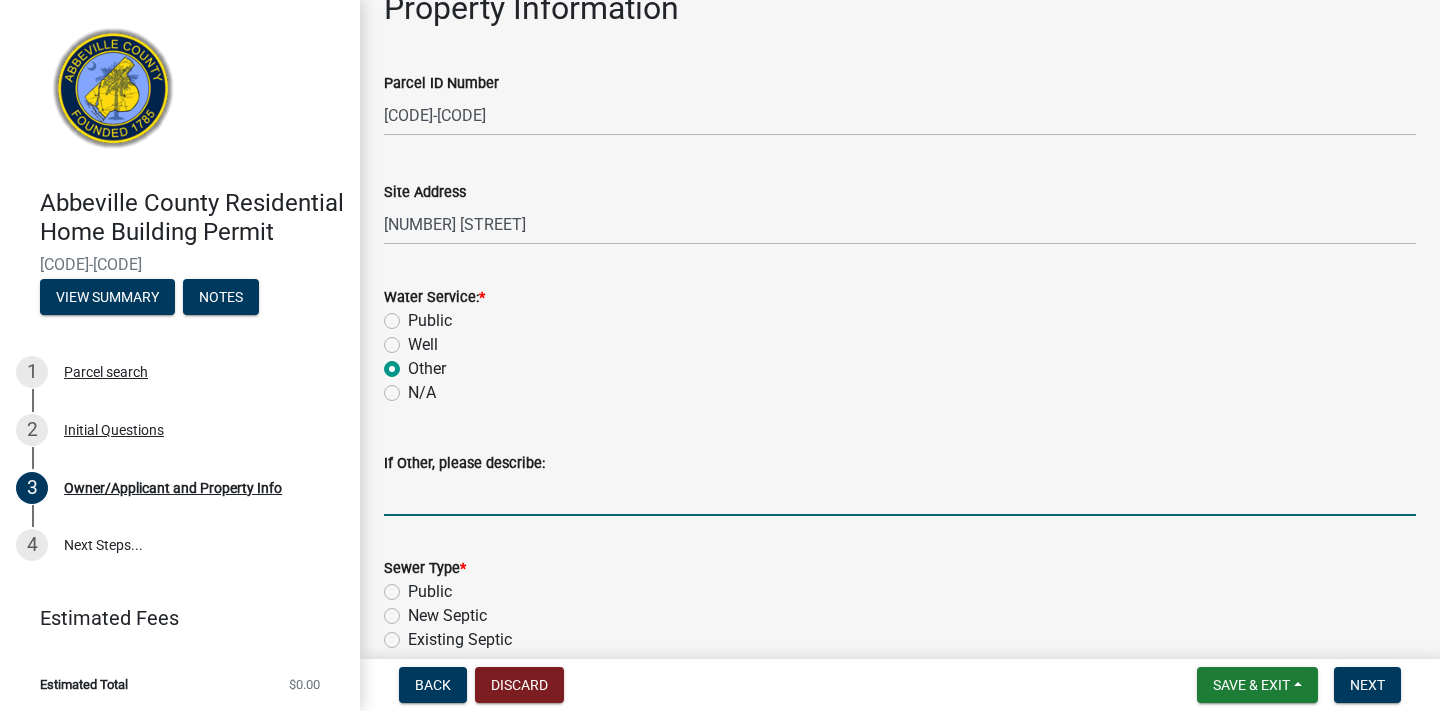 click on "If Other, please describe:" at bounding box center [900, 495] 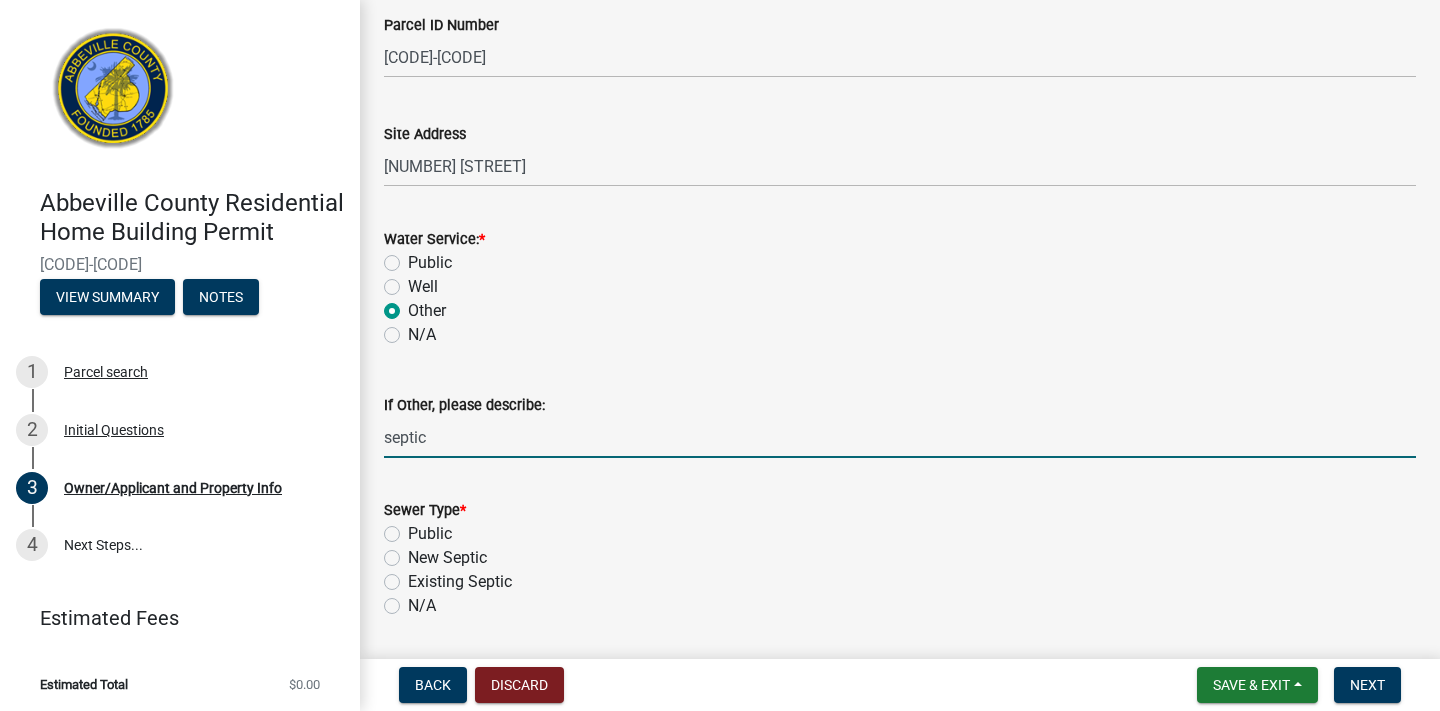 scroll, scrollTop: 1101, scrollLeft: 0, axis: vertical 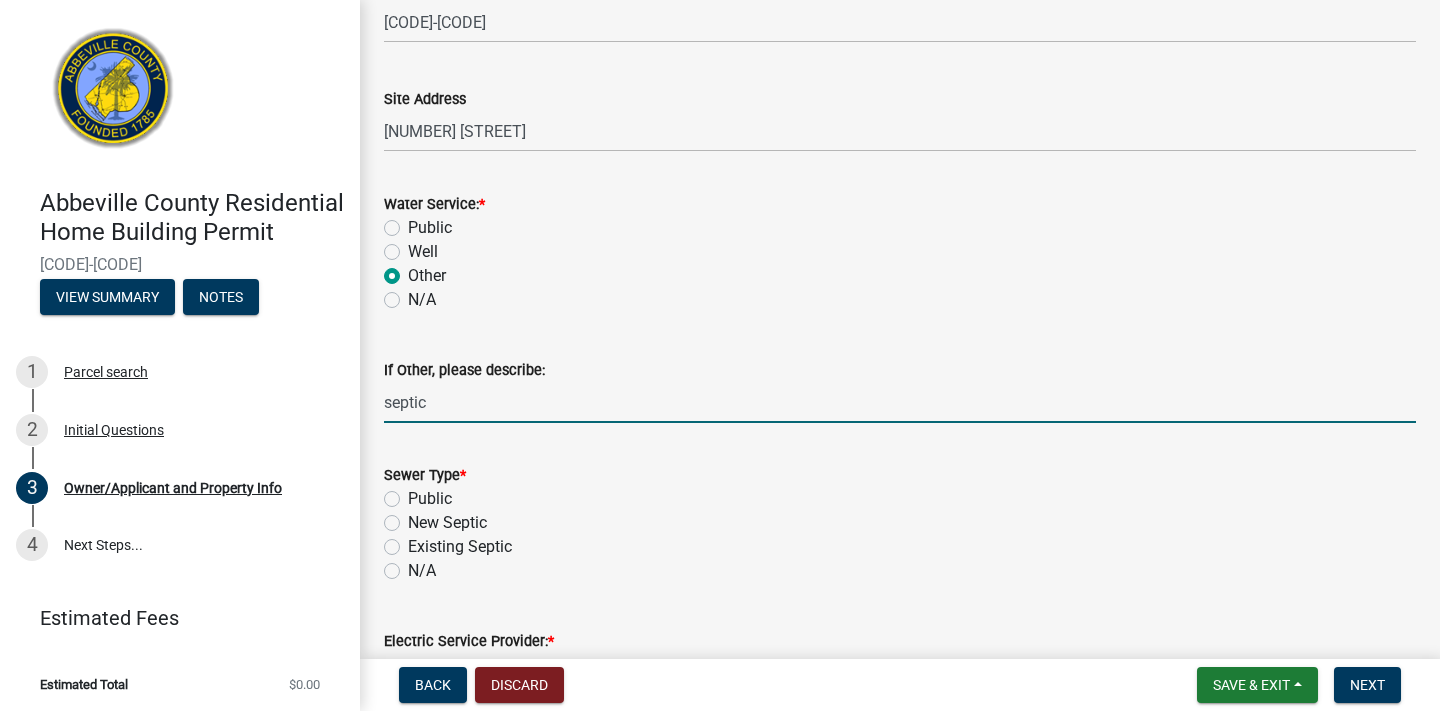 type on "septic" 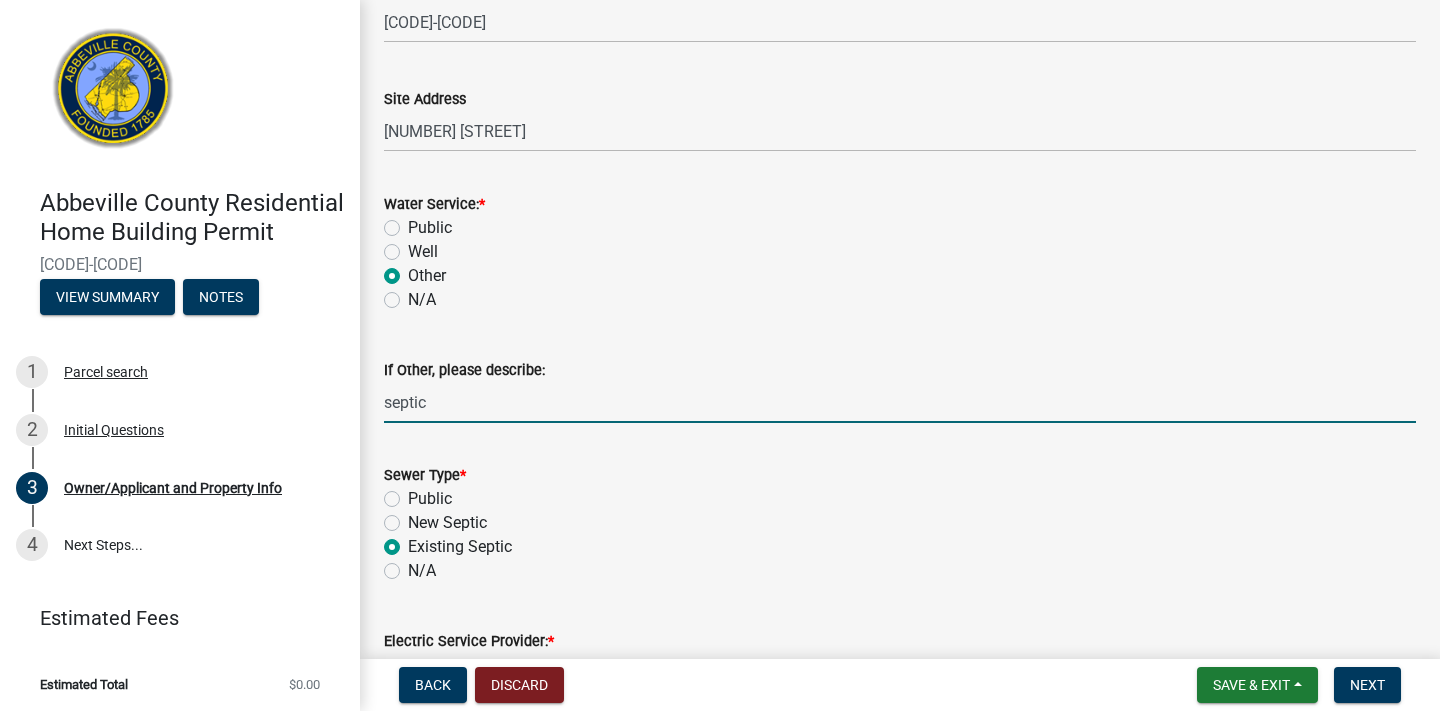 radio on "true" 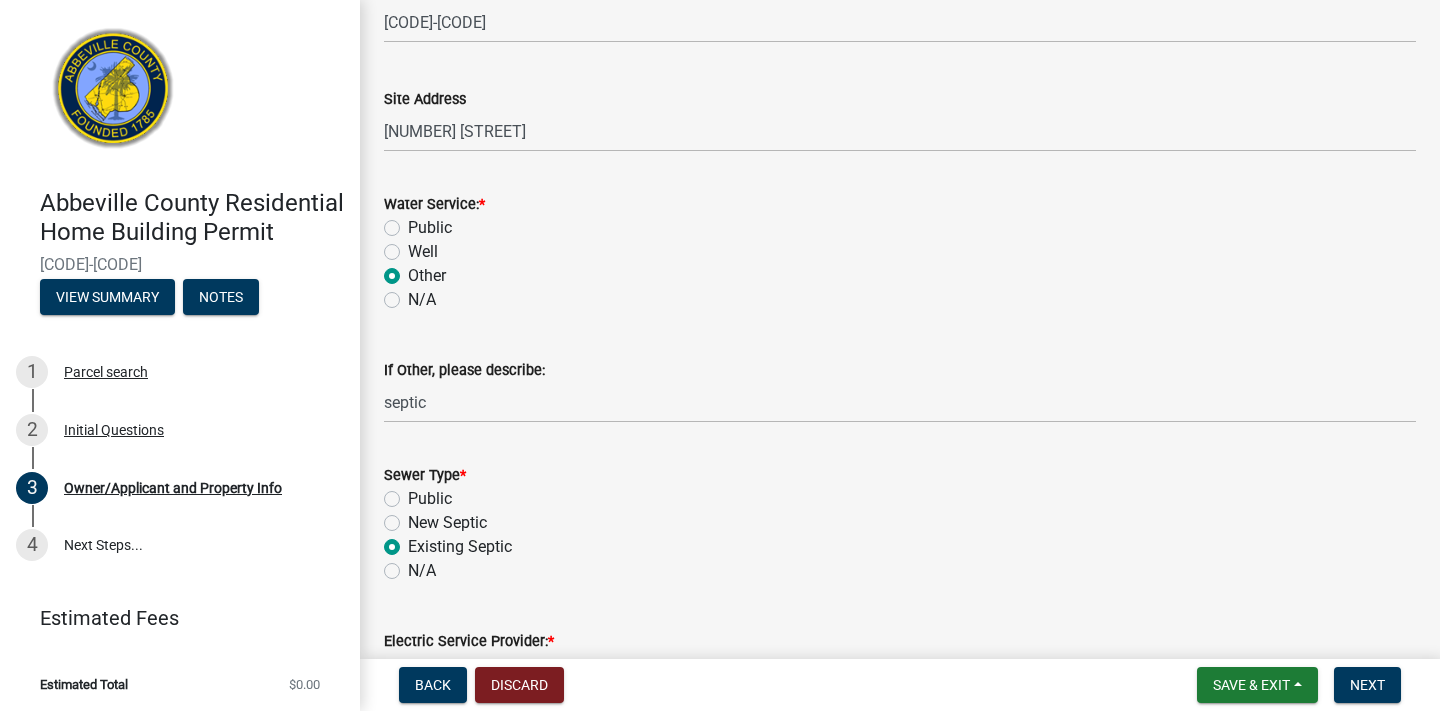 click on "Public" 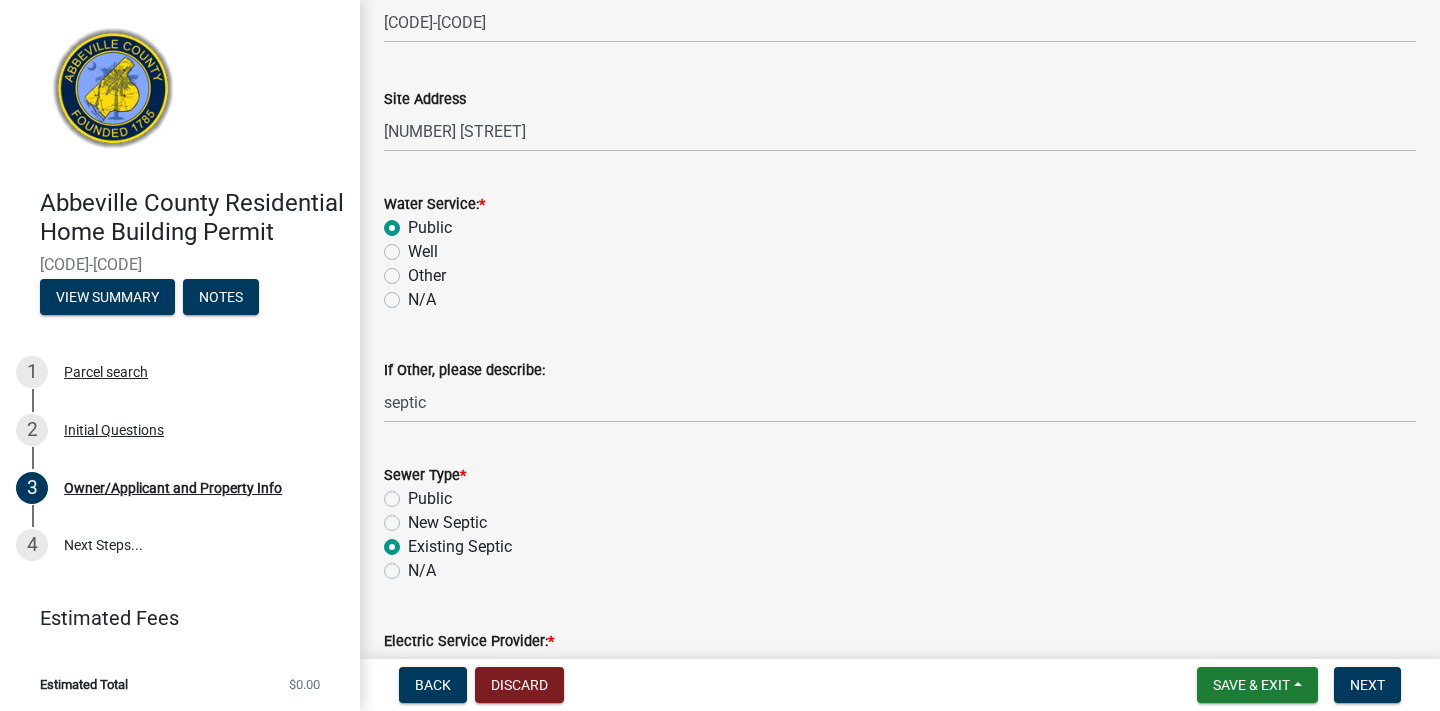 radio on "true" 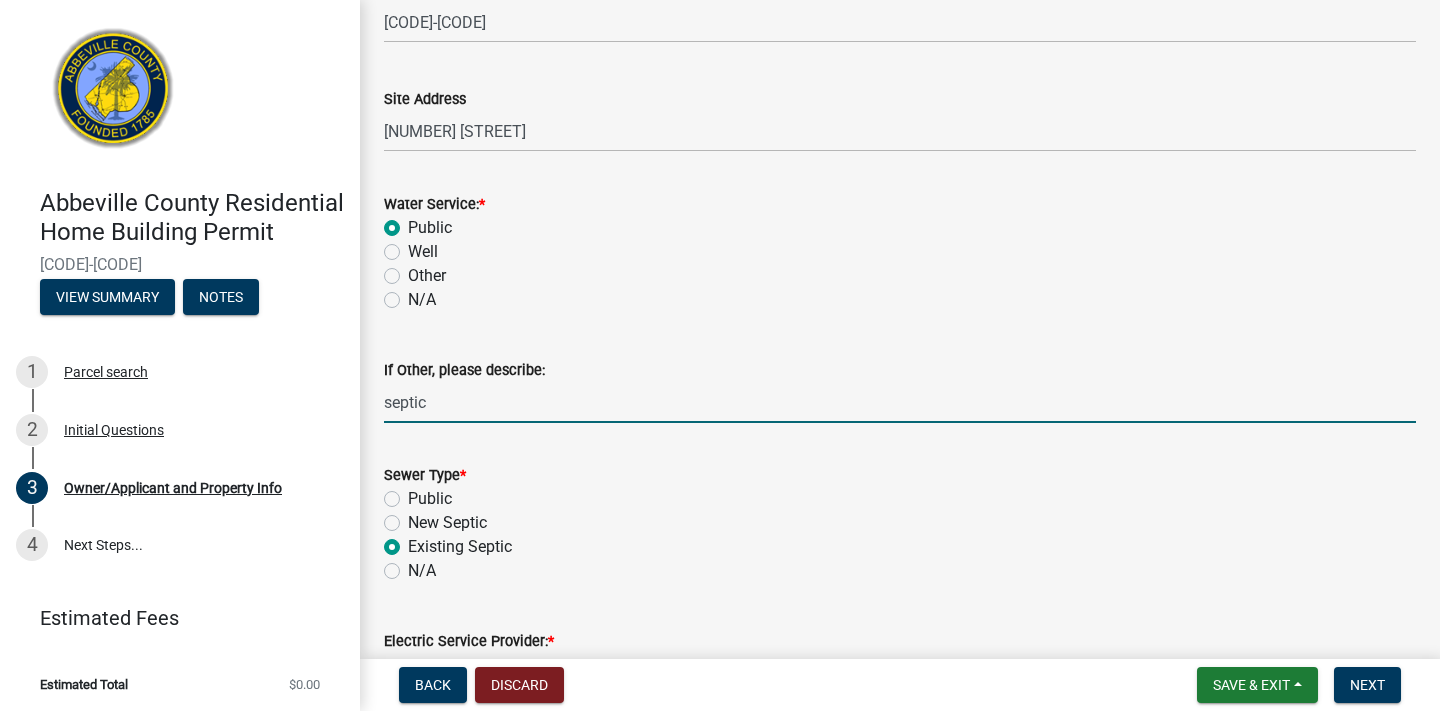 drag, startPoint x: 436, startPoint y: 405, endPoint x: 376, endPoint y: 403, distance: 60.033325 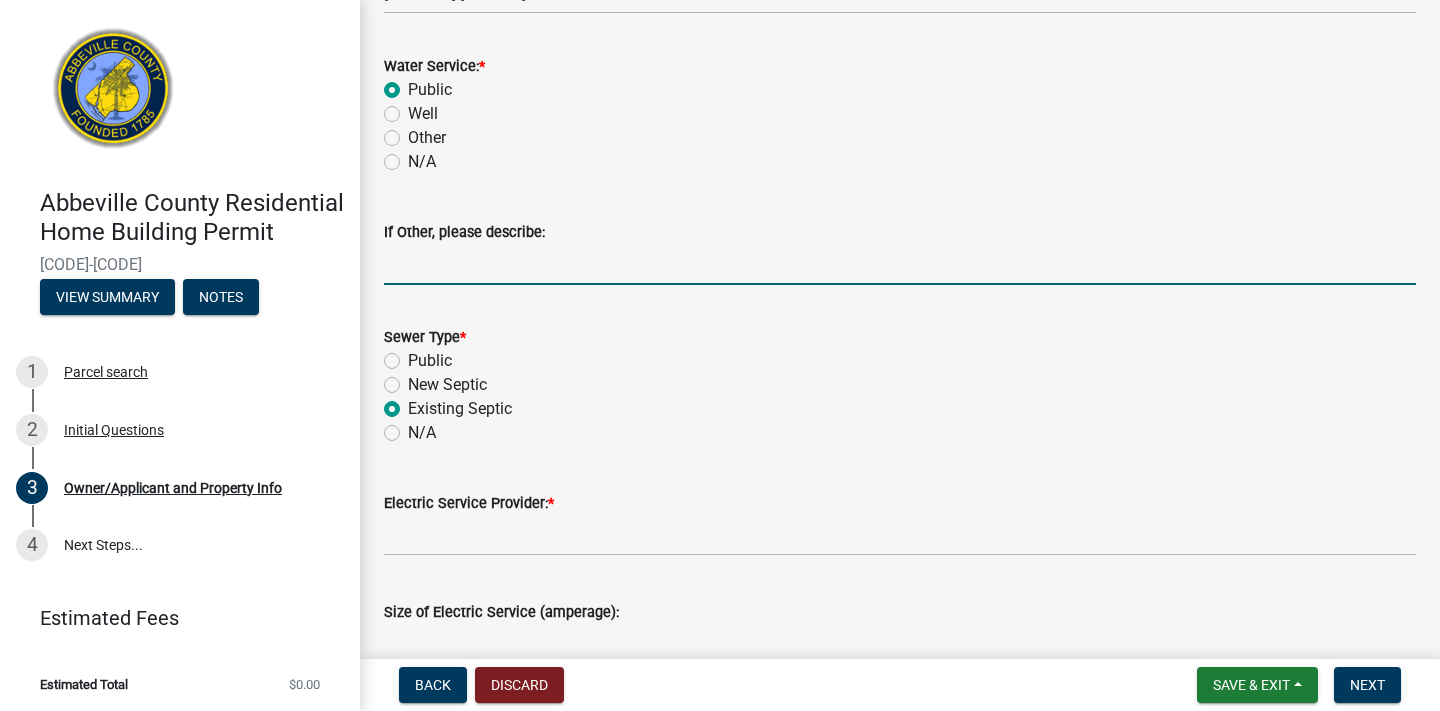 scroll, scrollTop: 1241, scrollLeft: 0, axis: vertical 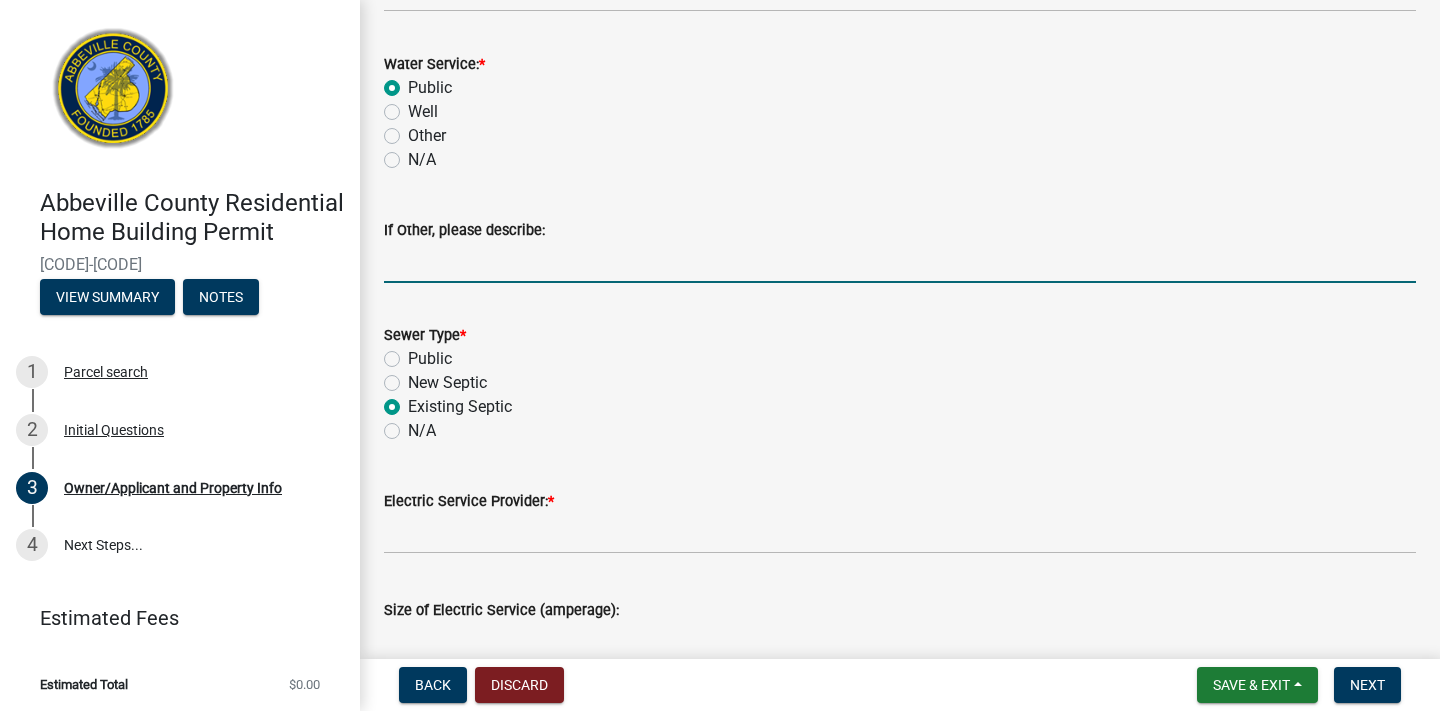 type 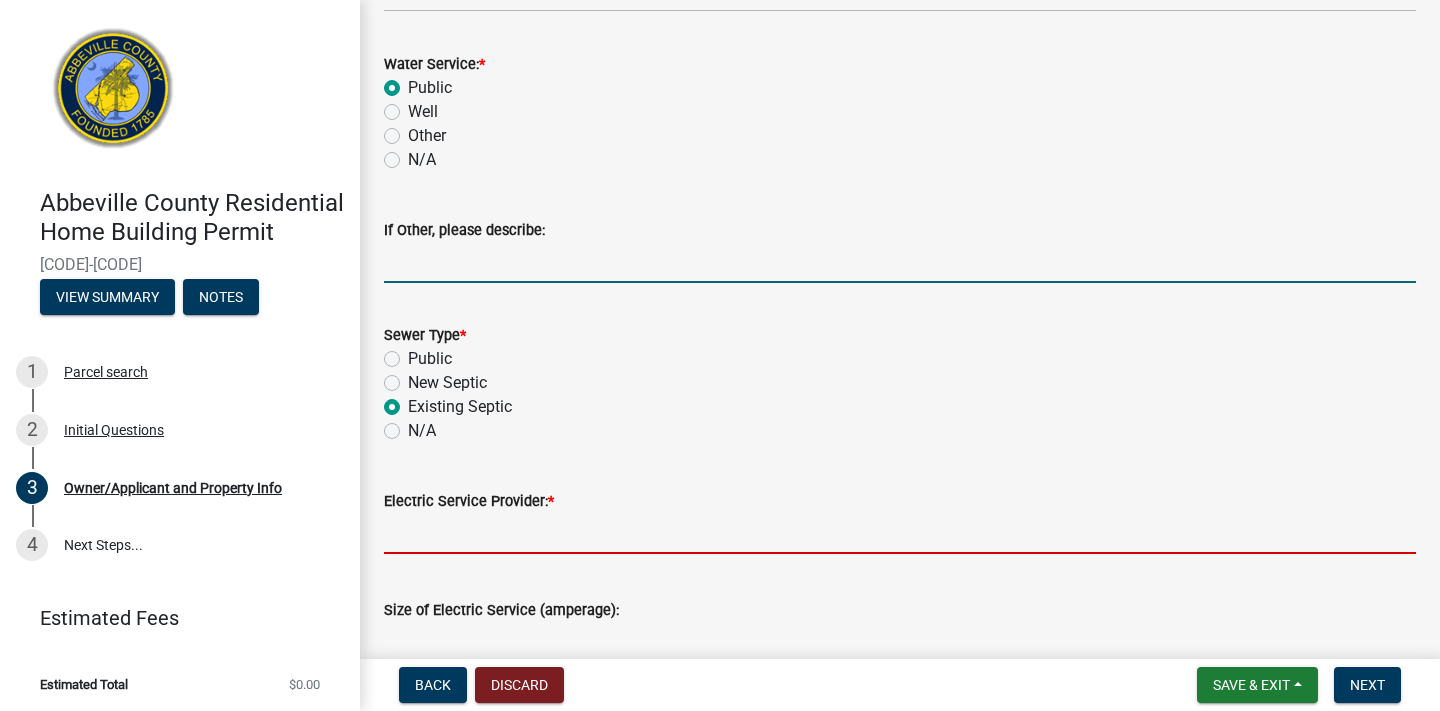 click on "Electric Service Provider:  *" at bounding box center (900, 533) 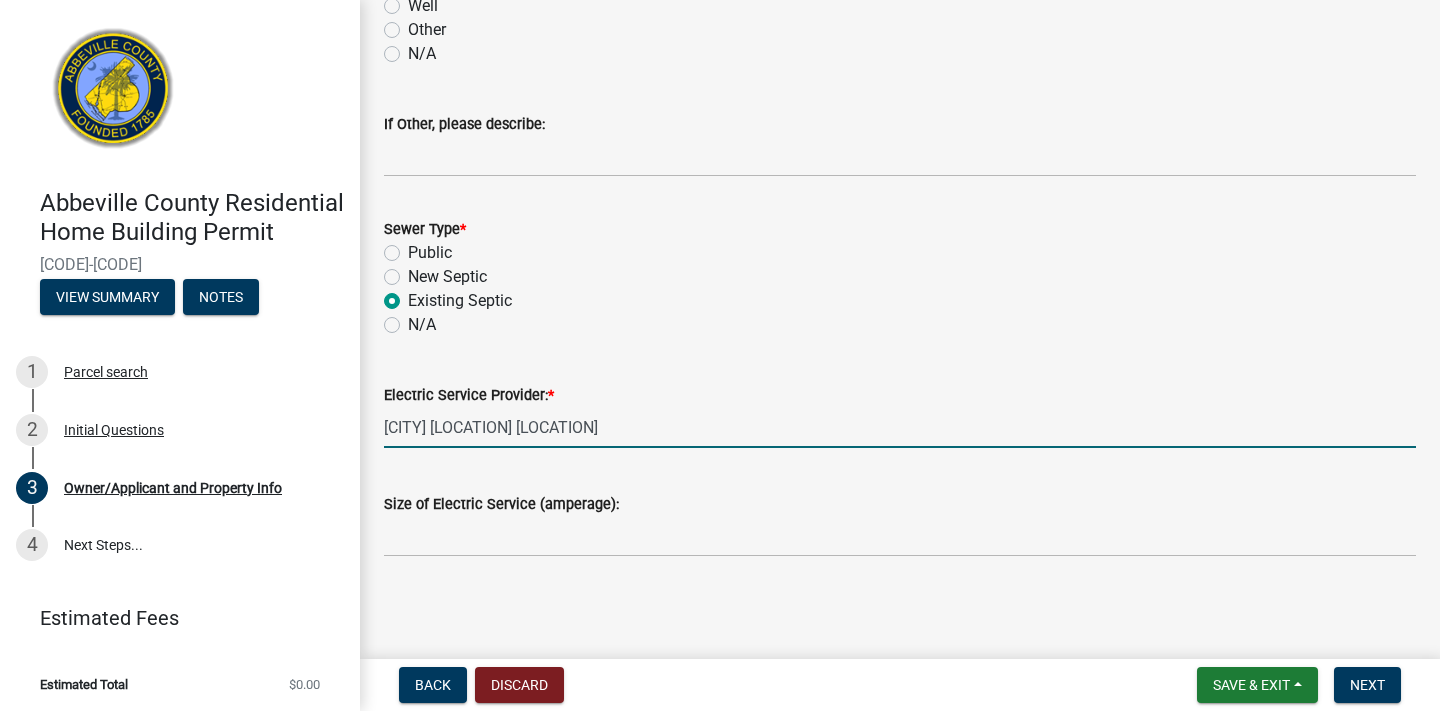 scroll, scrollTop: 1347, scrollLeft: 0, axis: vertical 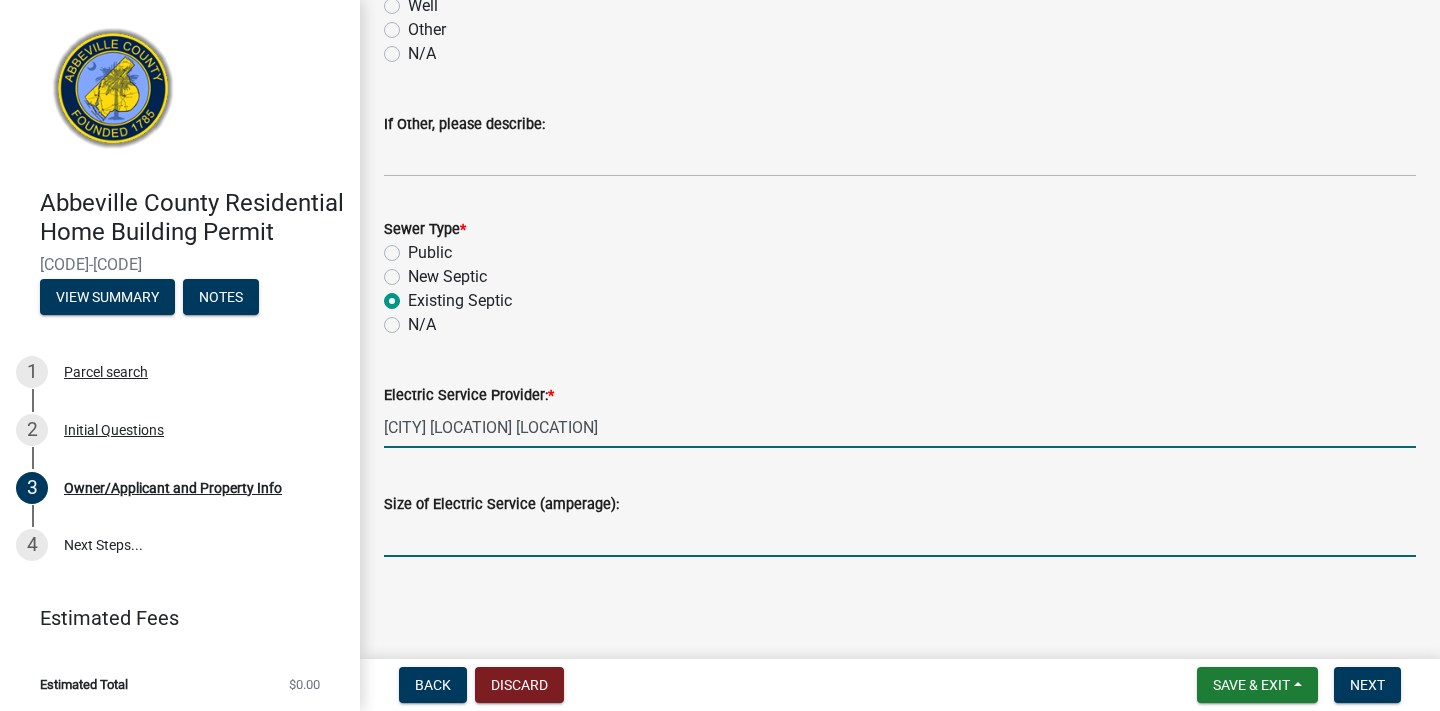 click on "Size of Electric Service (amperage):" at bounding box center [900, 536] 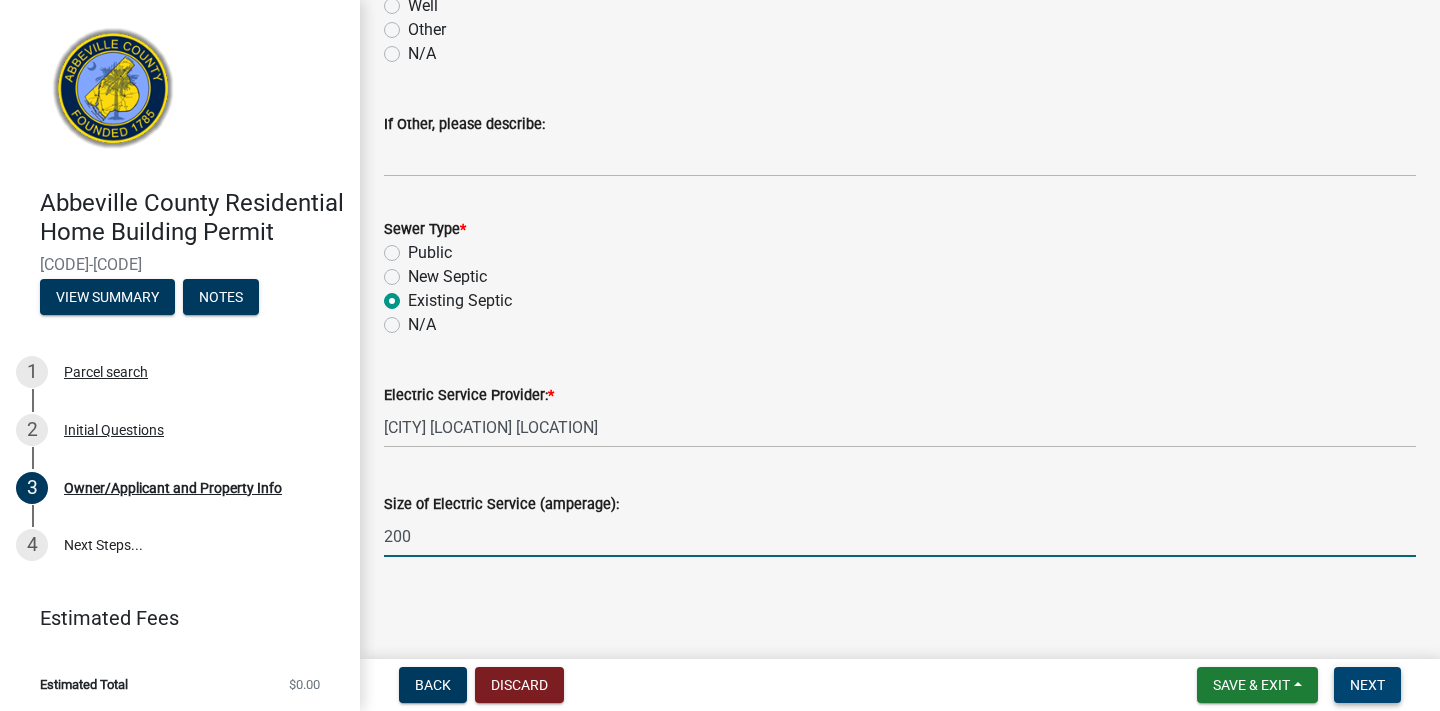 type on "200" 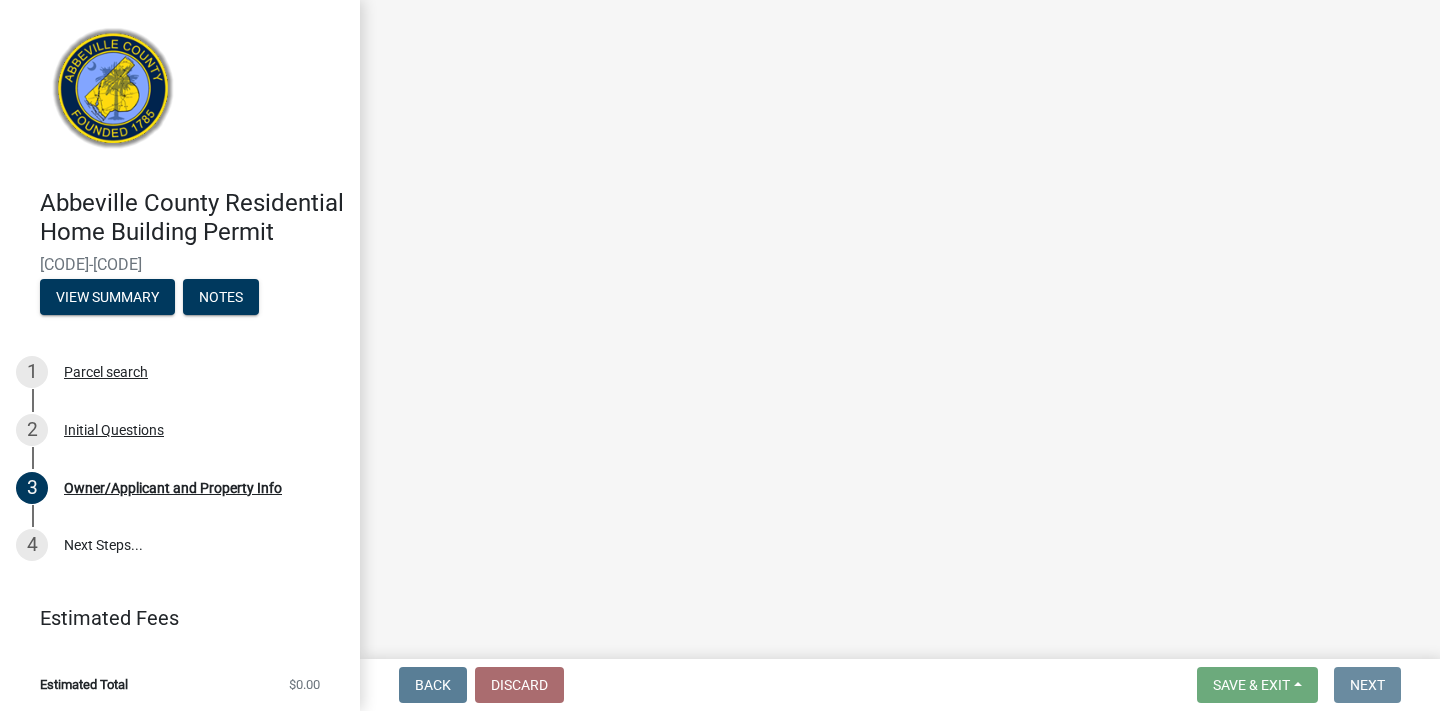 scroll, scrollTop: 0, scrollLeft: 0, axis: both 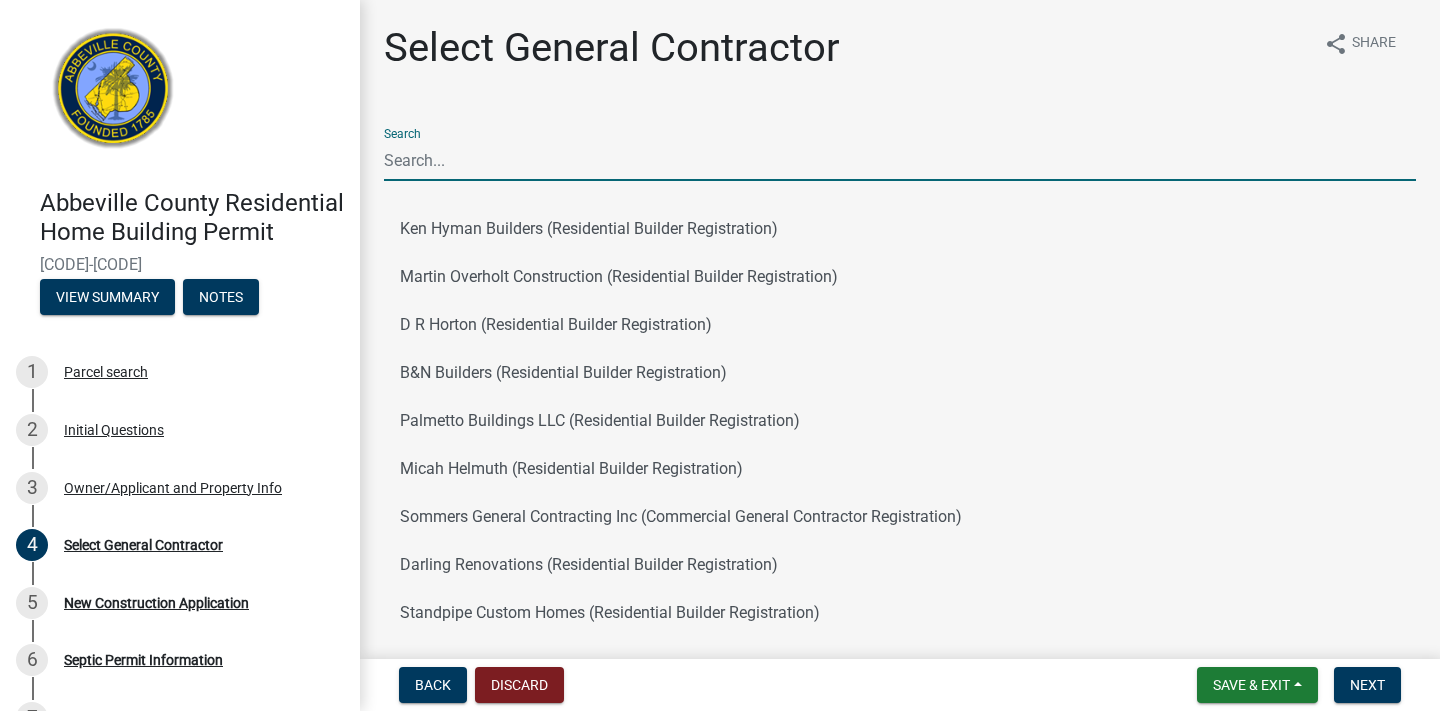 click on "Search" at bounding box center (900, 160) 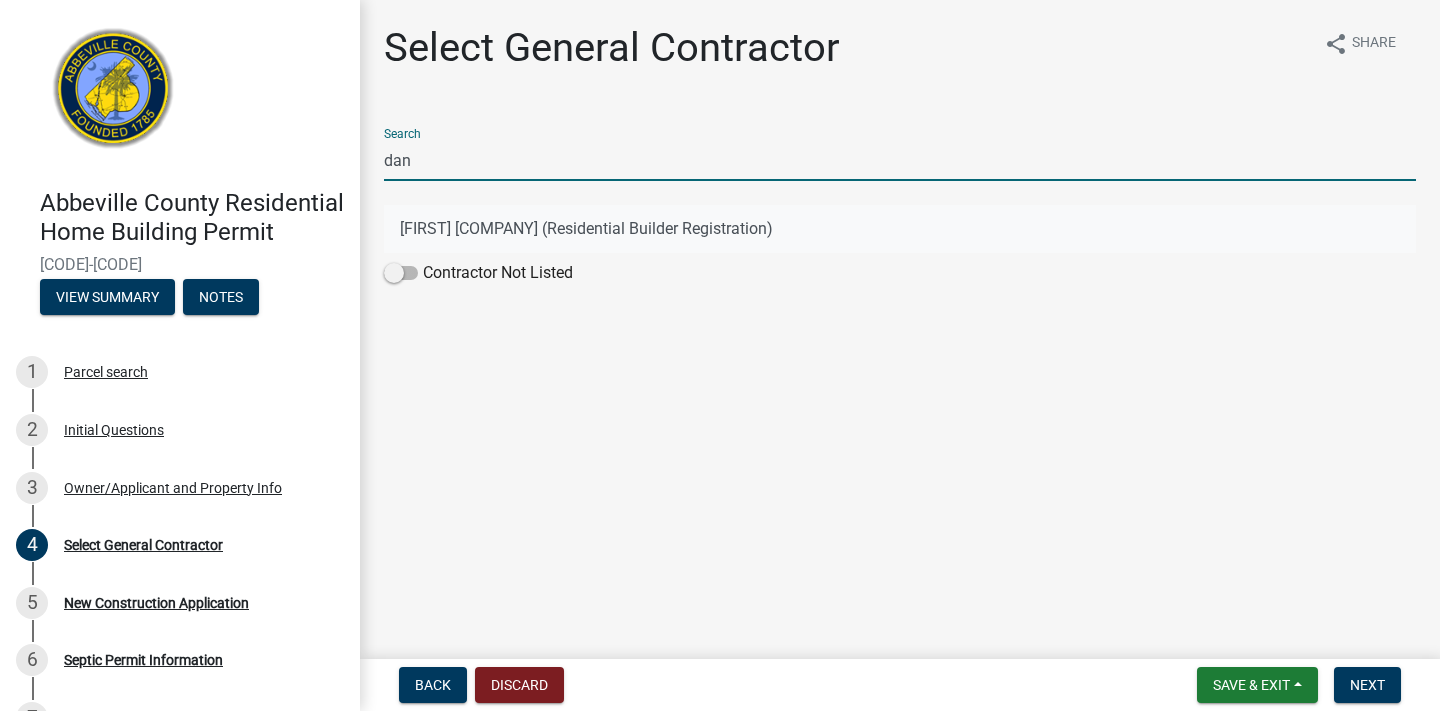 type on "dan" 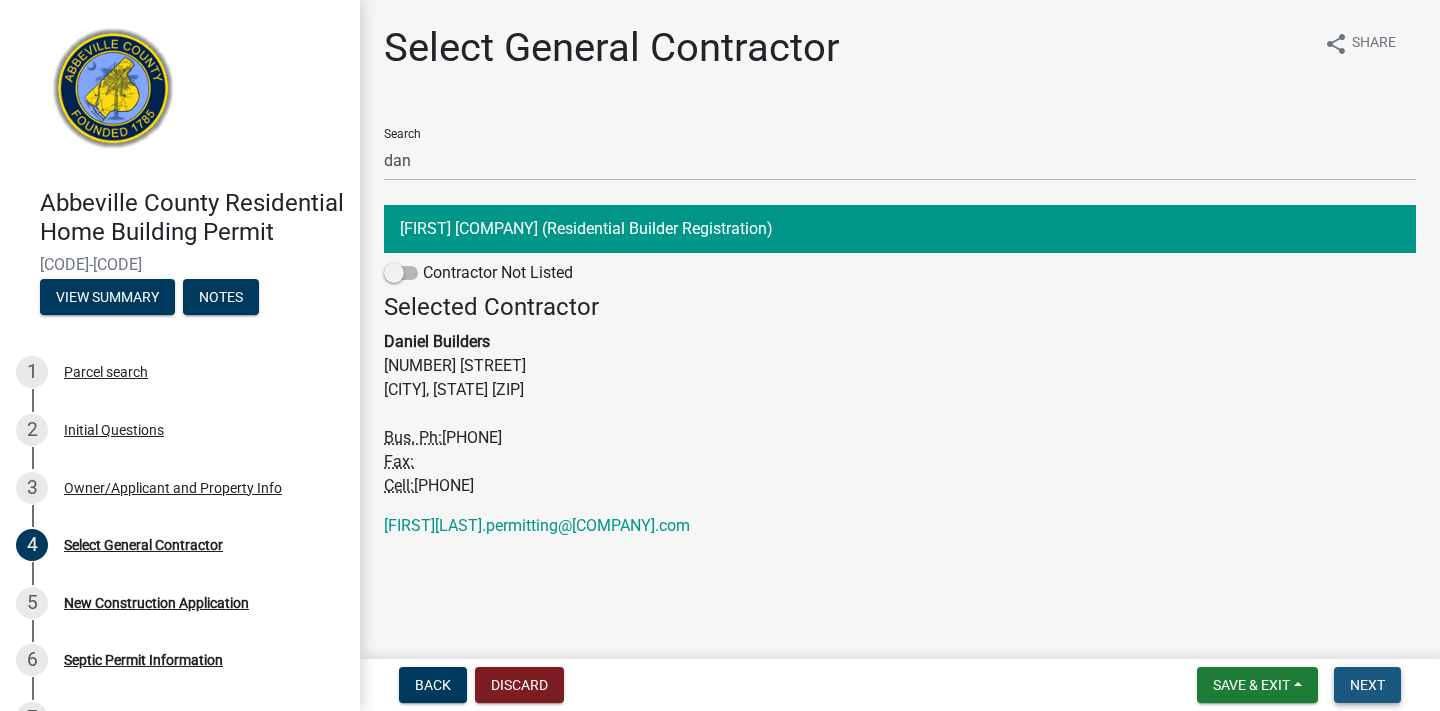 click on "Next" at bounding box center [1367, 685] 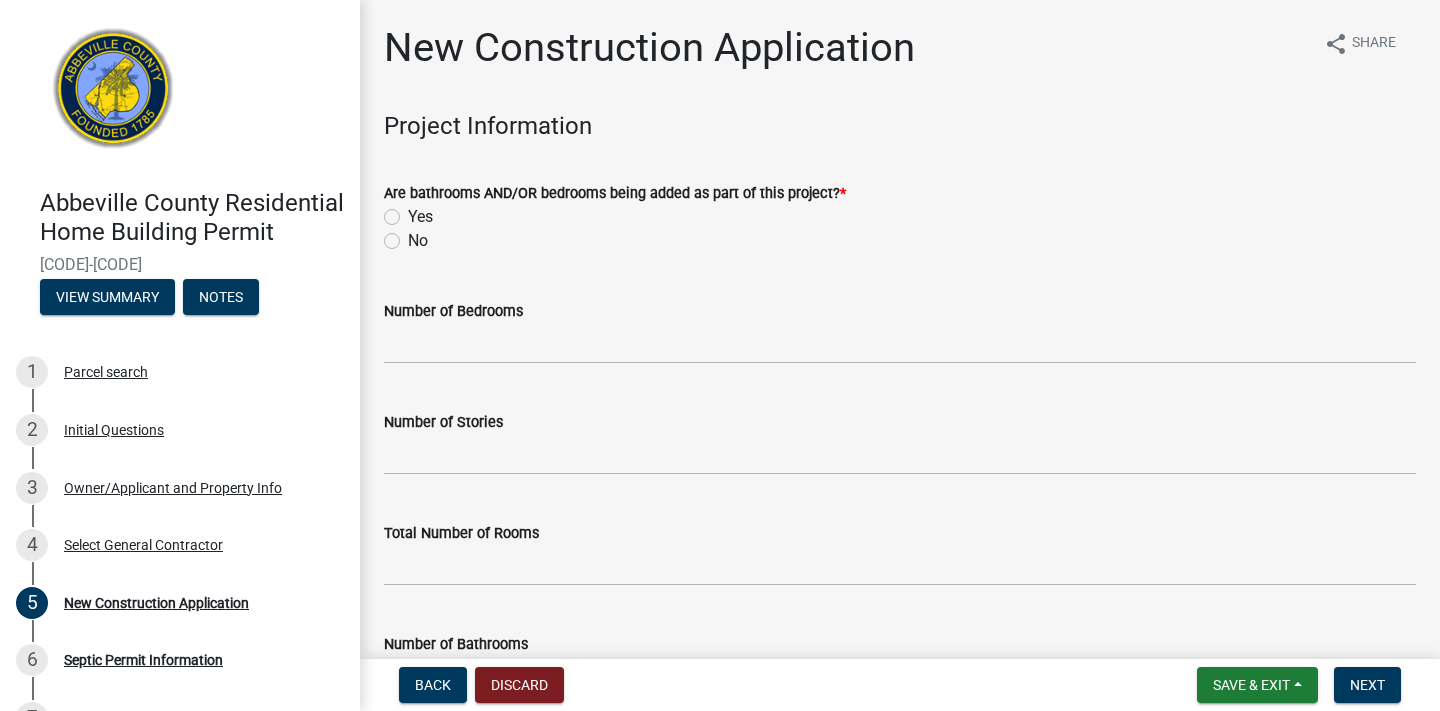 click on "No" 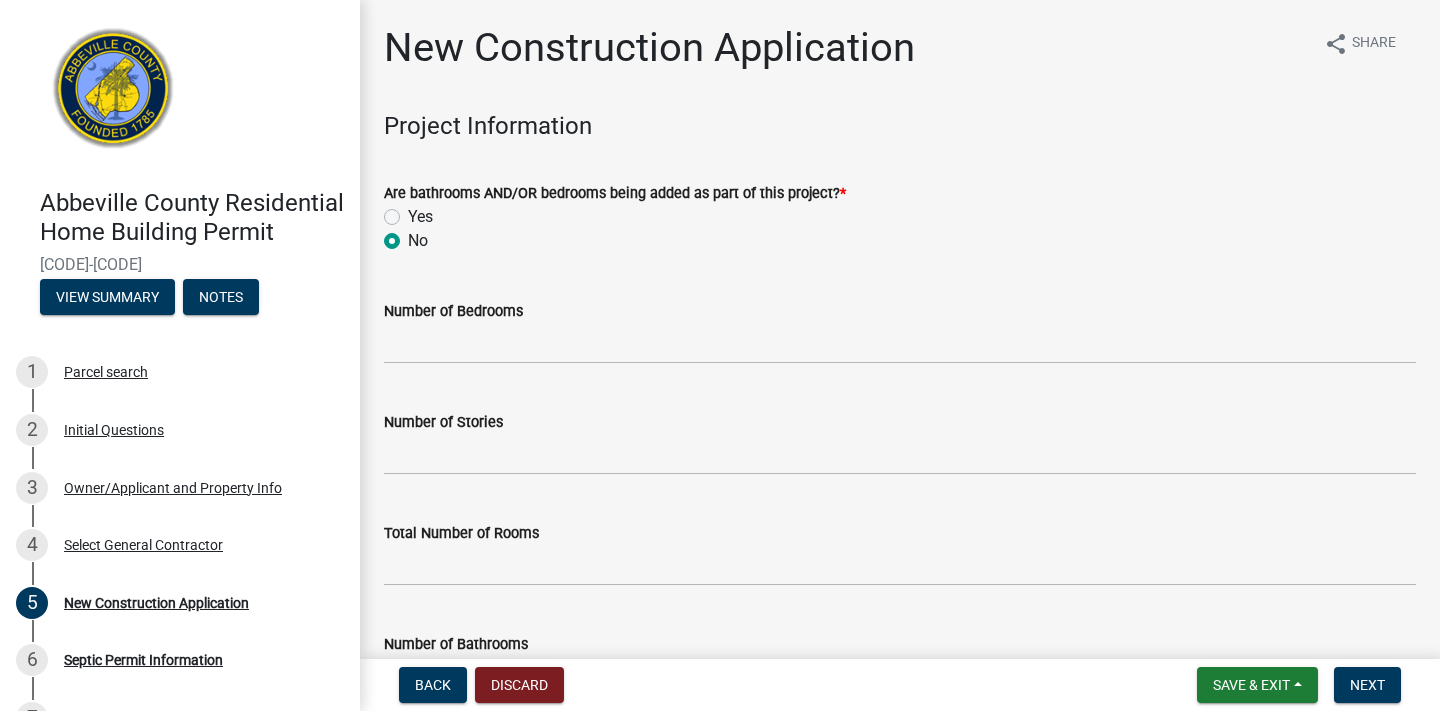 radio on "true" 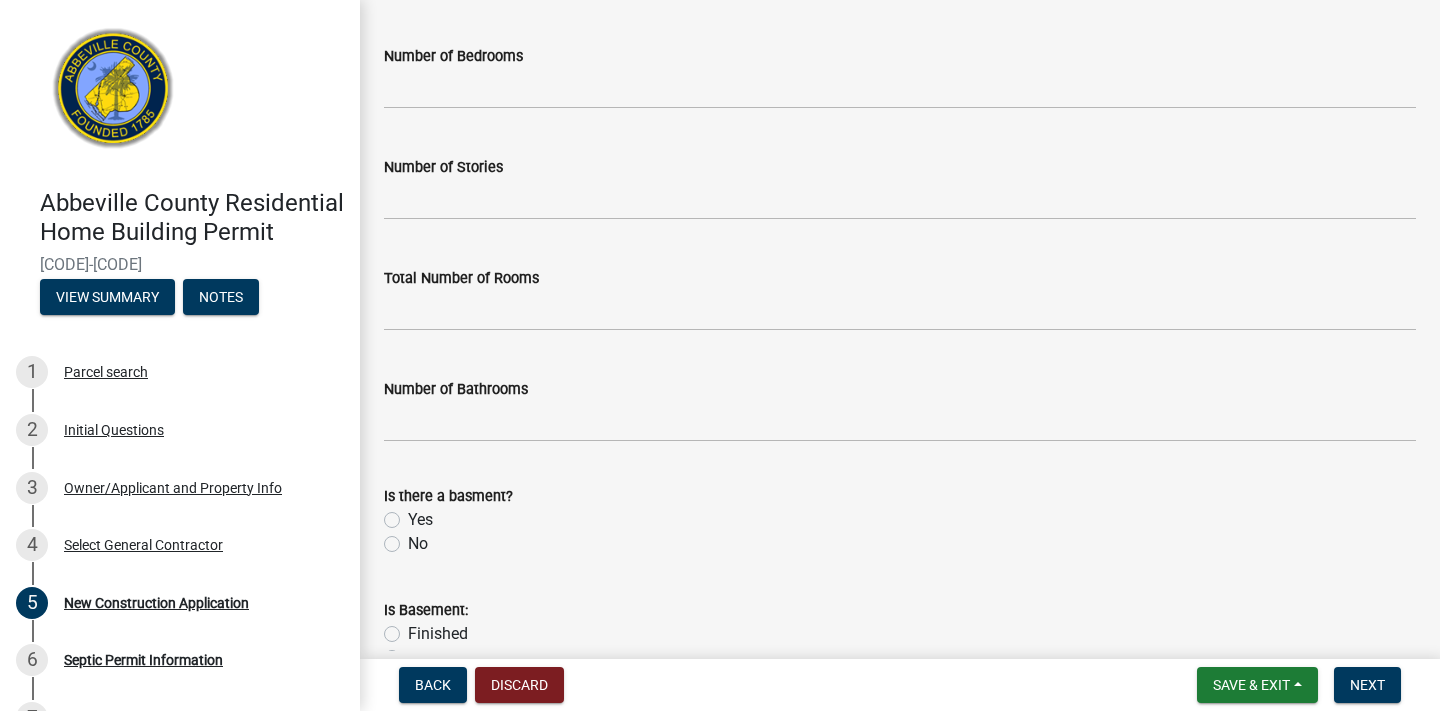 scroll, scrollTop: 265, scrollLeft: 0, axis: vertical 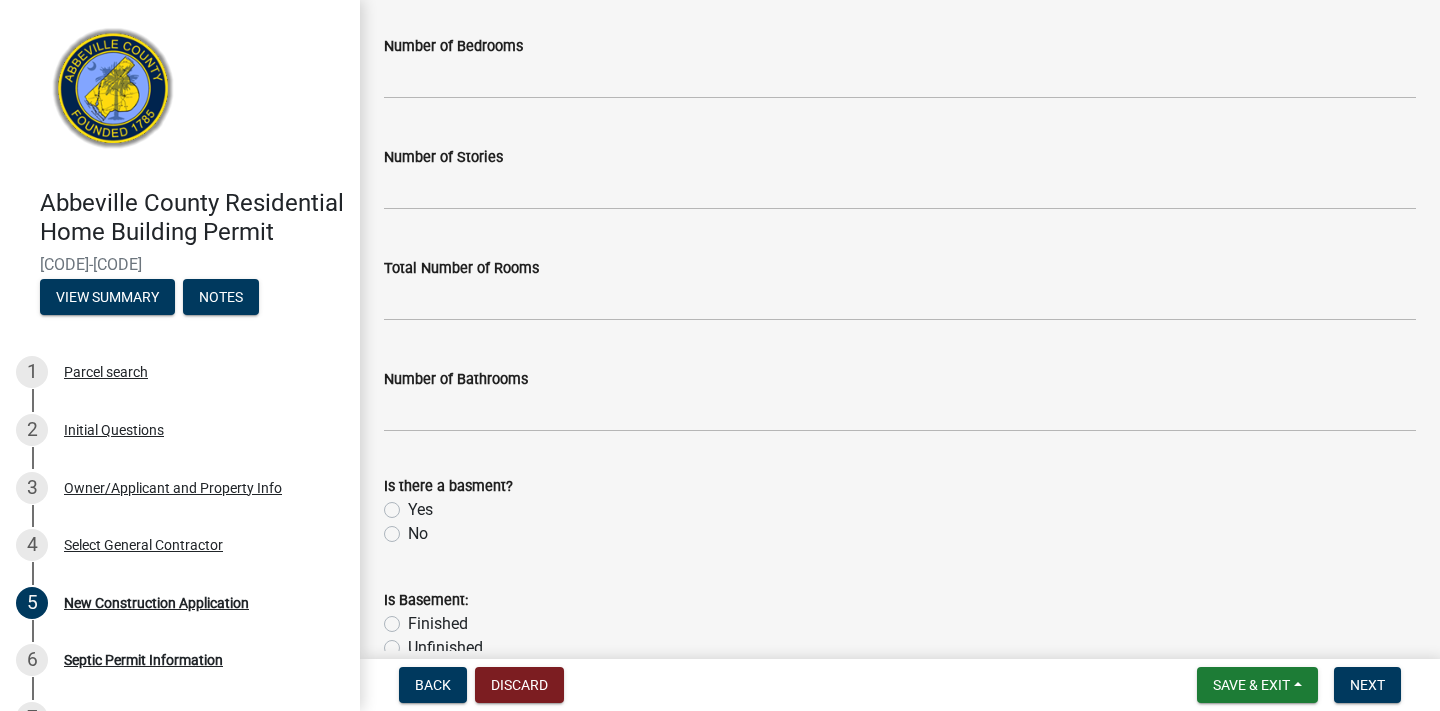 click on "No" 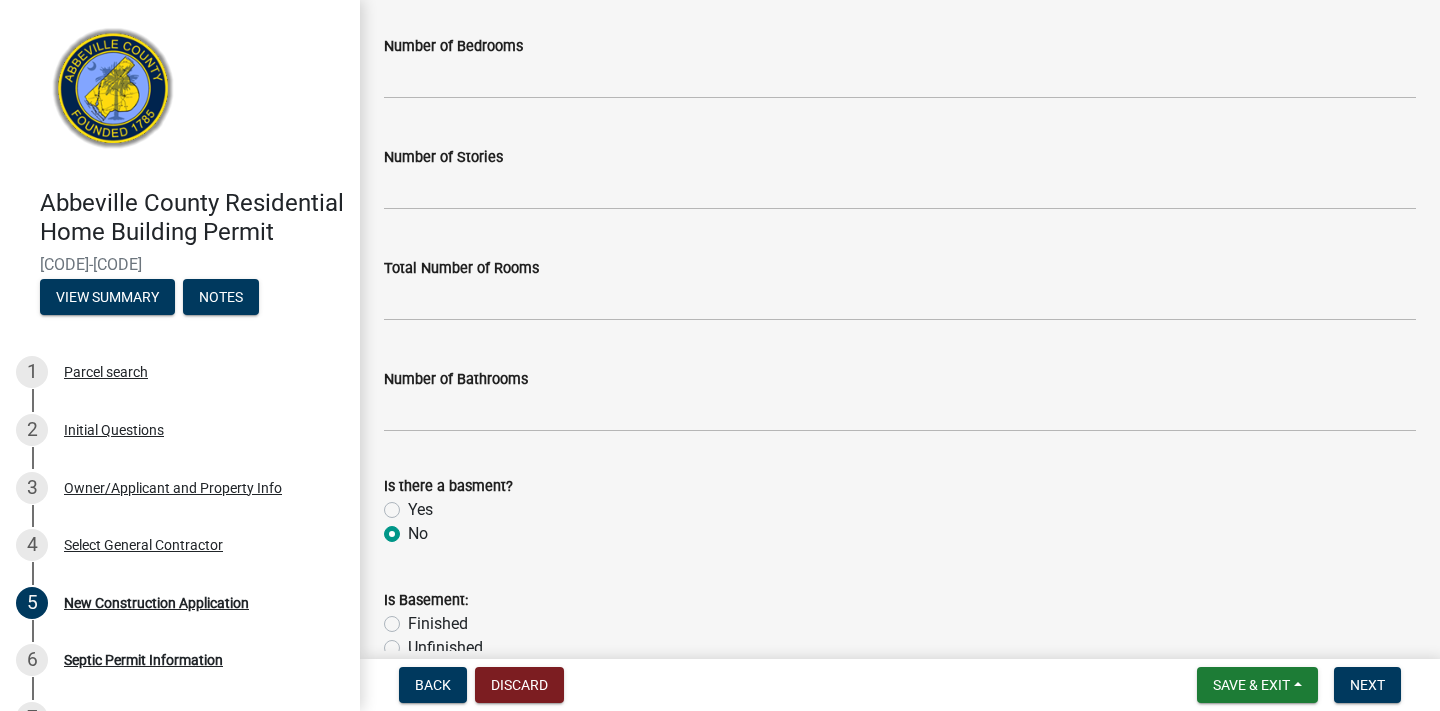 radio on "true" 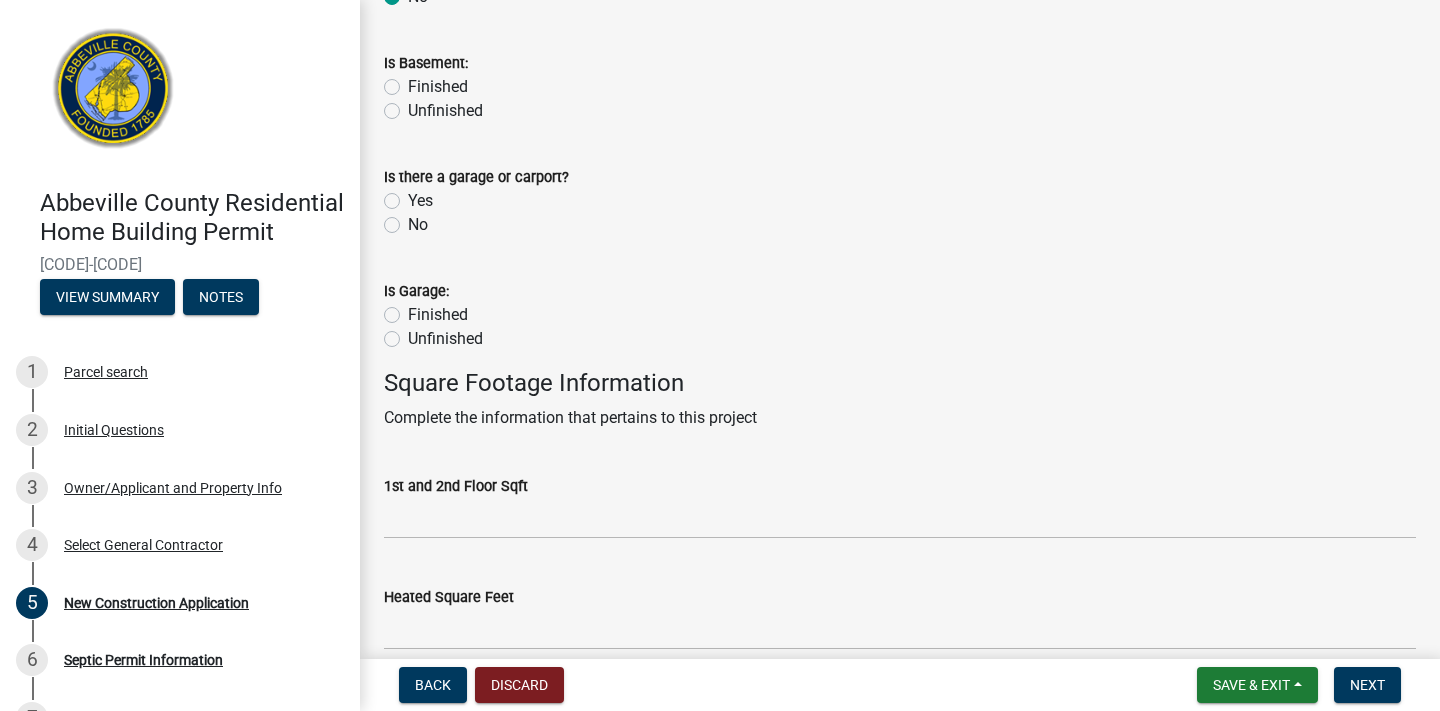 scroll, scrollTop: 809, scrollLeft: 0, axis: vertical 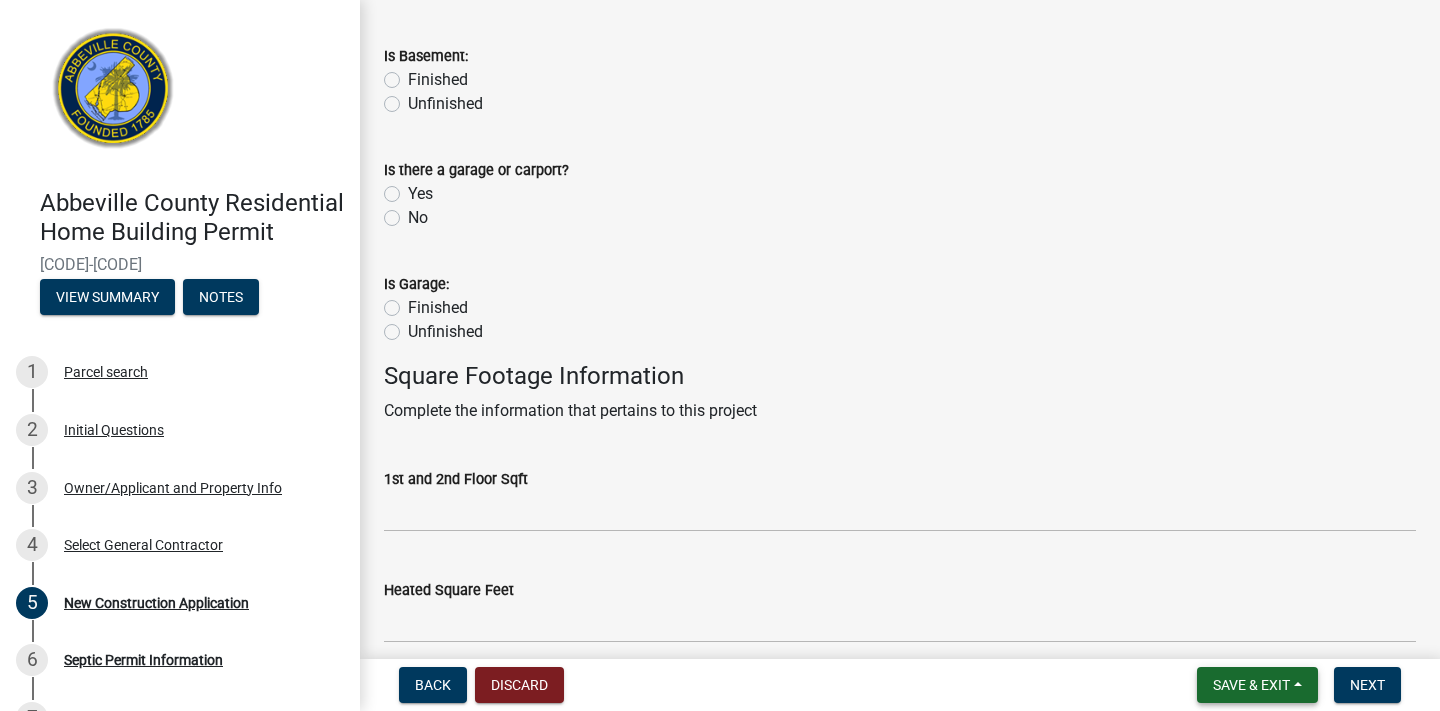 click on "Save & Exit" at bounding box center (1251, 685) 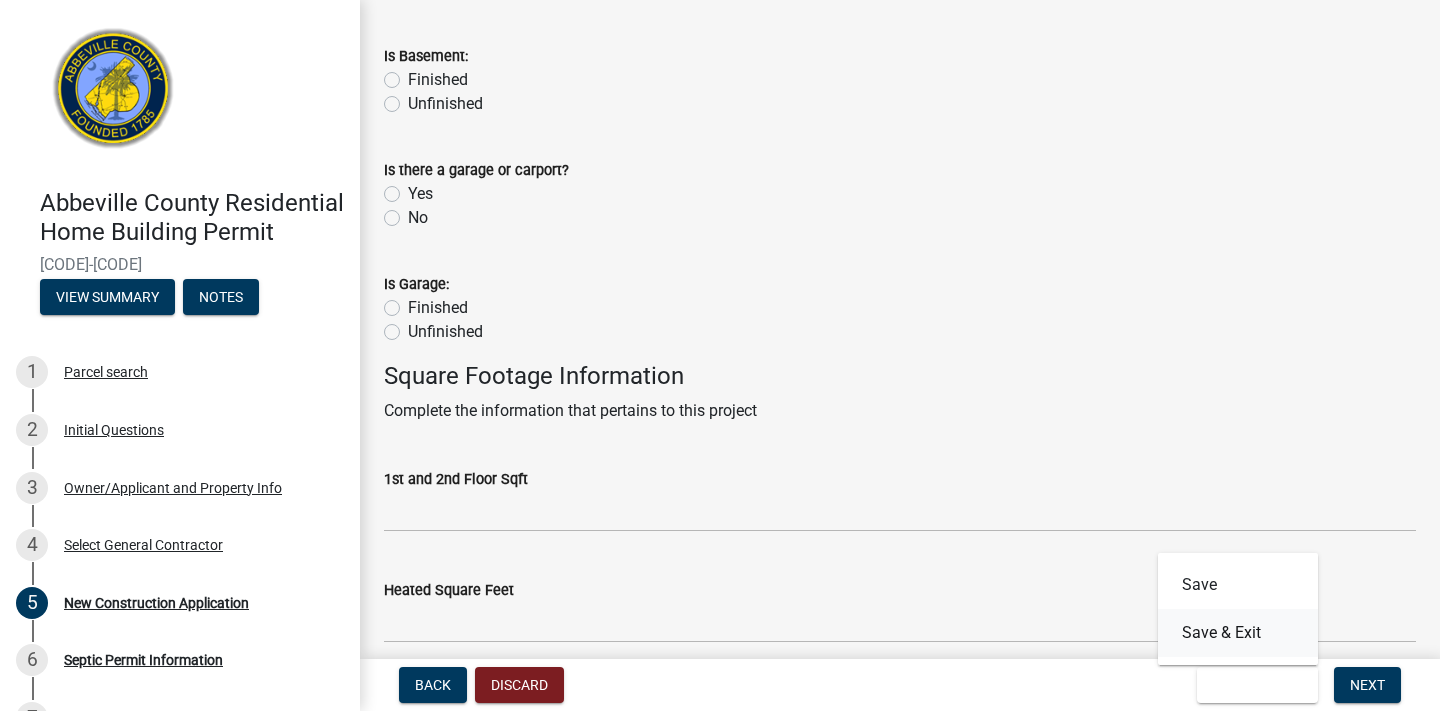 click on "Save & Exit" at bounding box center [1238, 633] 